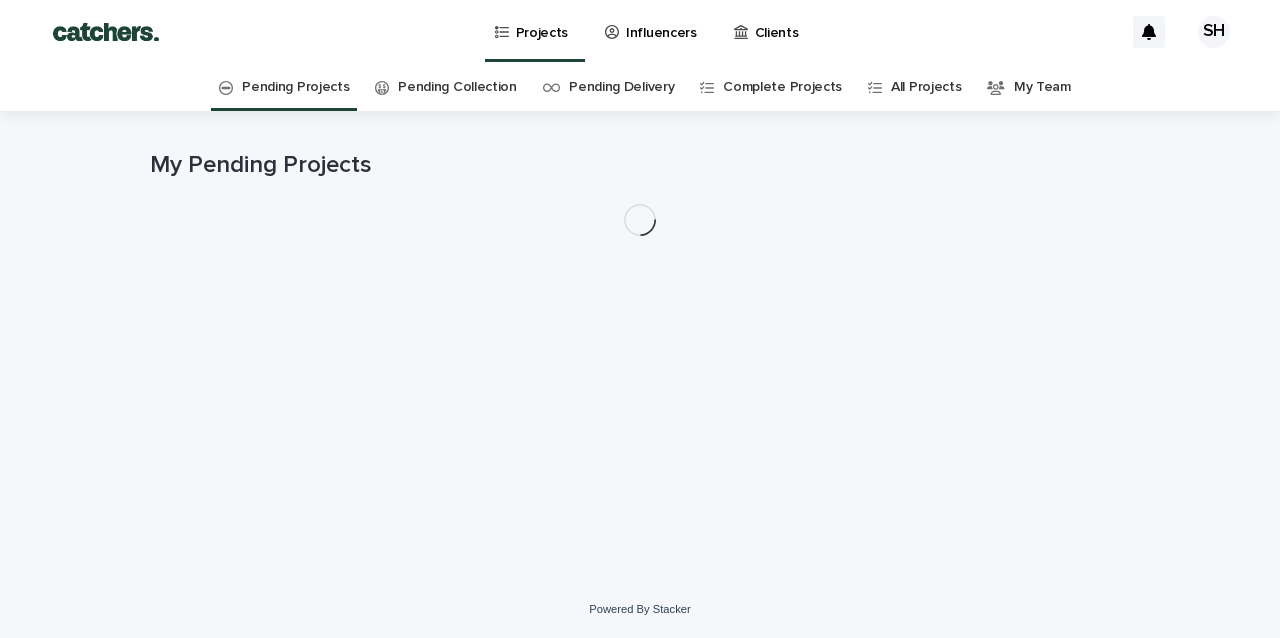 scroll, scrollTop: 0, scrollLeft: 0, axis: both 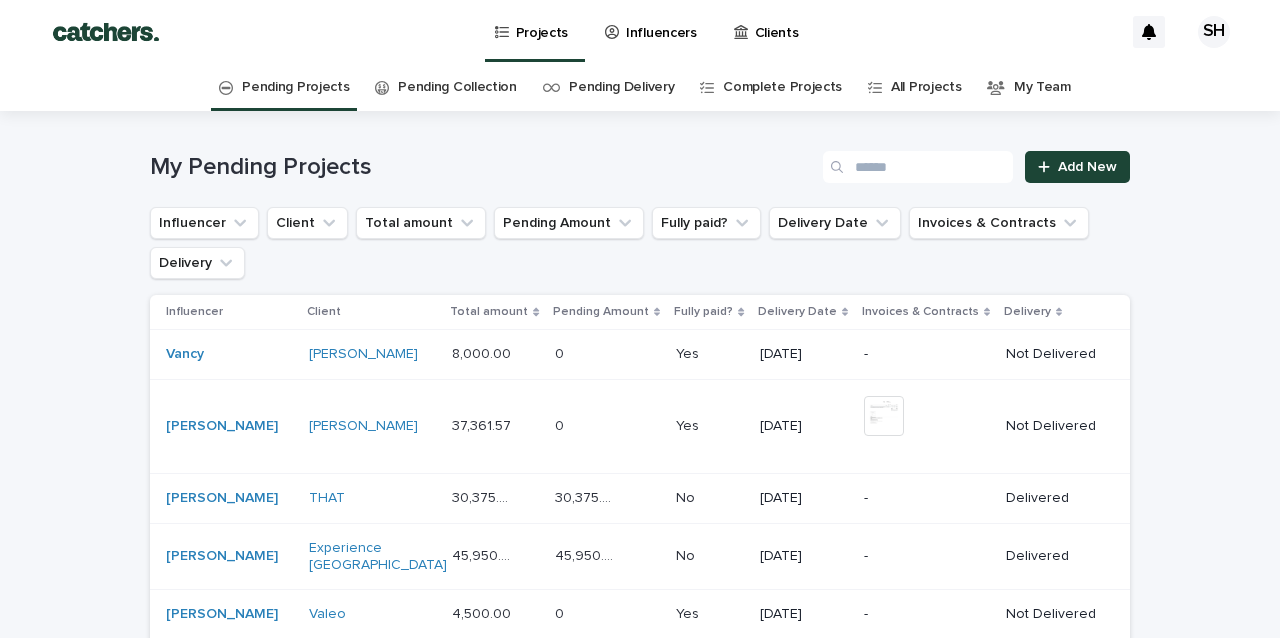 click on "Influencers" at bounding box center [654, 31] 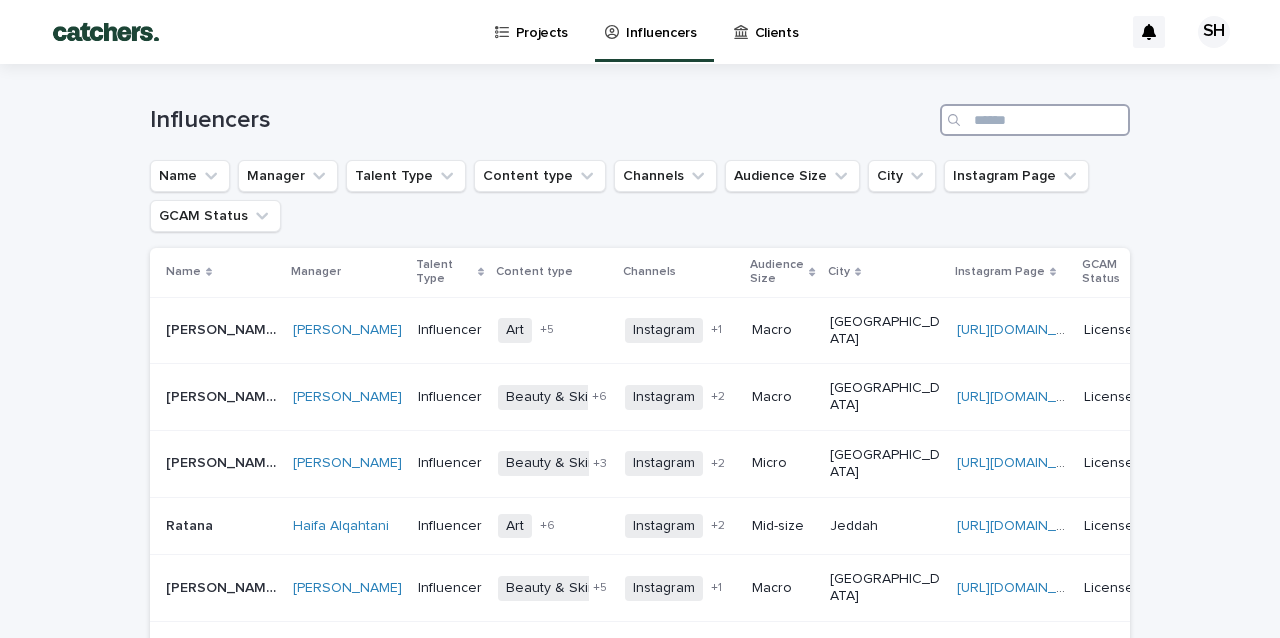 click at bounding box center (1035, 120) 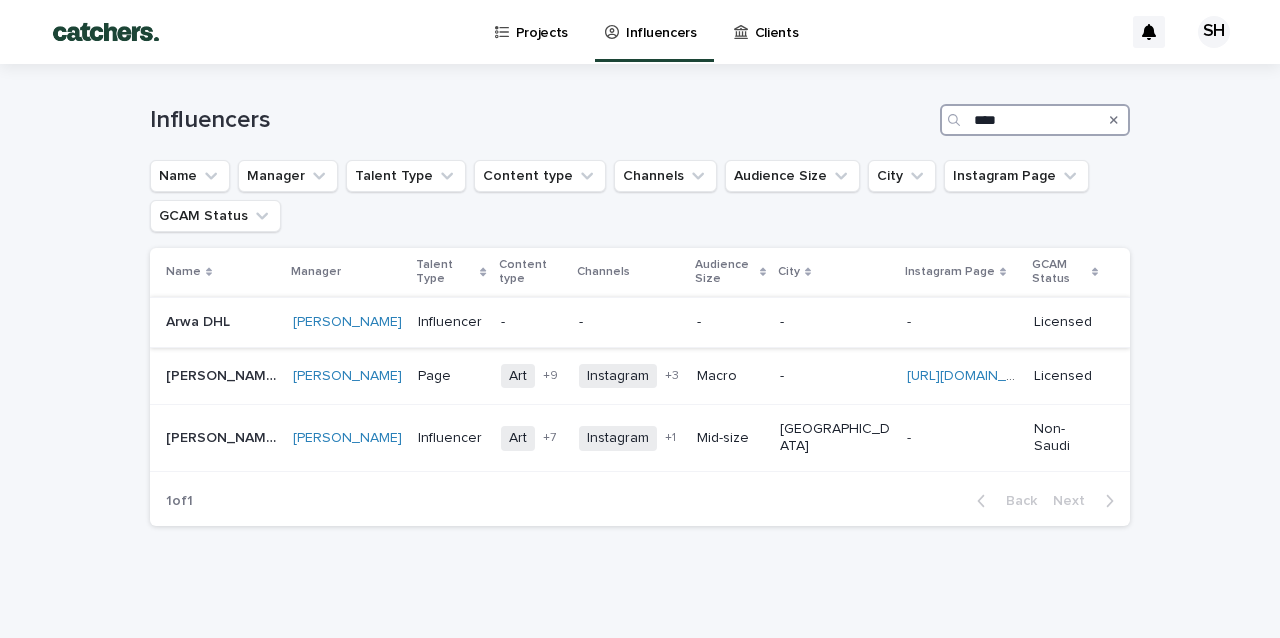 type on "****" 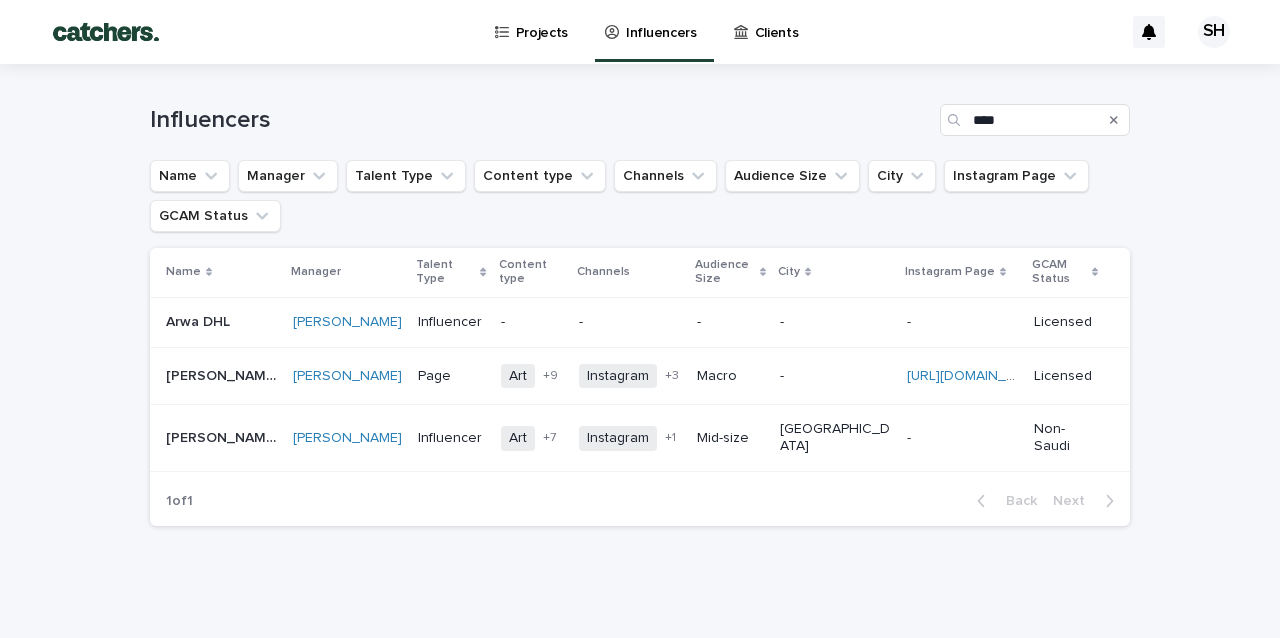 click on "-" at bounding box center [532, 322] 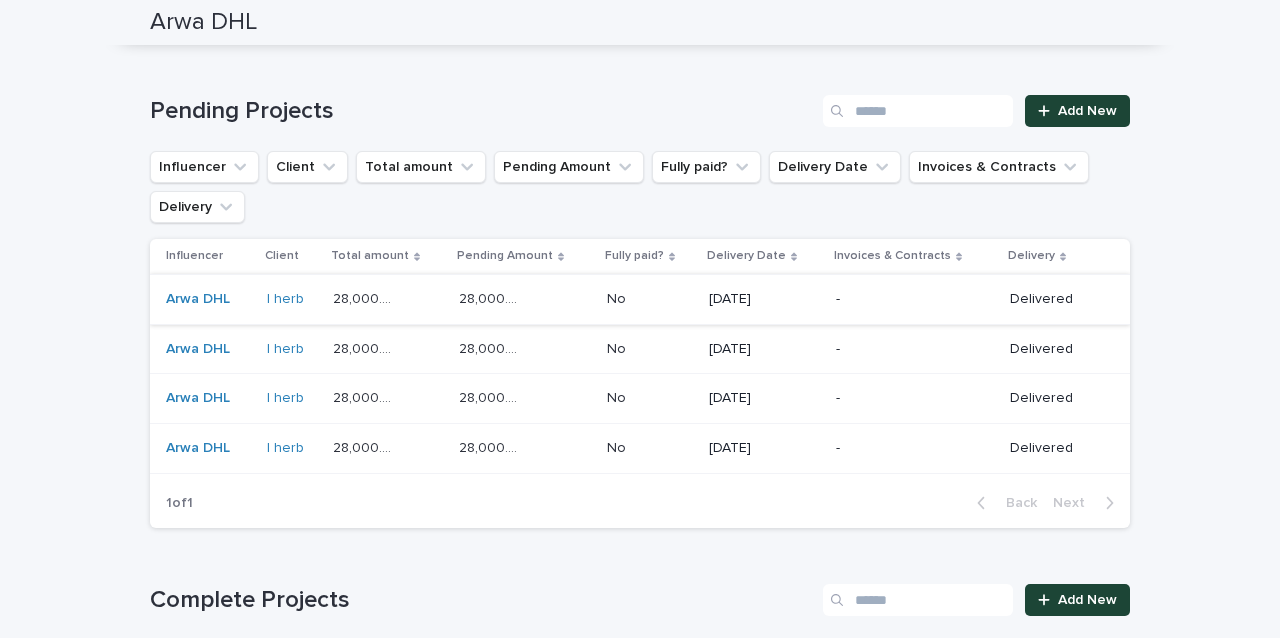 scroll, scrollTop: 1243, scrollLeft: 0, axis: vertical 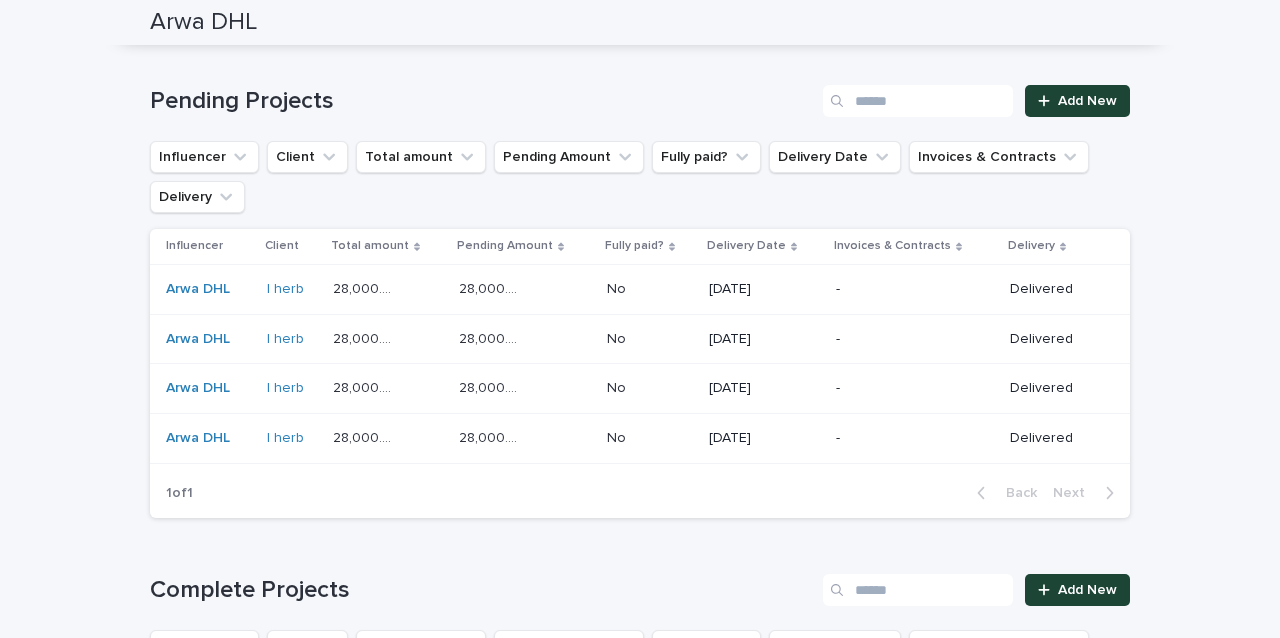 click on "-" at bounding box center [915, 439] 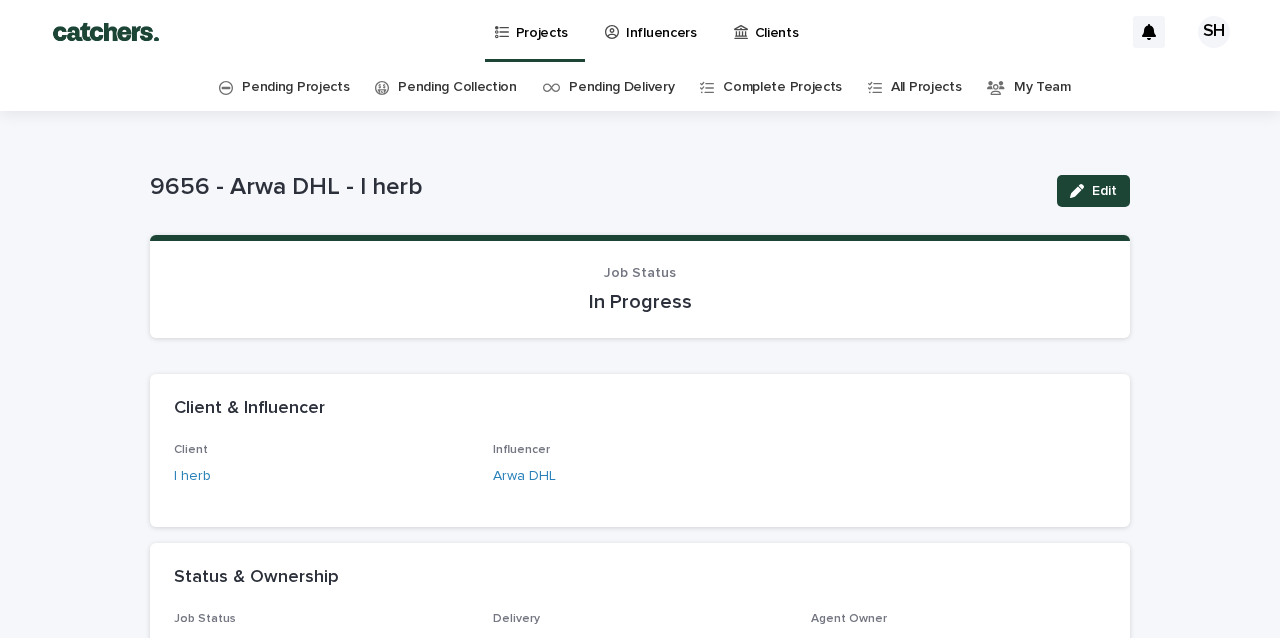 scroll, scrollTop: 0, scrollLeft: 0, axis: both 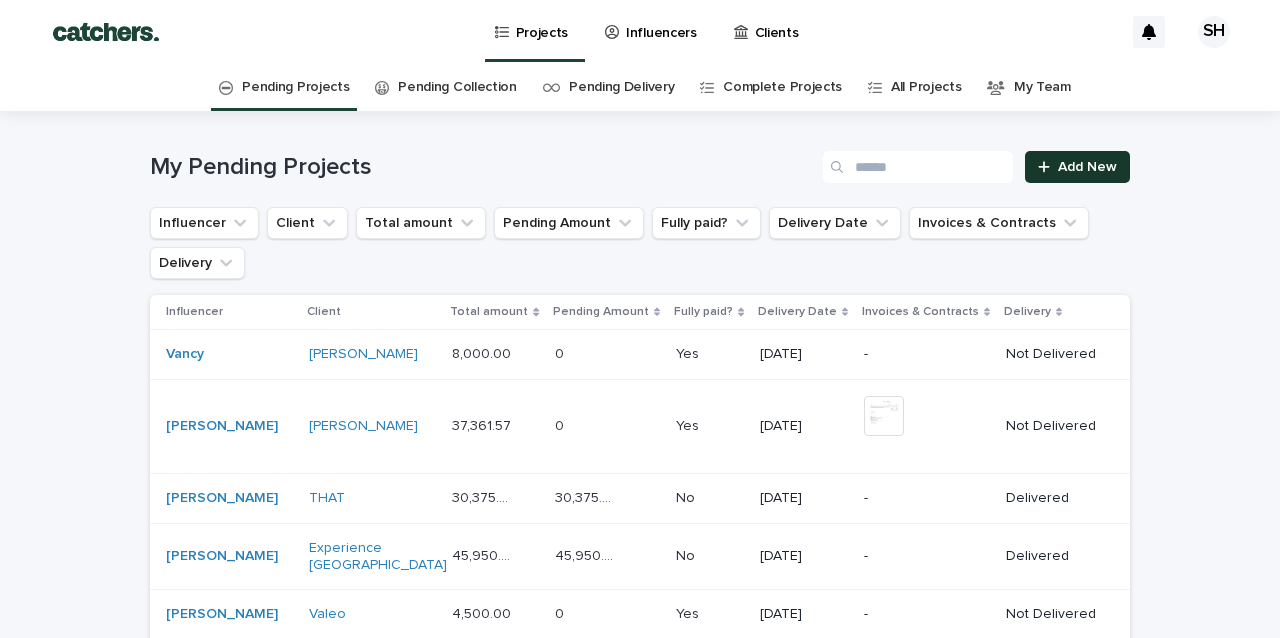 click on "Add New" at bounding box center [1087, 167] 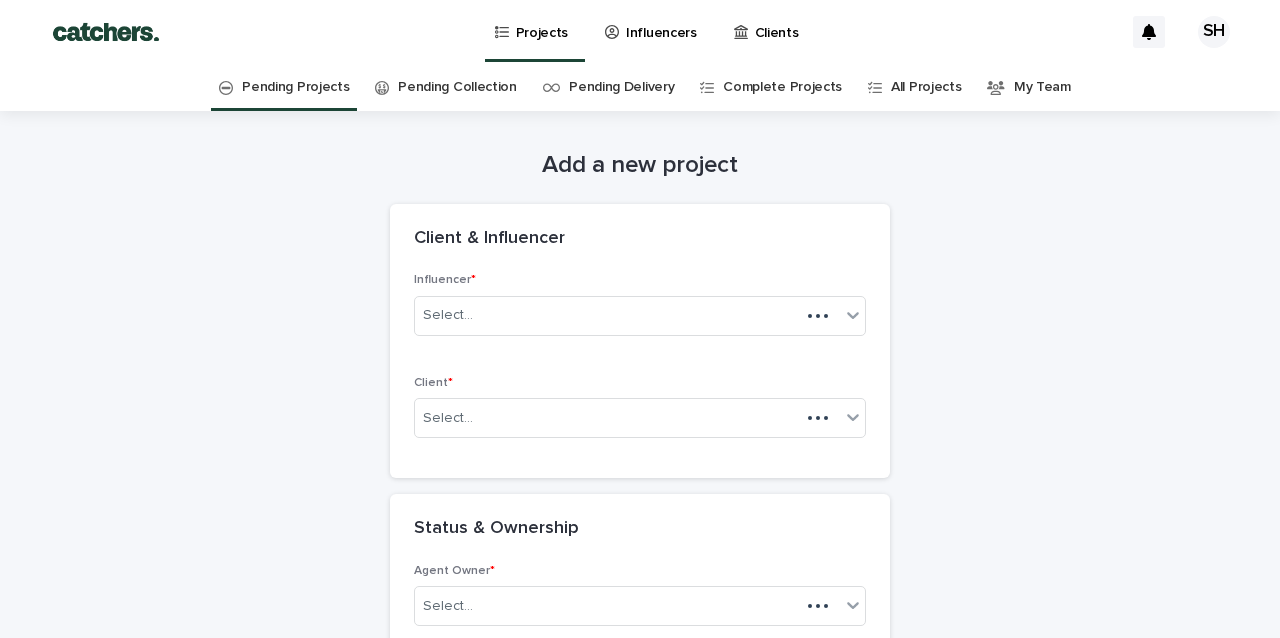 scroll, scrollTop: 64, scrollLeft: 0, axis: vertical 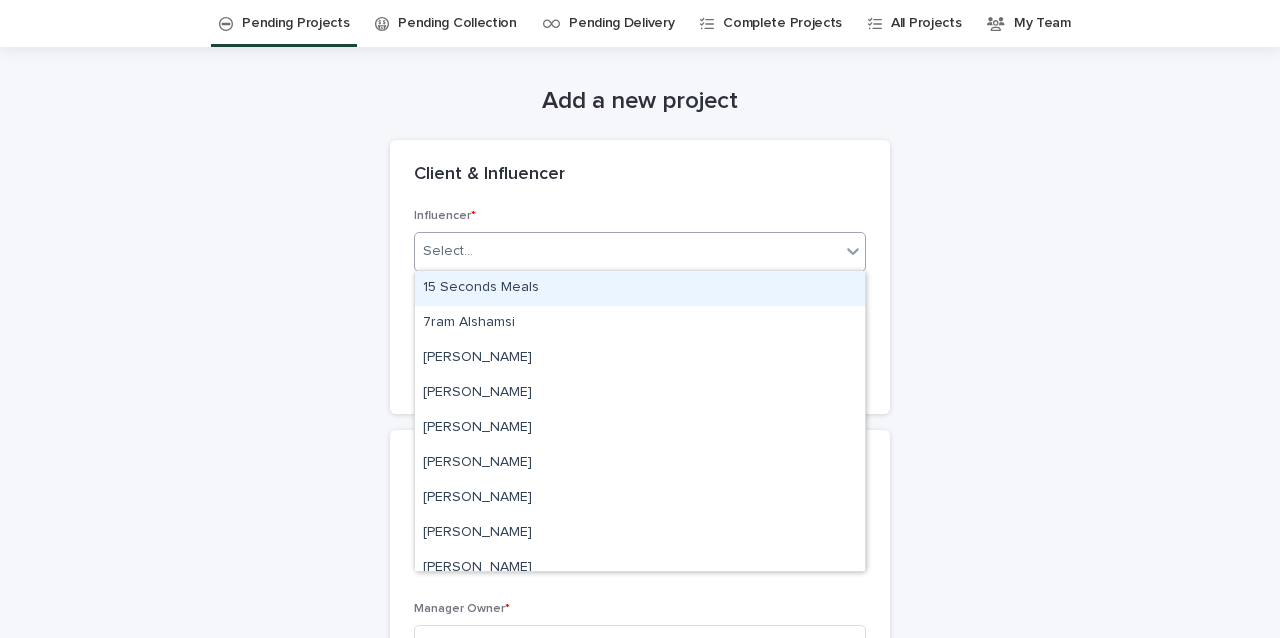 click on "Select..." at bounding box center [627, 251] 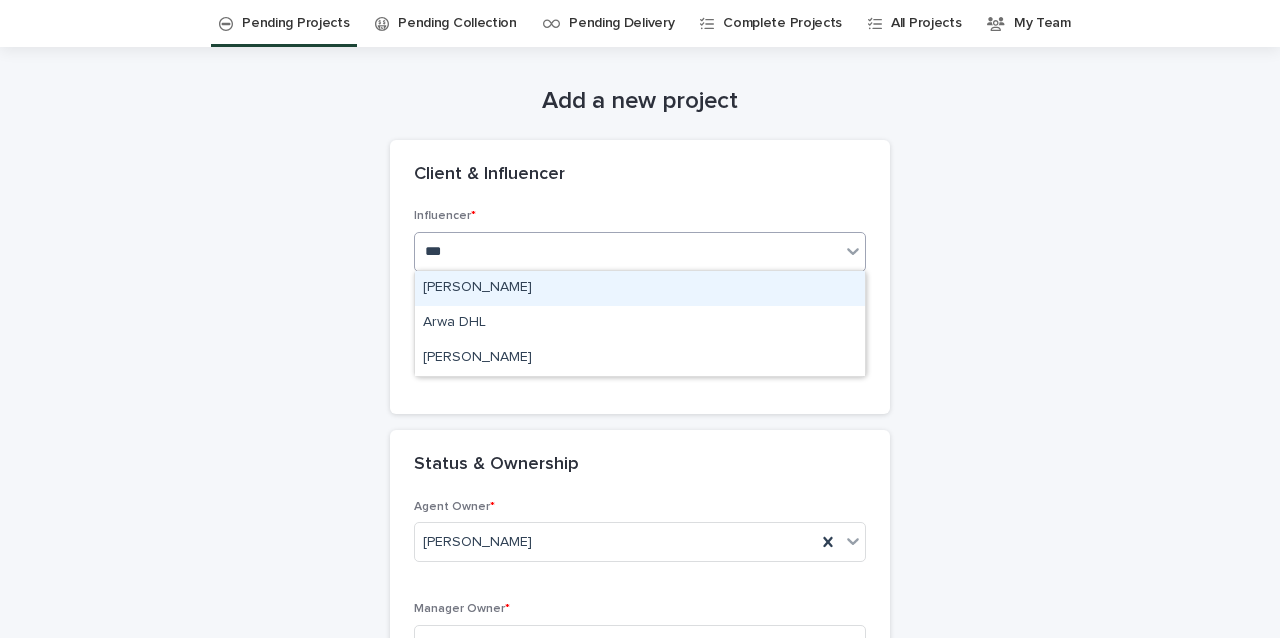 type on "****" 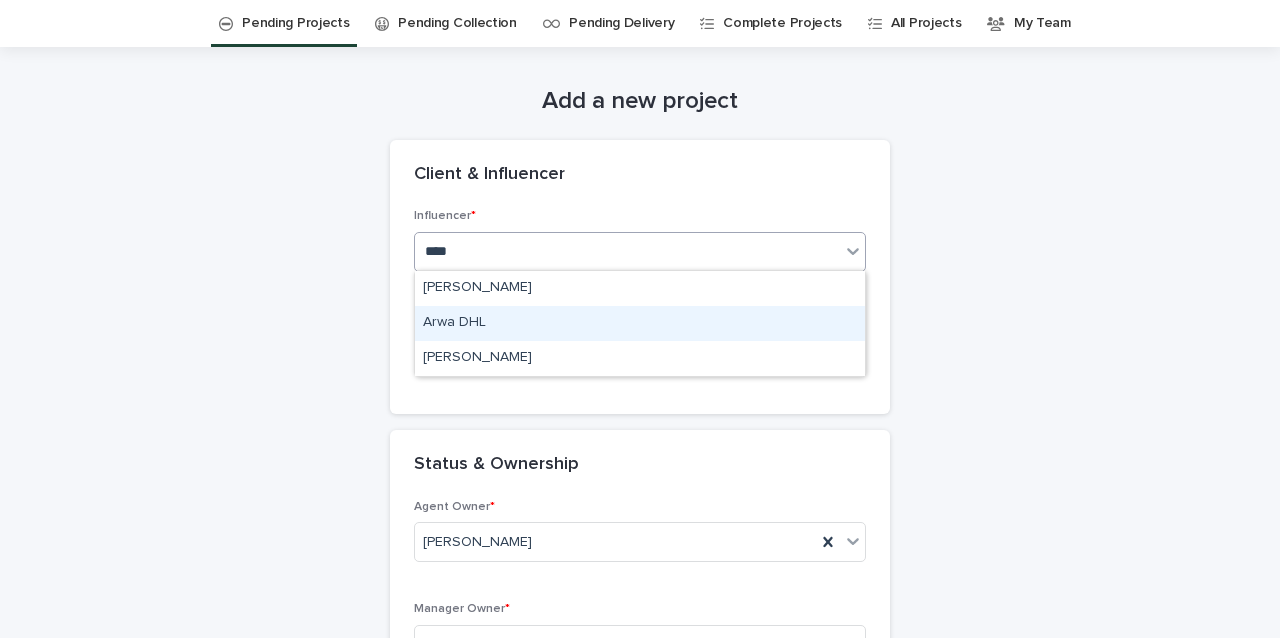 click on "Arwa DHL" at bounding box center (640, 323) 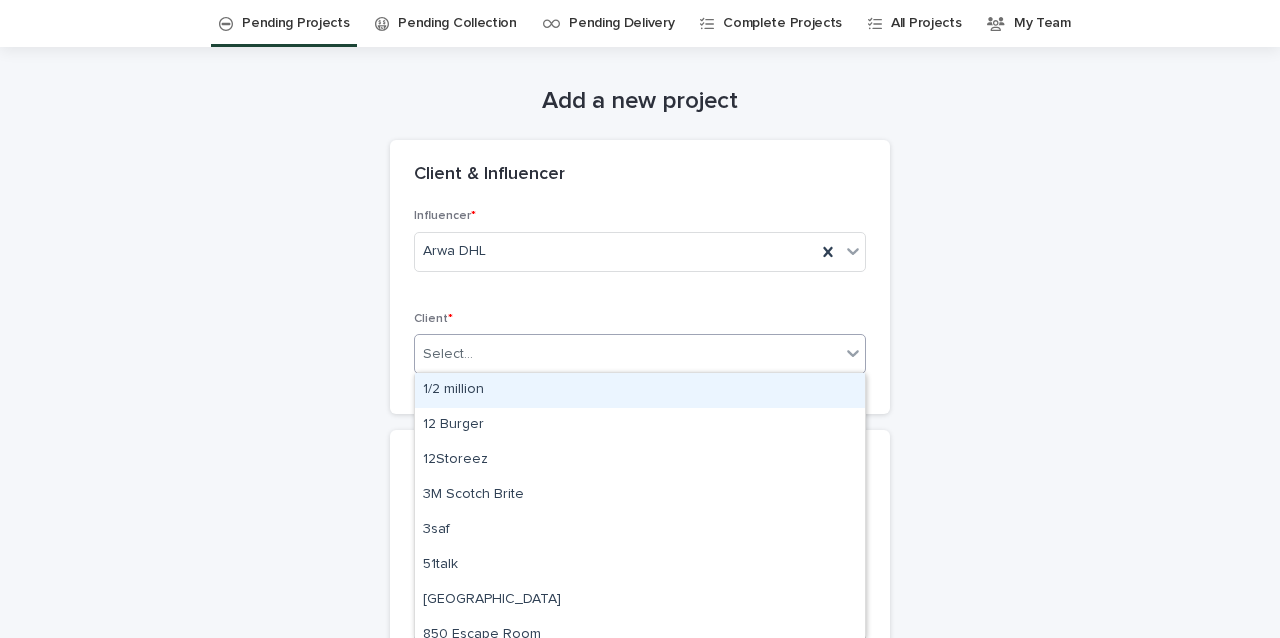 click on "Select..." at bounding box center [627, 354] 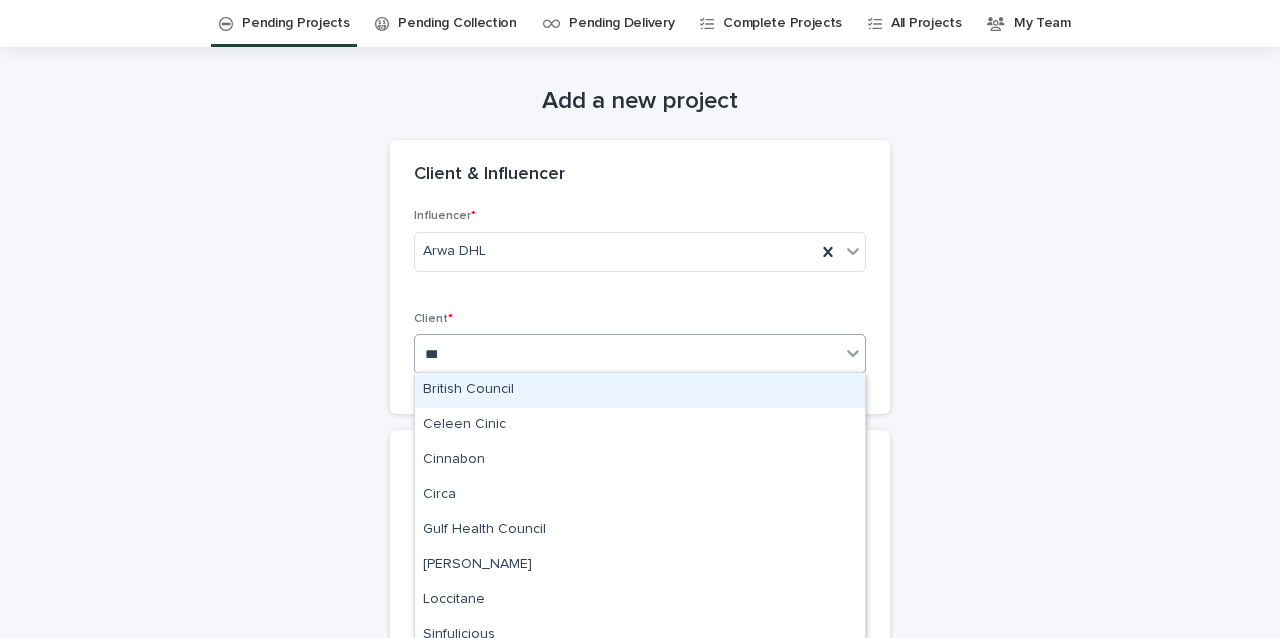 type on "****" 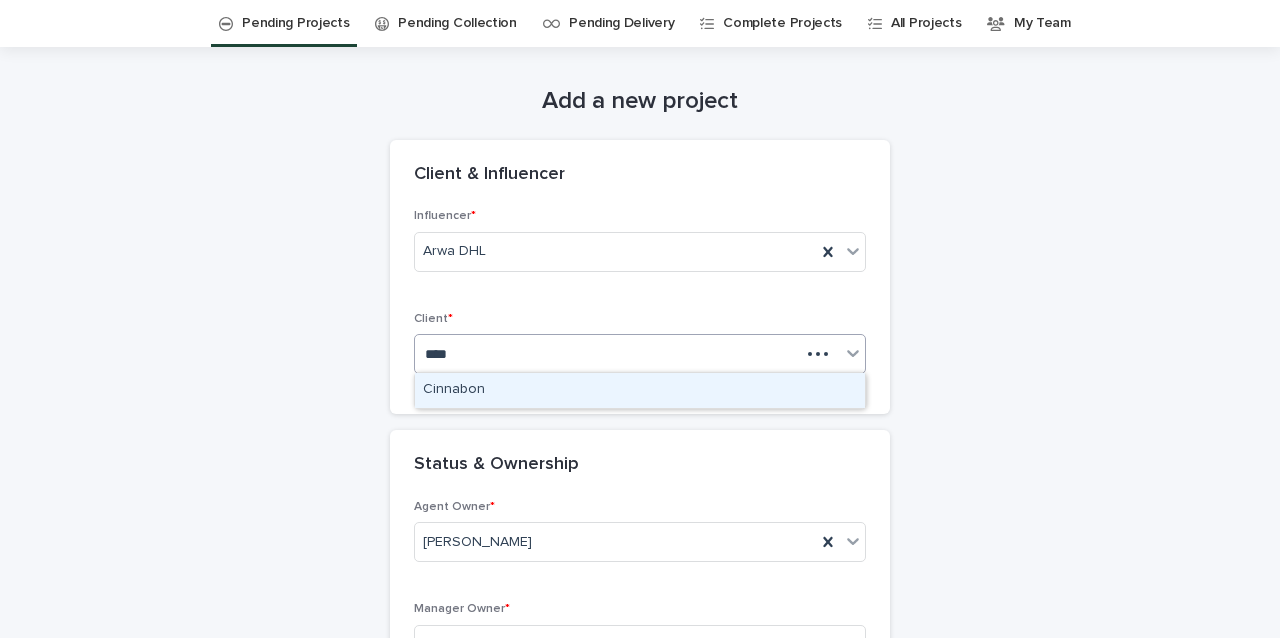 click on "Cinnabon" at bounding box center [640, 390] 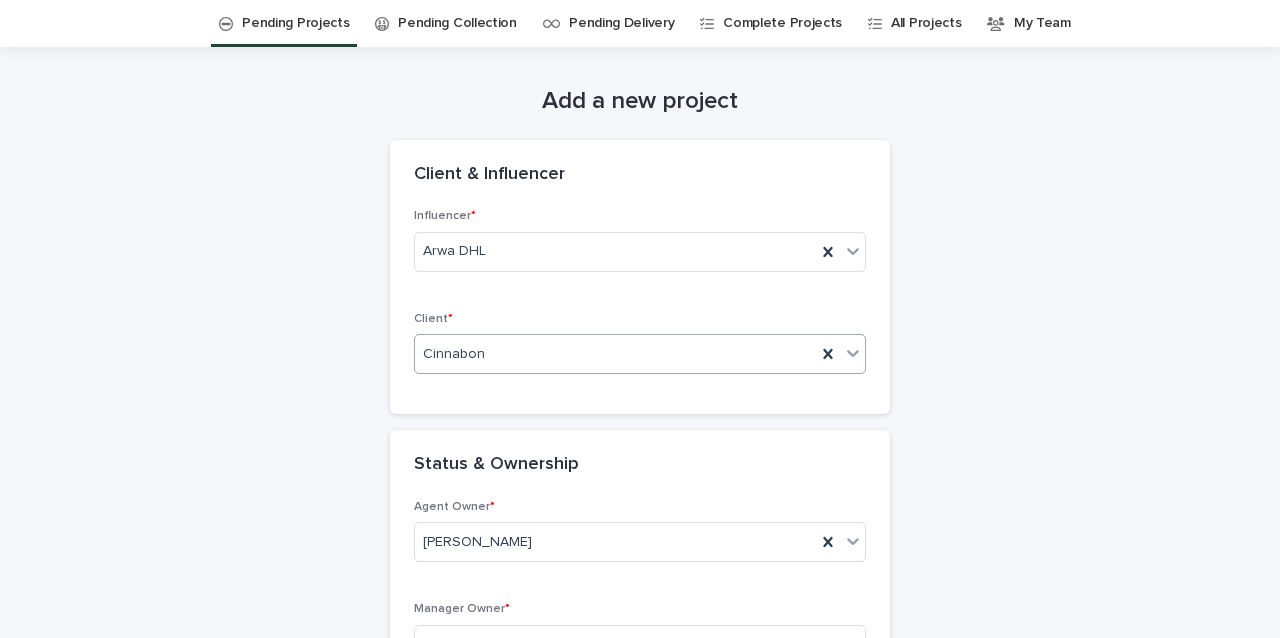 click on "Cinnabon" at bounding box center [615, 354] 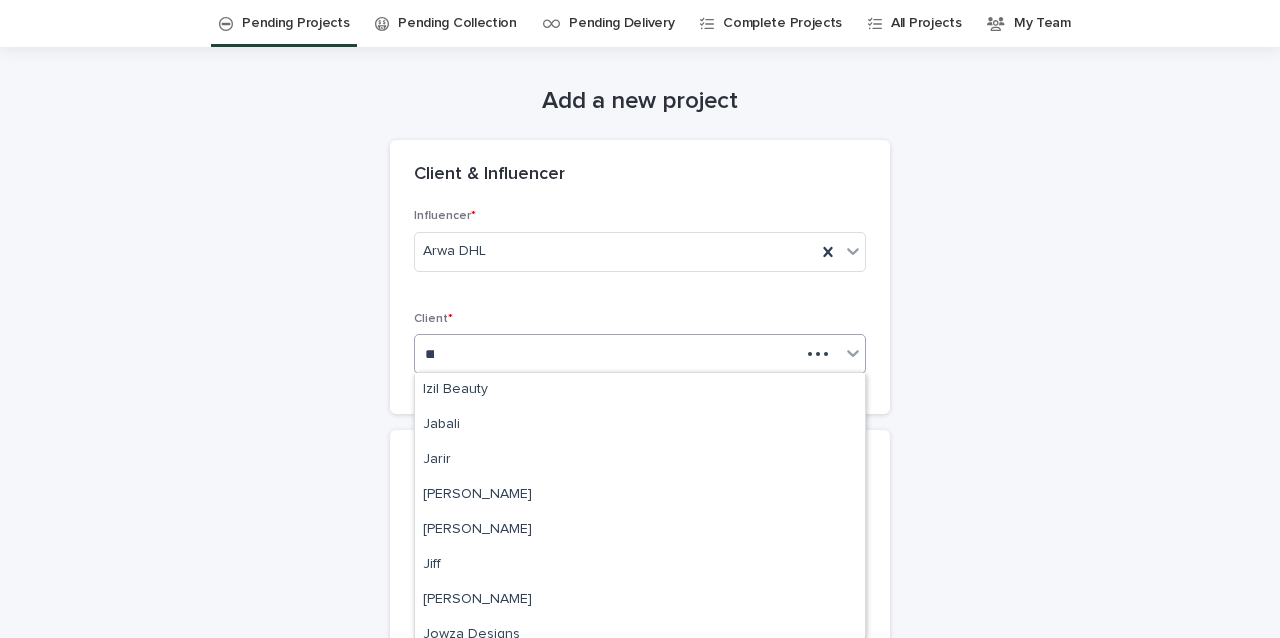 scroll, scrollTop: 0, scrollLeft: 0, axis: both 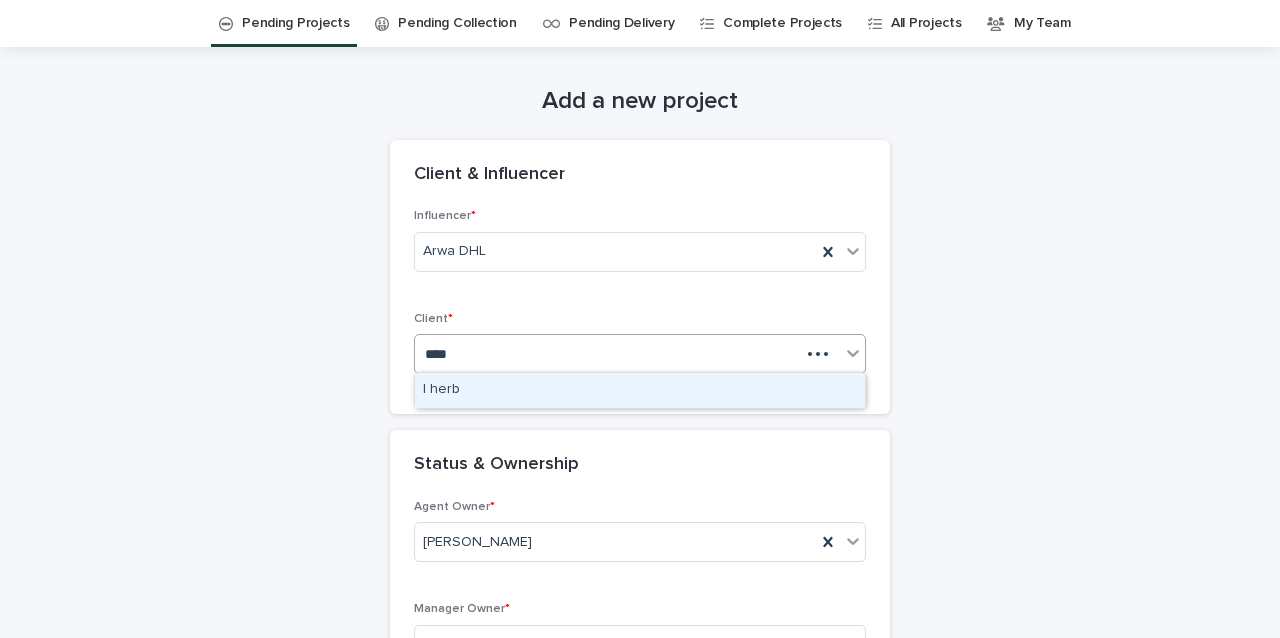 type on "*****" 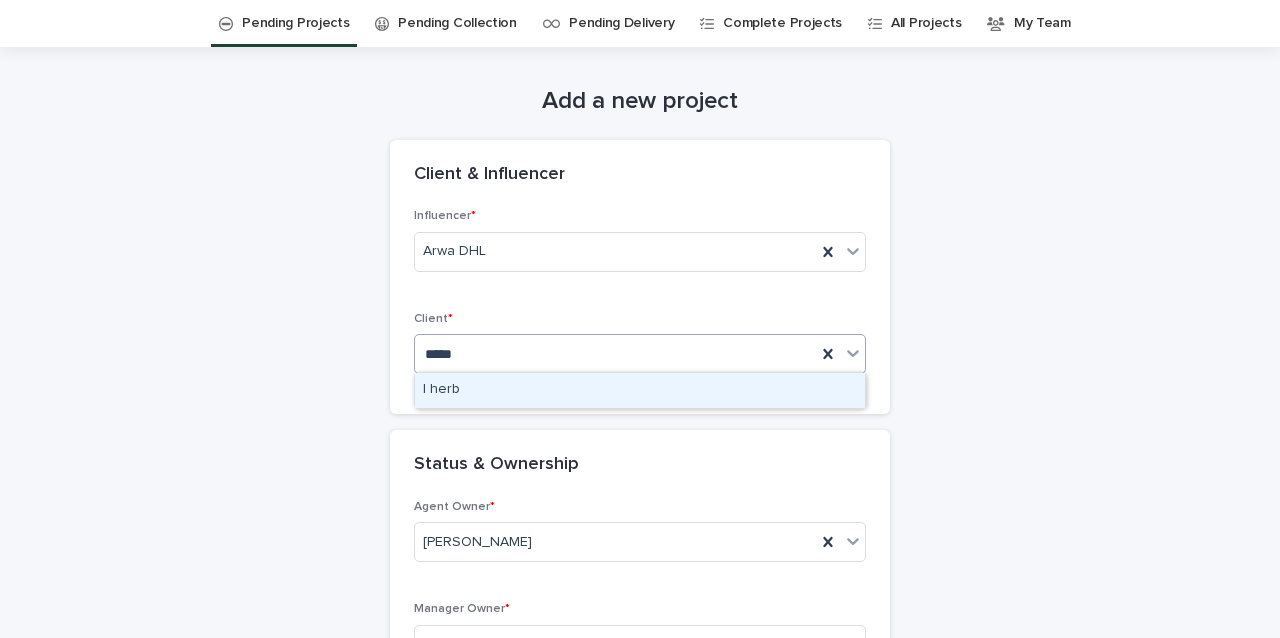 click on "I herb" at bounding box center [640, 390] 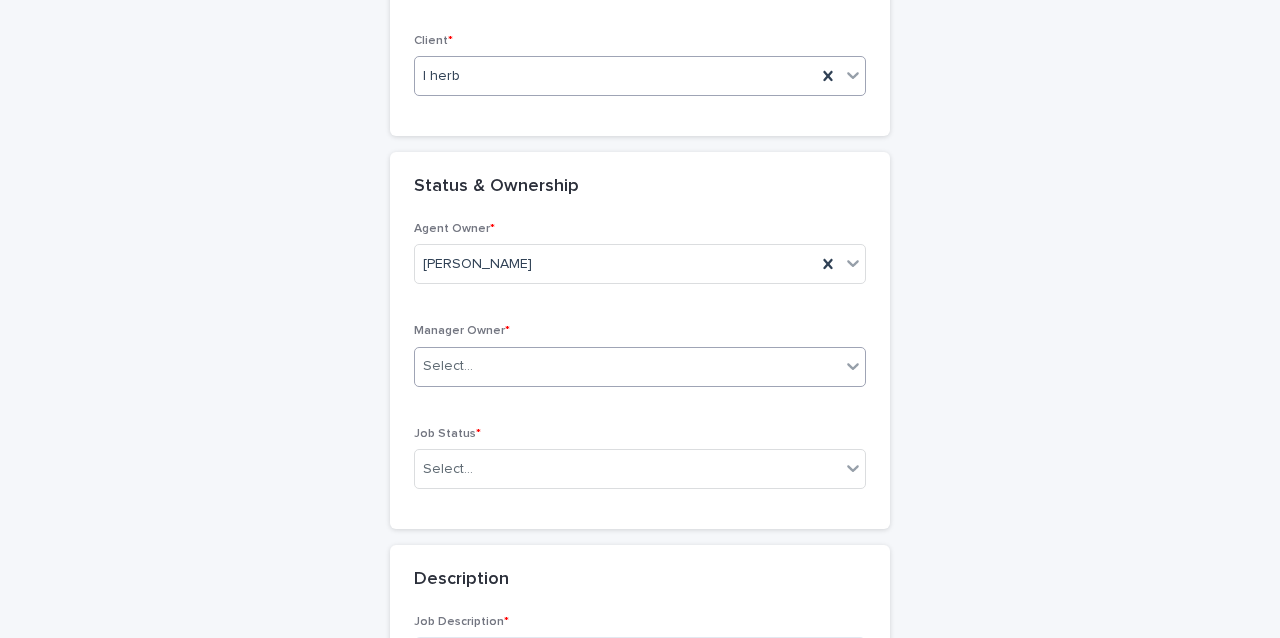 scroll, scrollTop: 343, scrollLeft: 0, axis: vertical 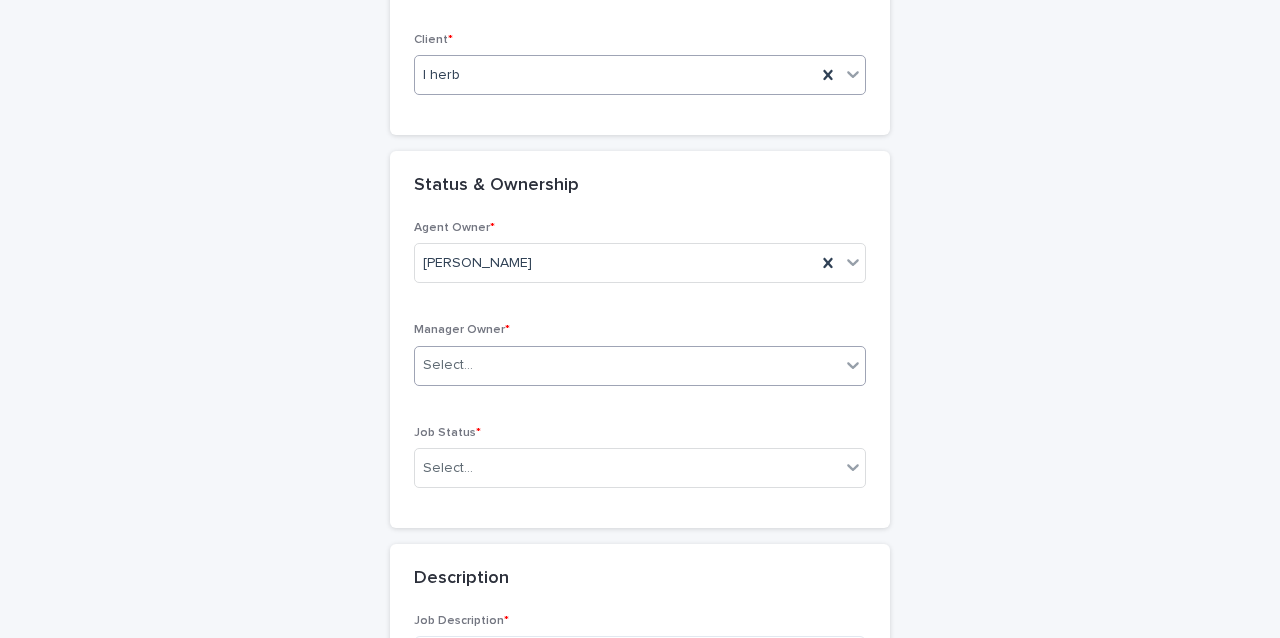 click on "Select..." at bounding box center [627, 365] 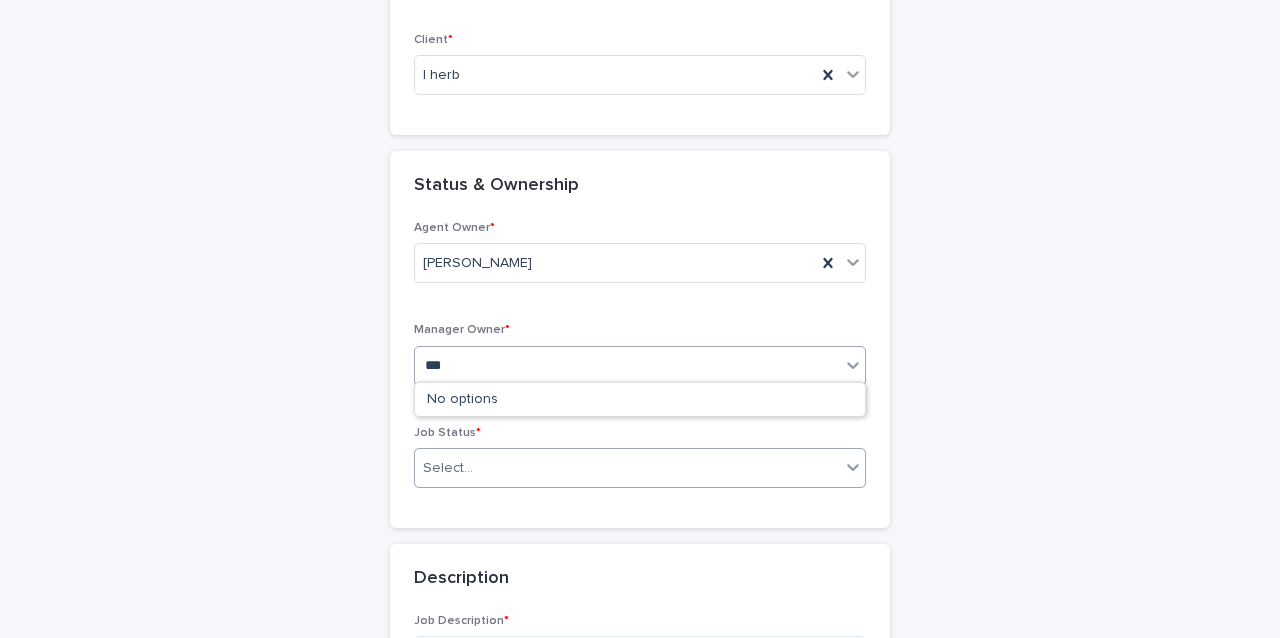 type on "**" 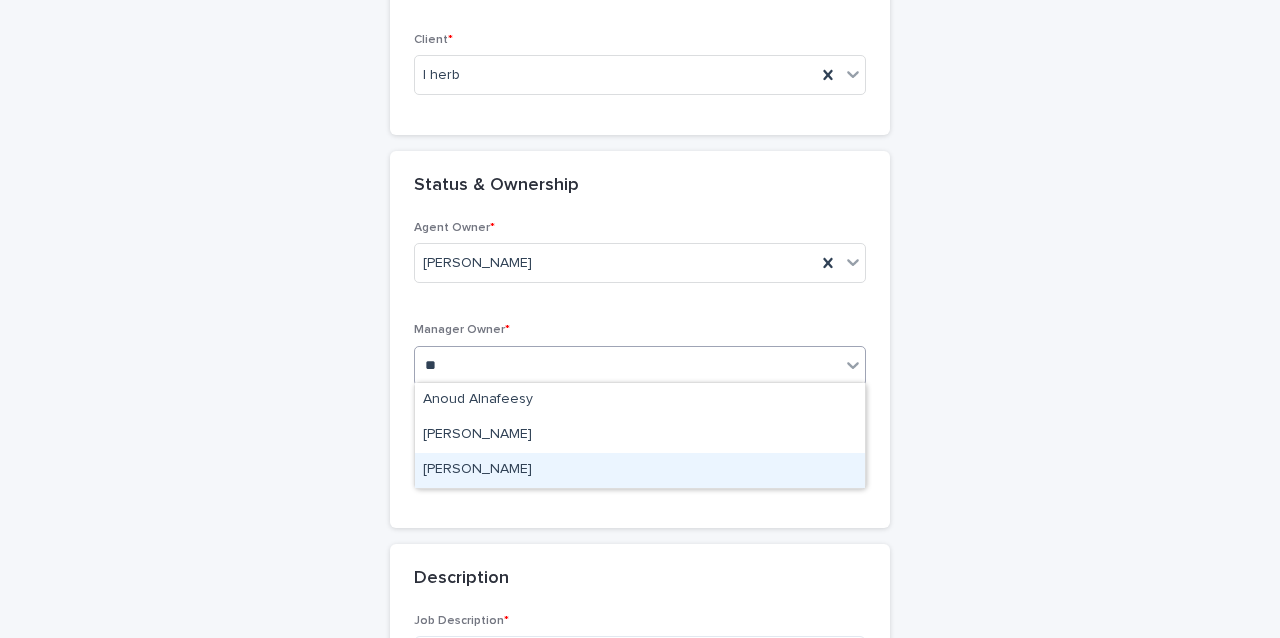click on "[PERSON_NAME]" at bounding box center (640, 470) 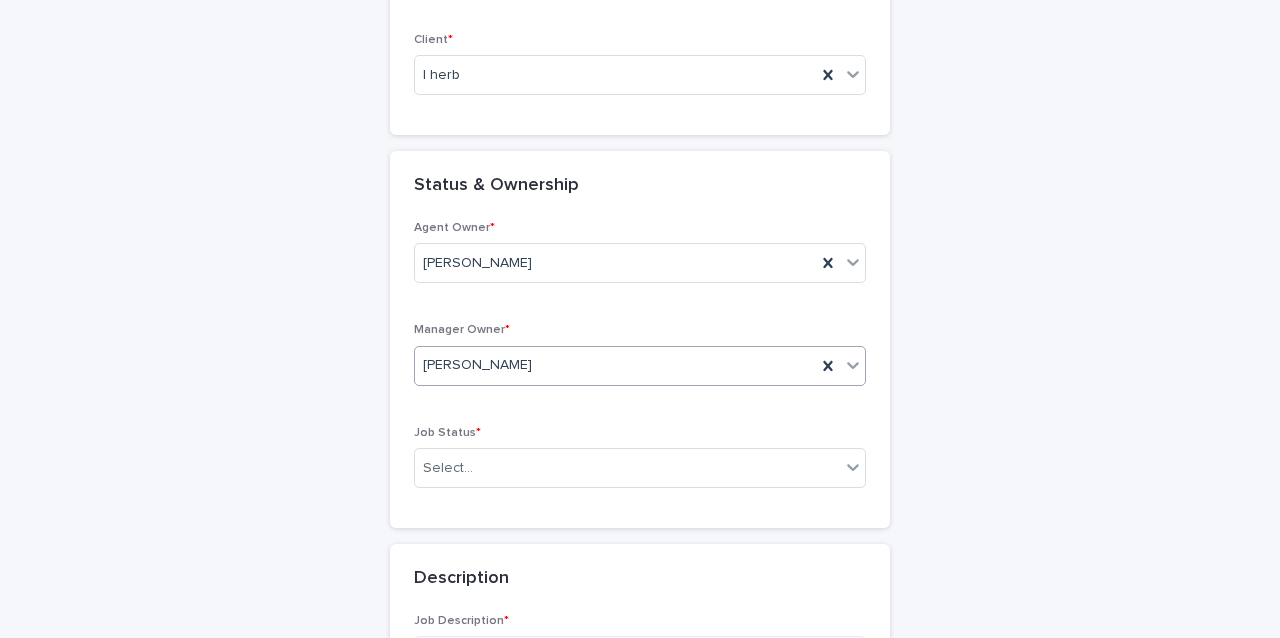 click on "Select..." at bounding box center [627, 468] 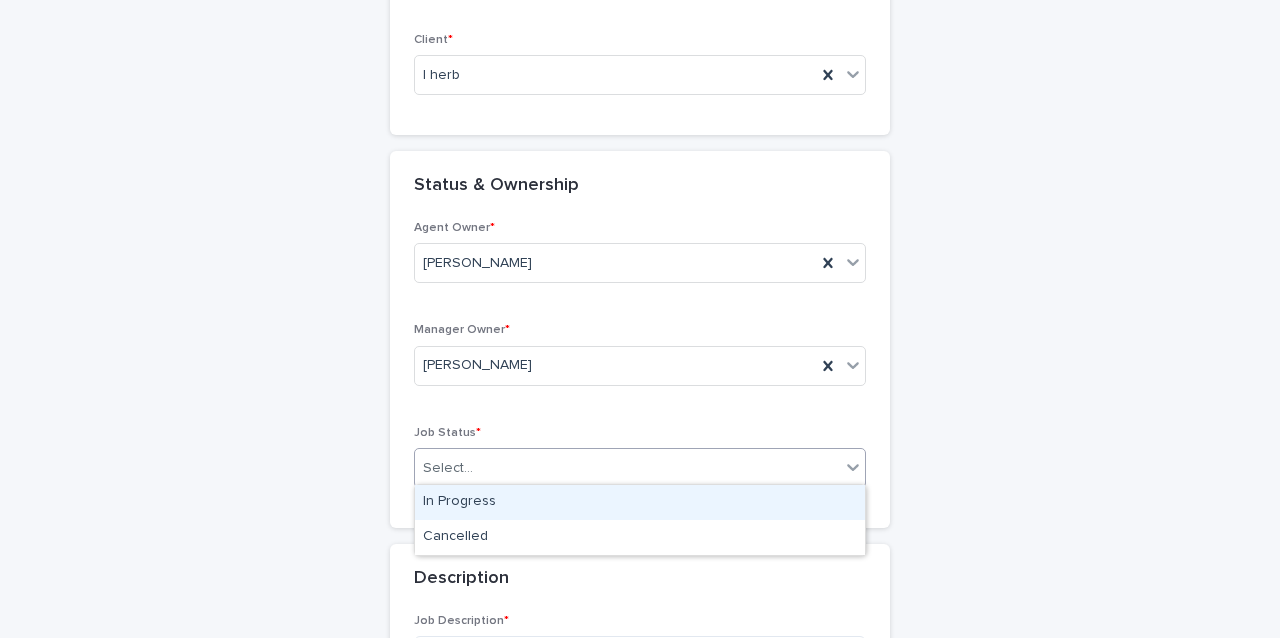 click on "In Progress" at bounding box center (640, 502) 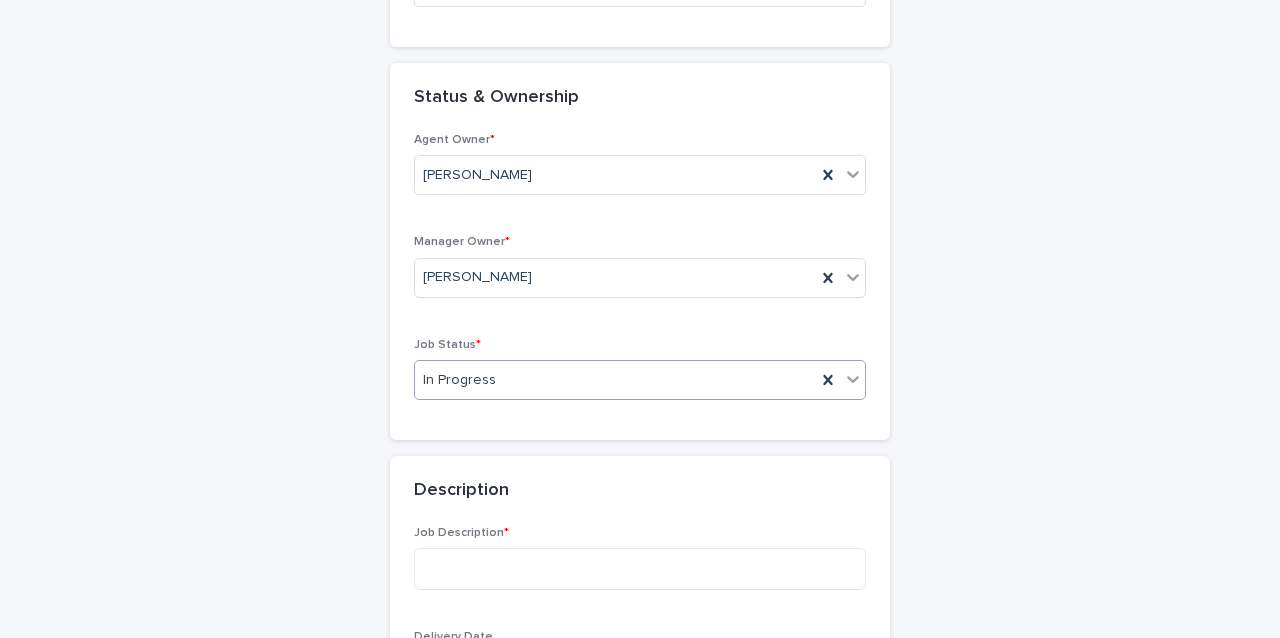 scroll, scrollTop: 445, scrollLeft: 0, axis: vertical 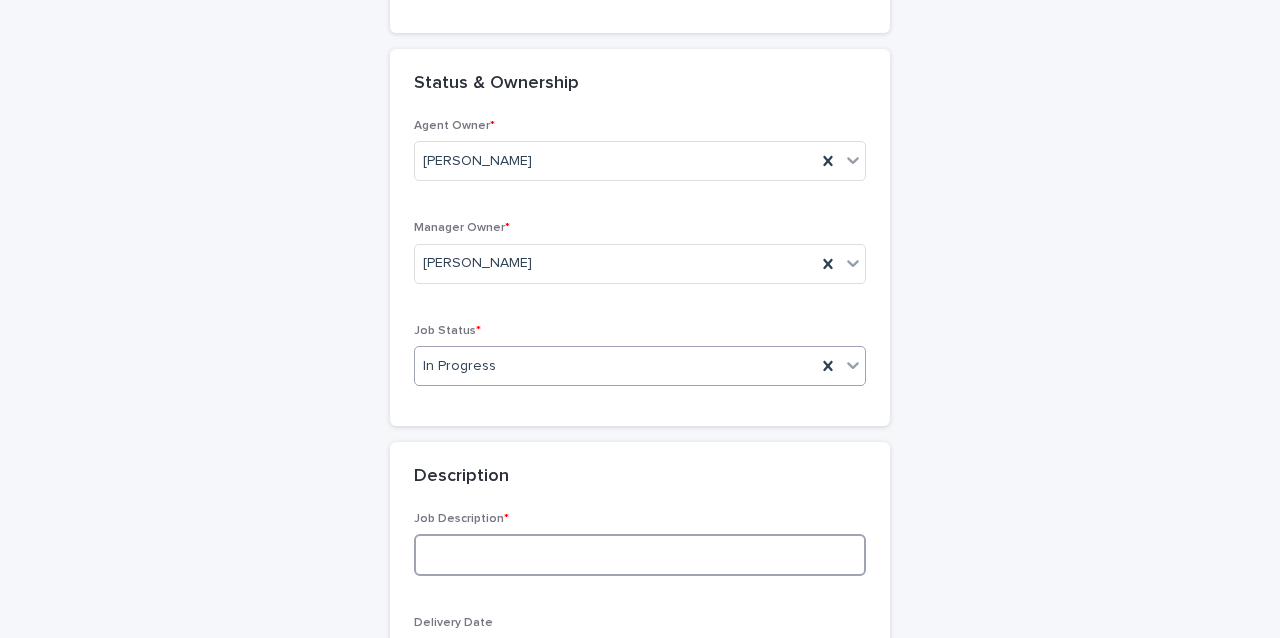 click at bounding box center [640, 555] 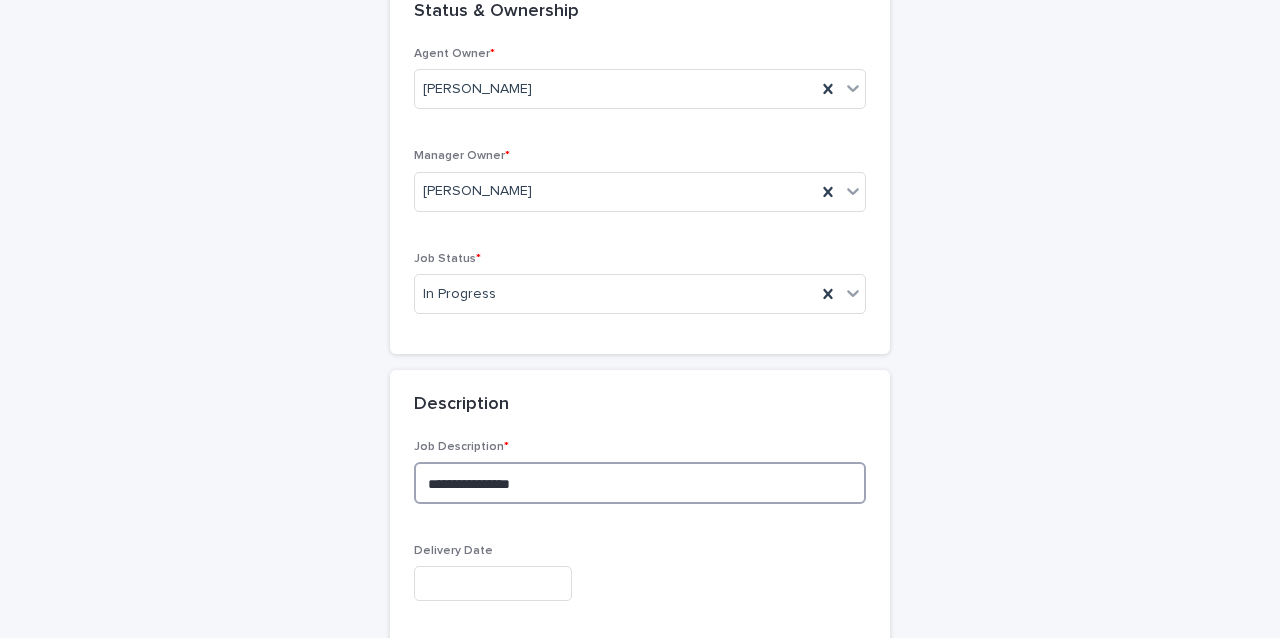 scroll, scrollTop: 520, scrollLeft: 0, axis: vertical 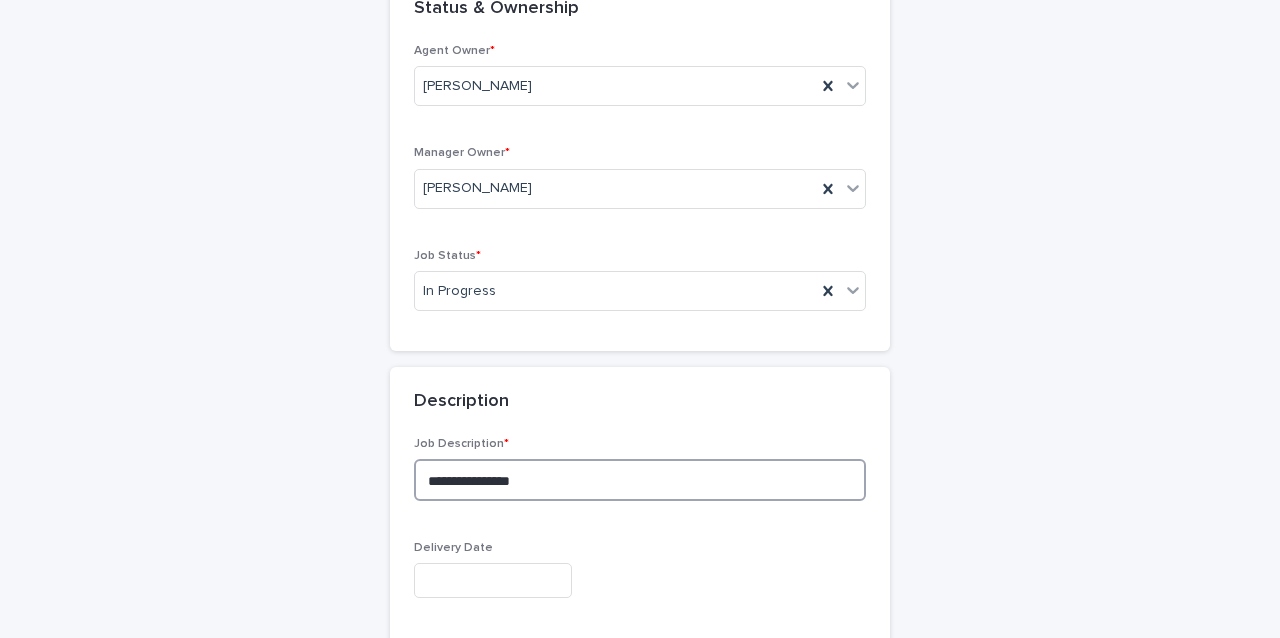 type on "**********" 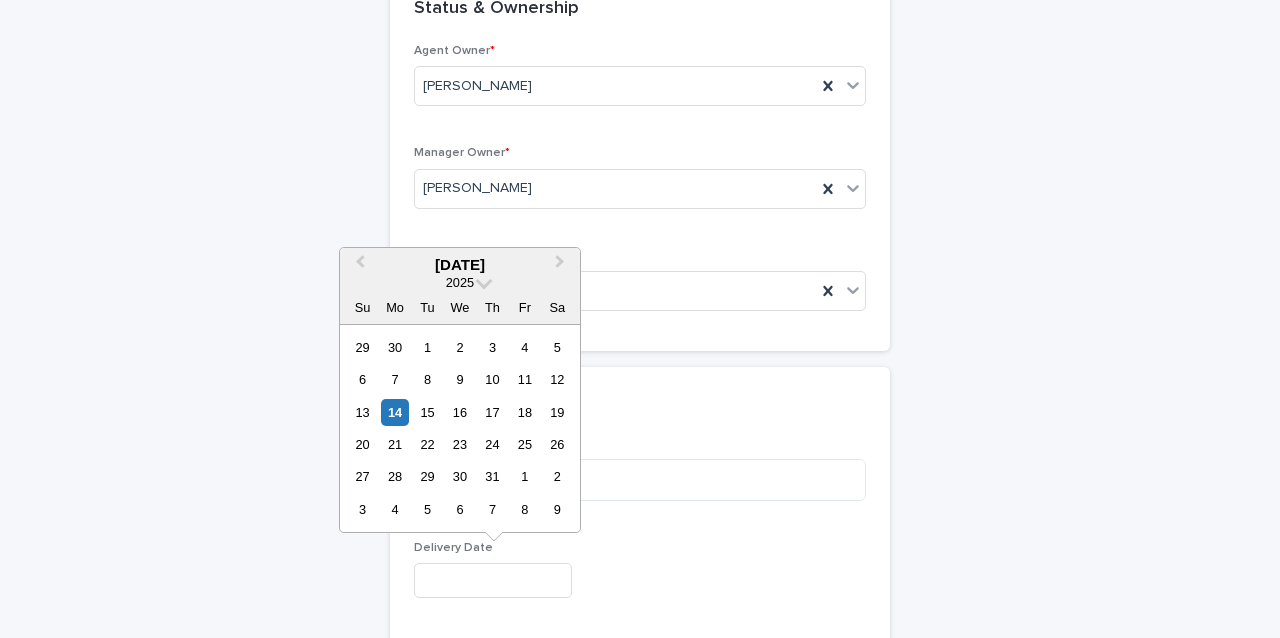 click at bounding box center (493, 580) 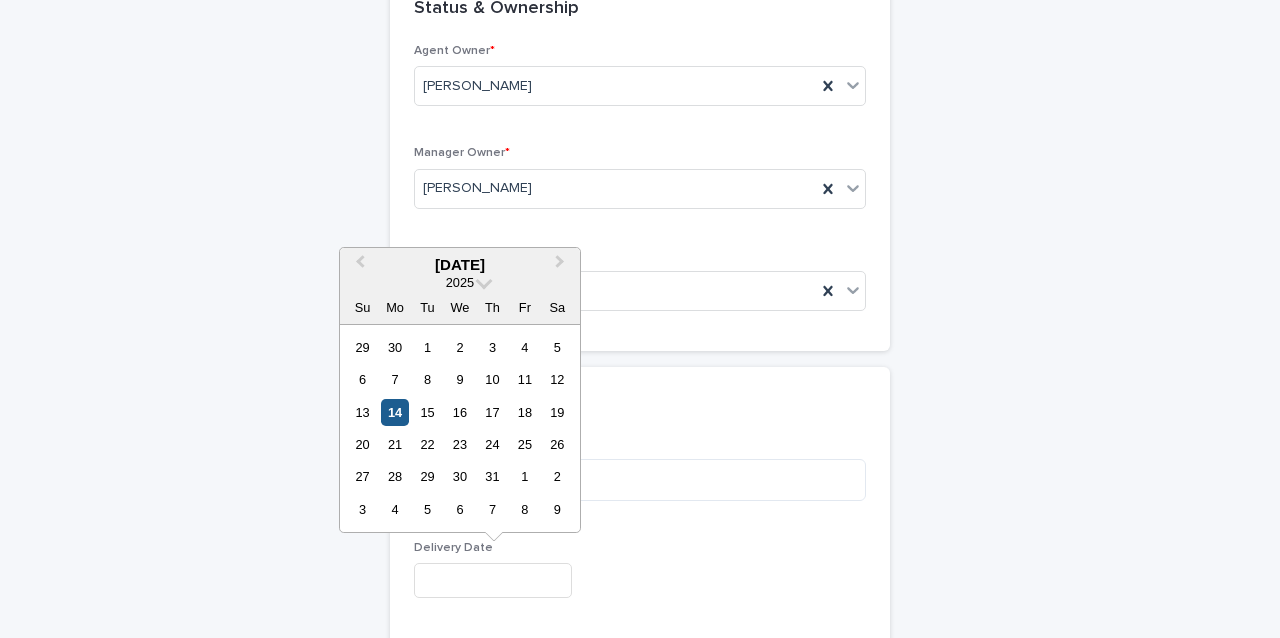 click on "14" at bounding box center [394, 412] 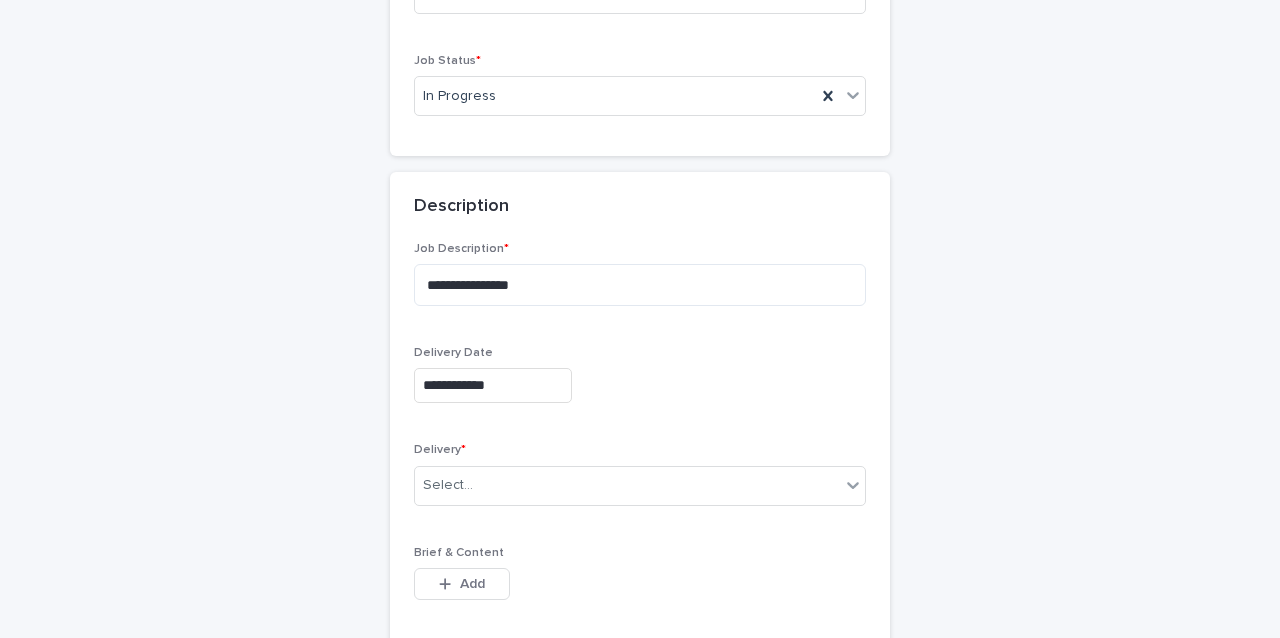 scroll, scrollTop: 717, scrollLeft: 0, axis: vertical 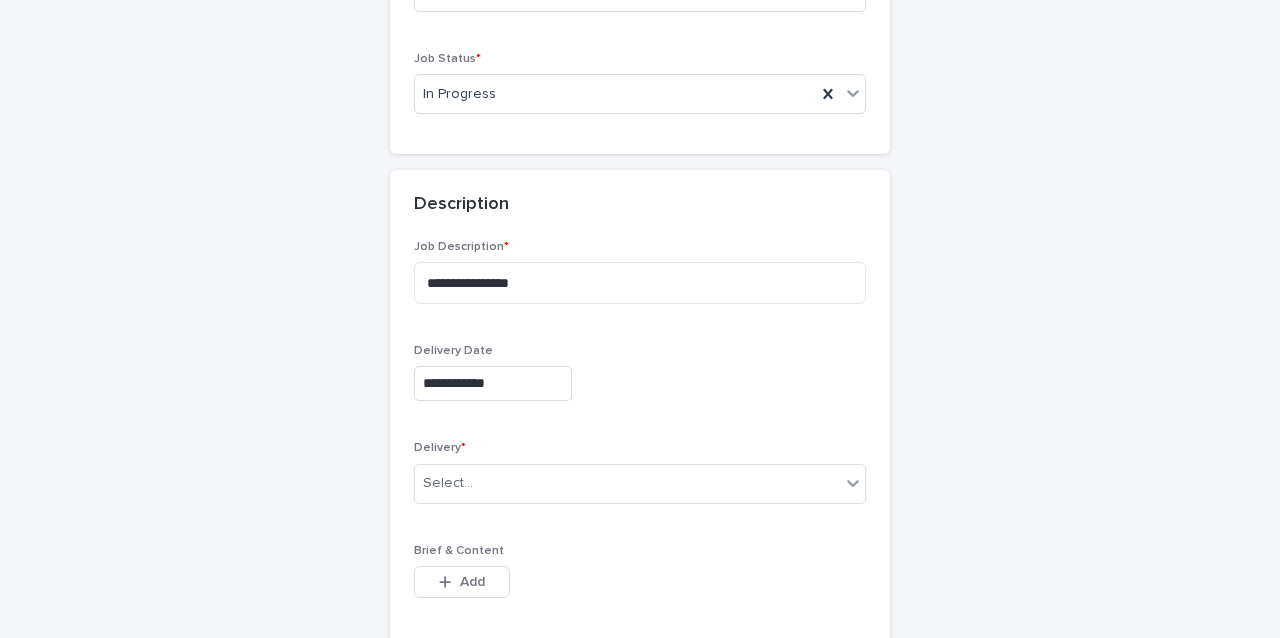 click on "Delivery * Select..." at bounding box center [640, 480] 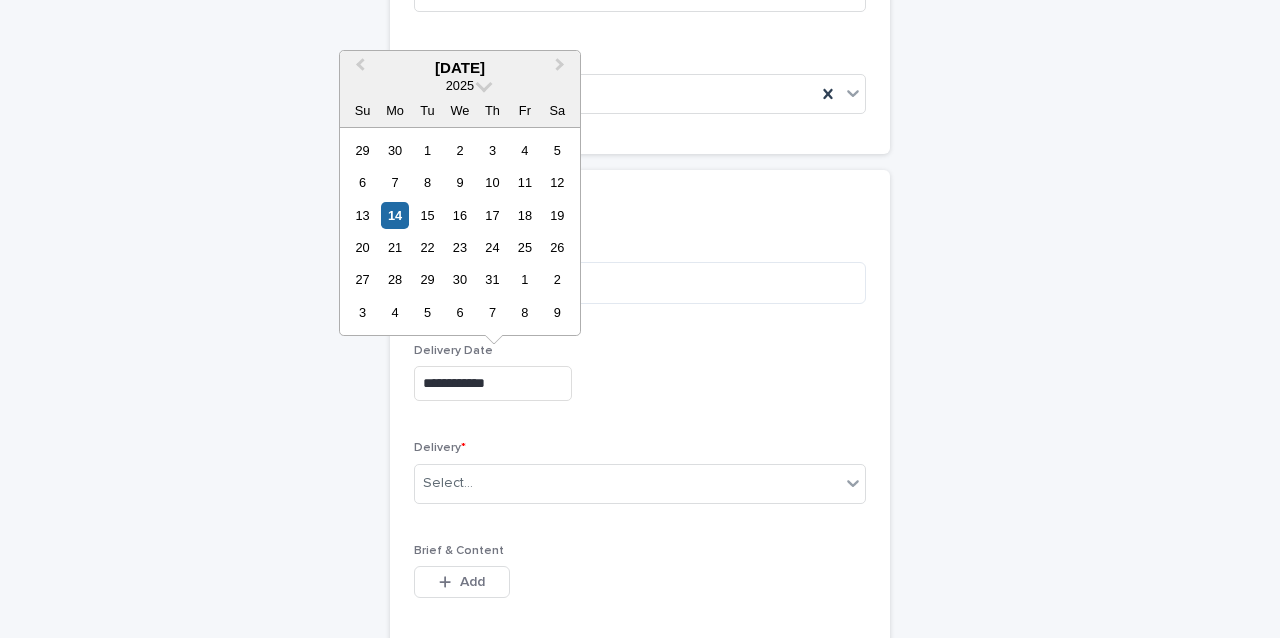 click on "**********" at bounding box center (493, 383) 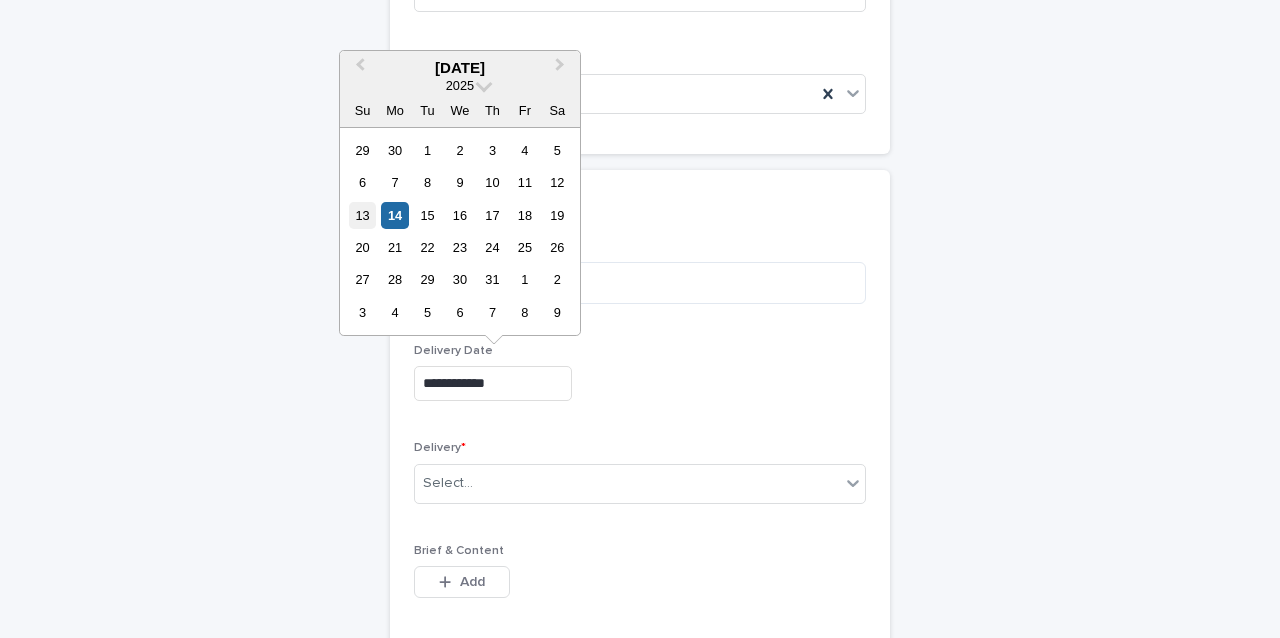 click on "13" at bounding box center [362, 215] 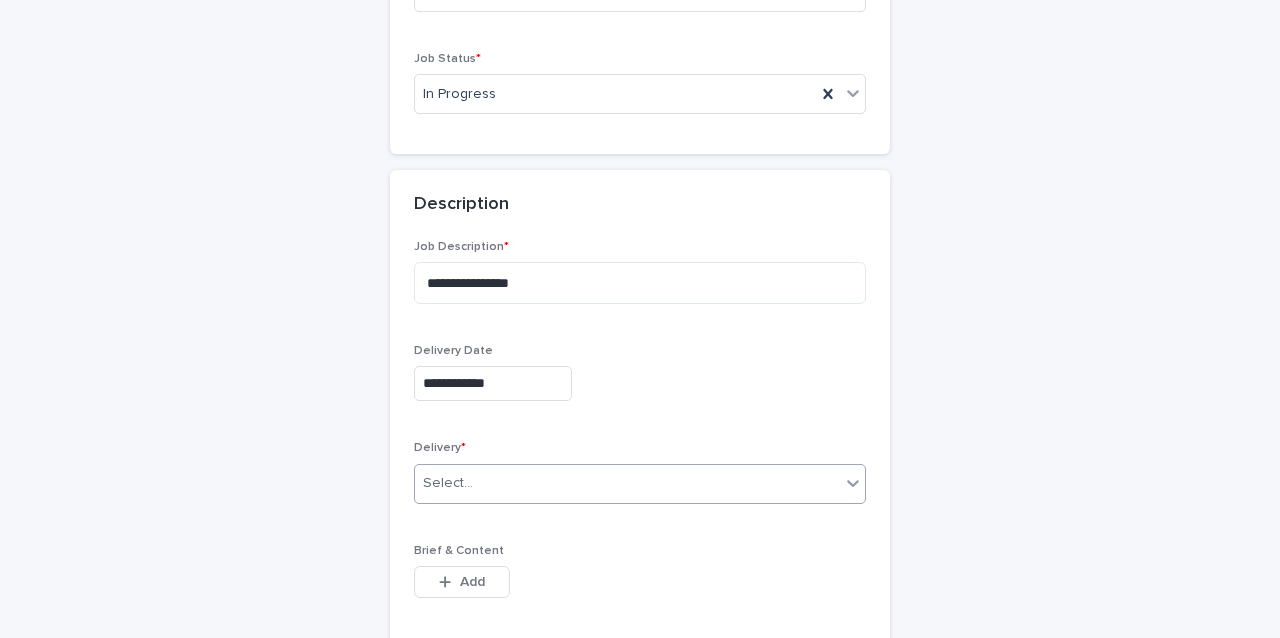 type on "**********" 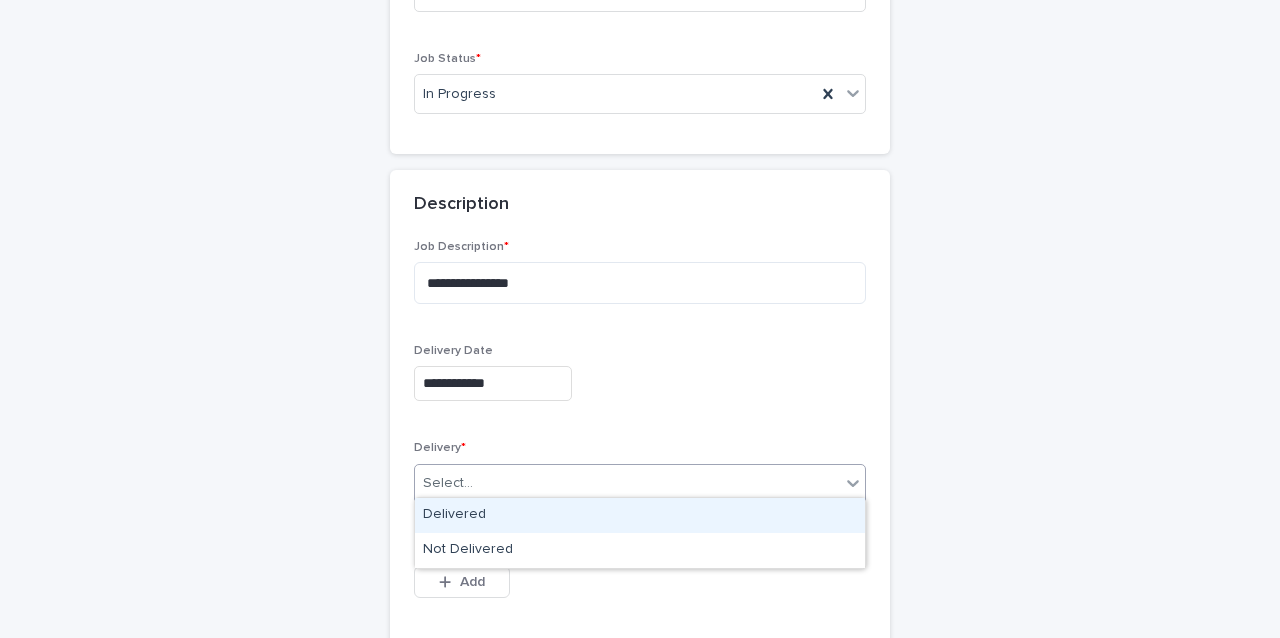 click on "Select..." at bounding box center [627, 483] 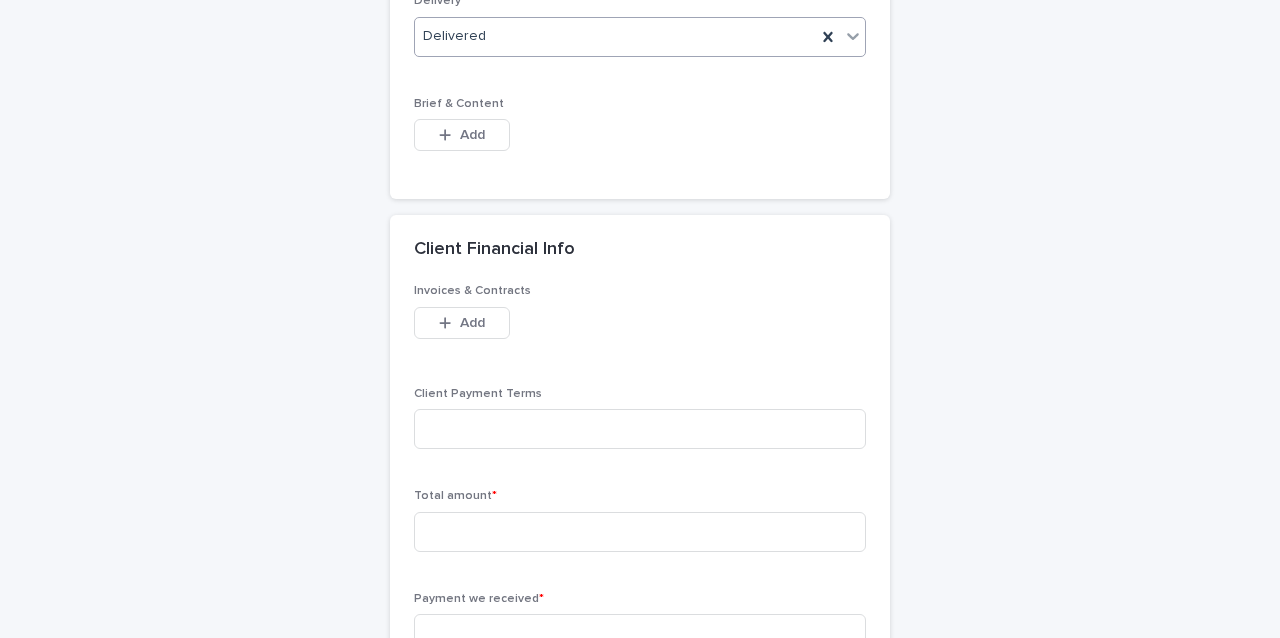 scroll, scrollTop: 1172, scrollLeft: 0, axis: vertical 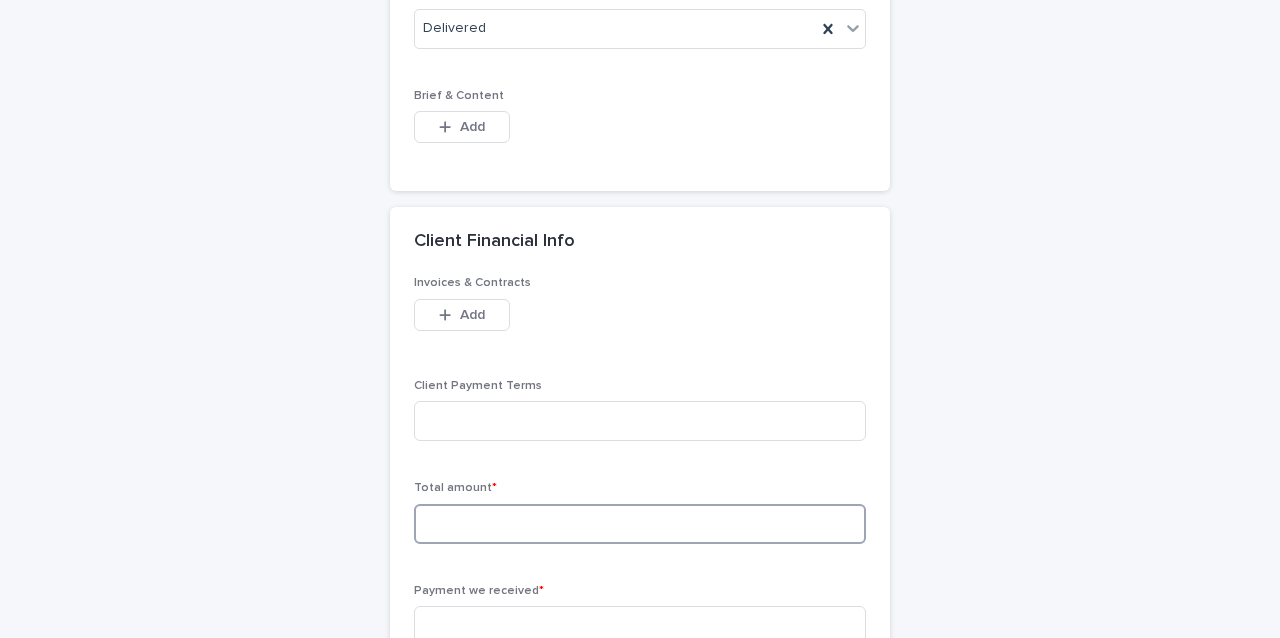 click at bounding box center [640, 524] 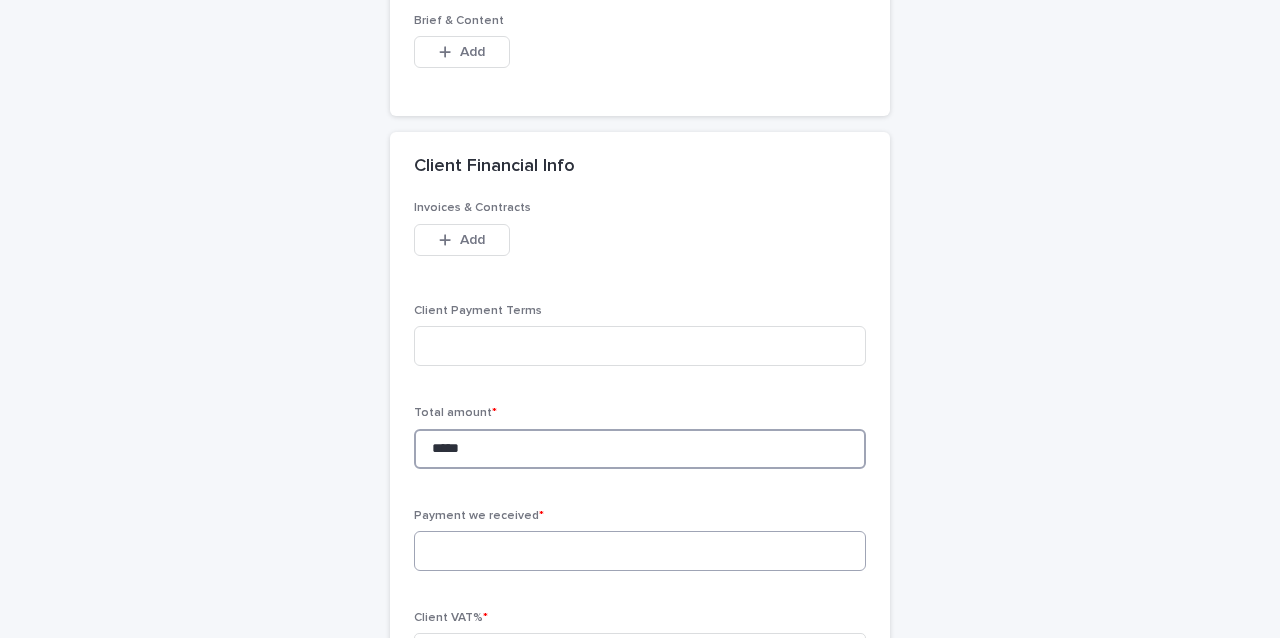 scroll, scrollTop: 1248, scrollLeft: 0, axis: vertical 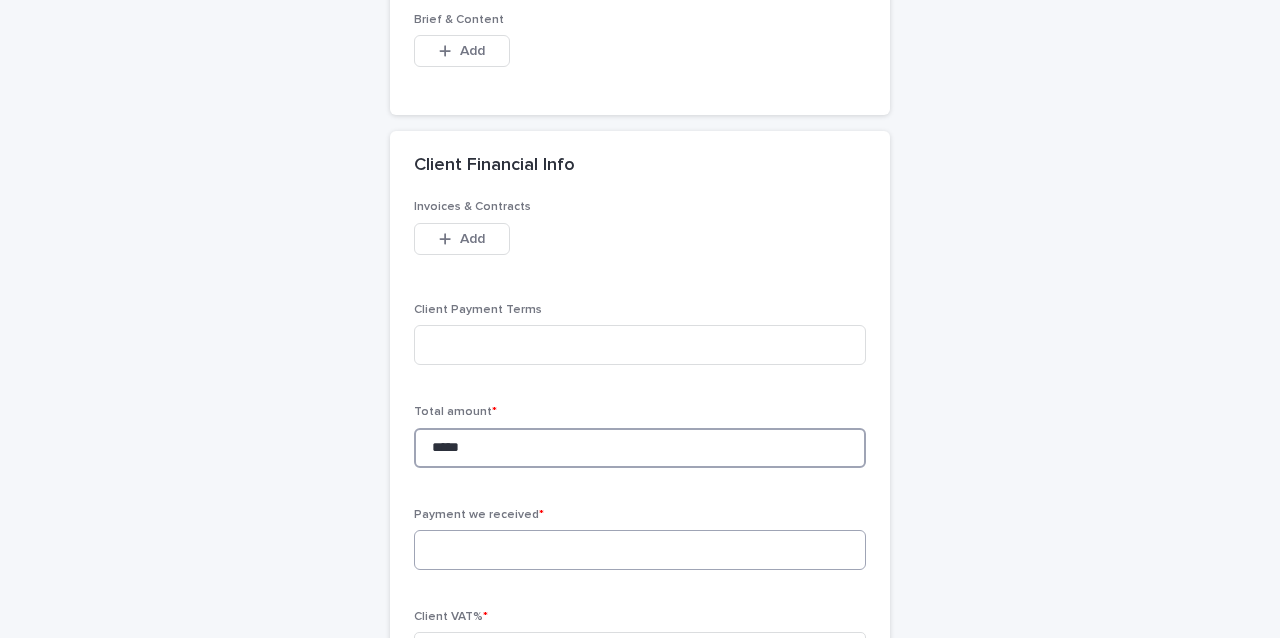 type on "*****" 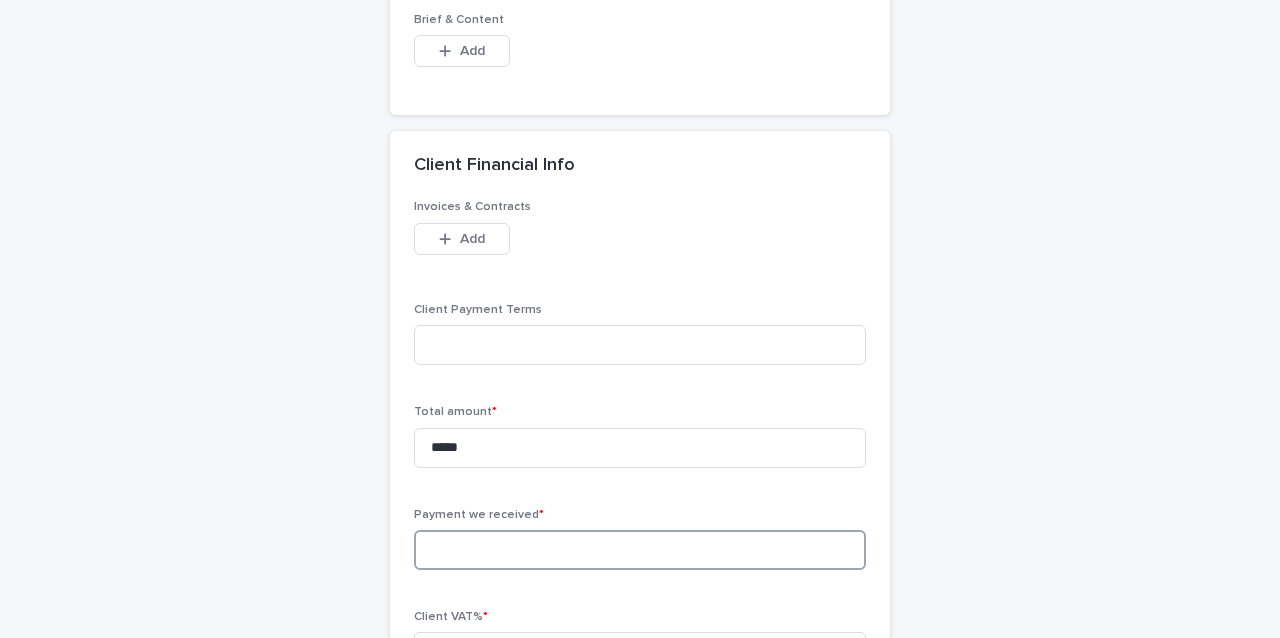 click at bounding box center (640, 550) 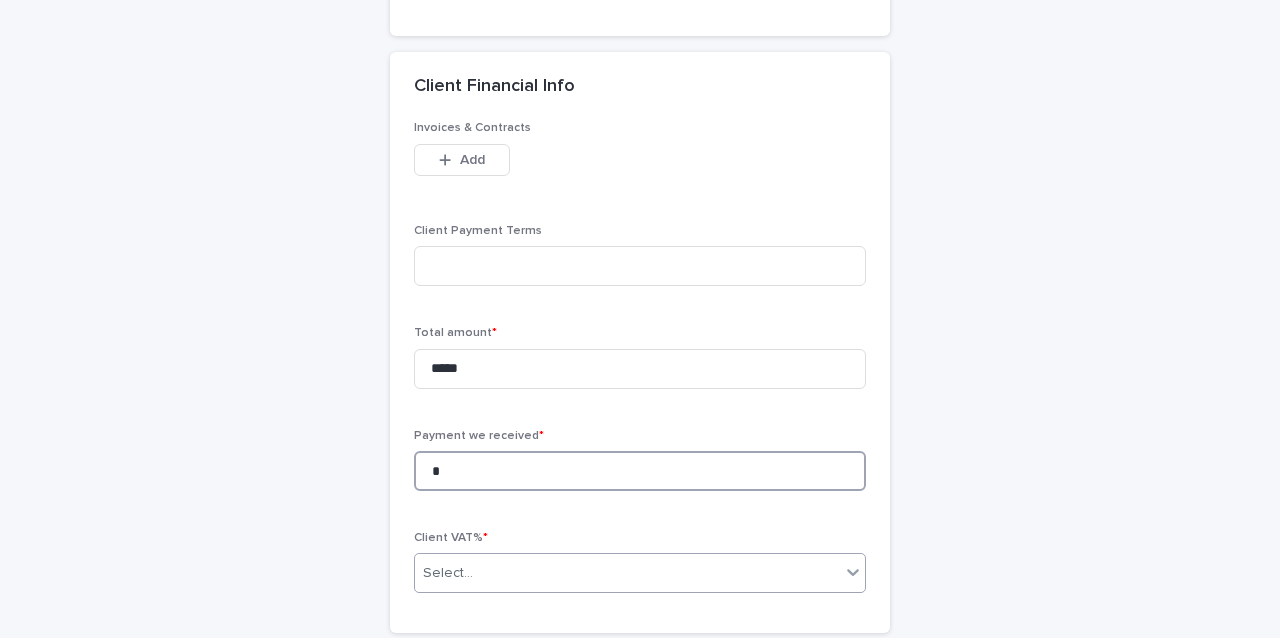 scroll, scrollTop: 1329, scrollLeft: 0, axis: vertical 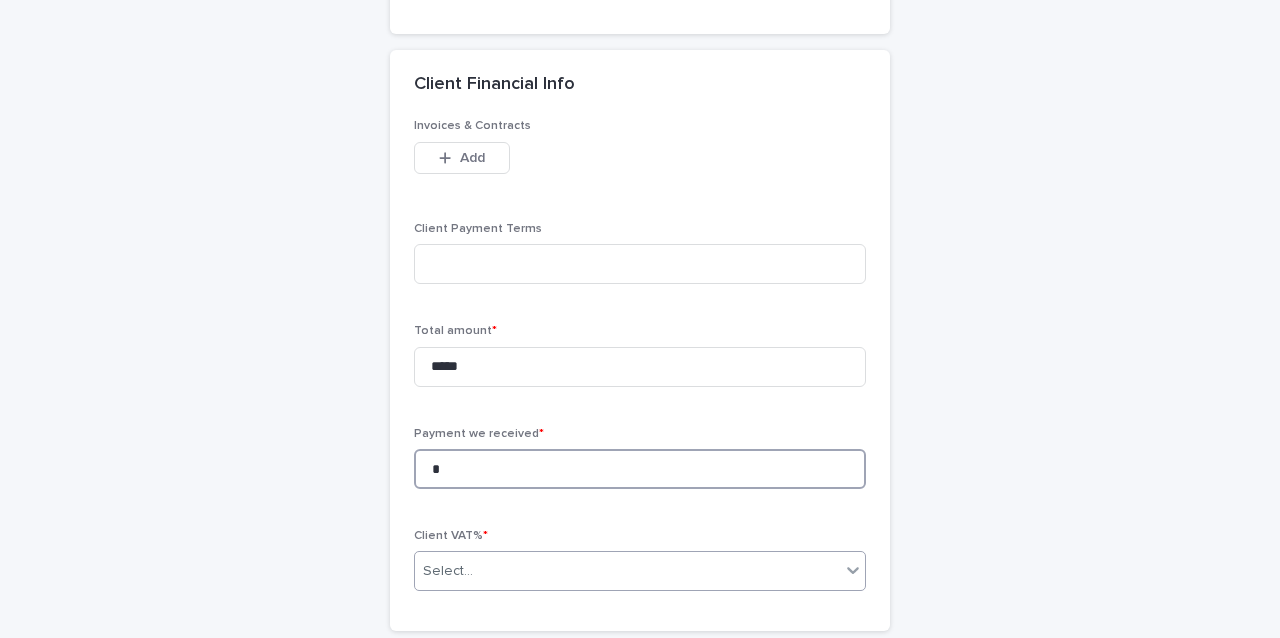 type on "*" 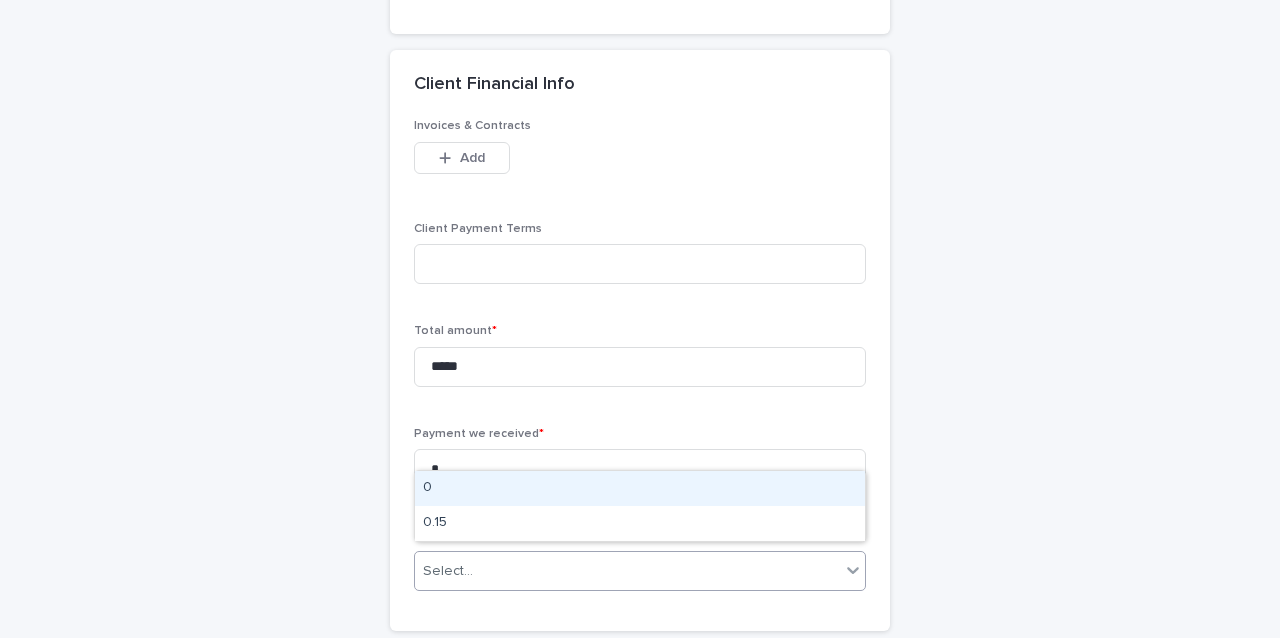 click on "Select..." at bounding box center (627, 571) 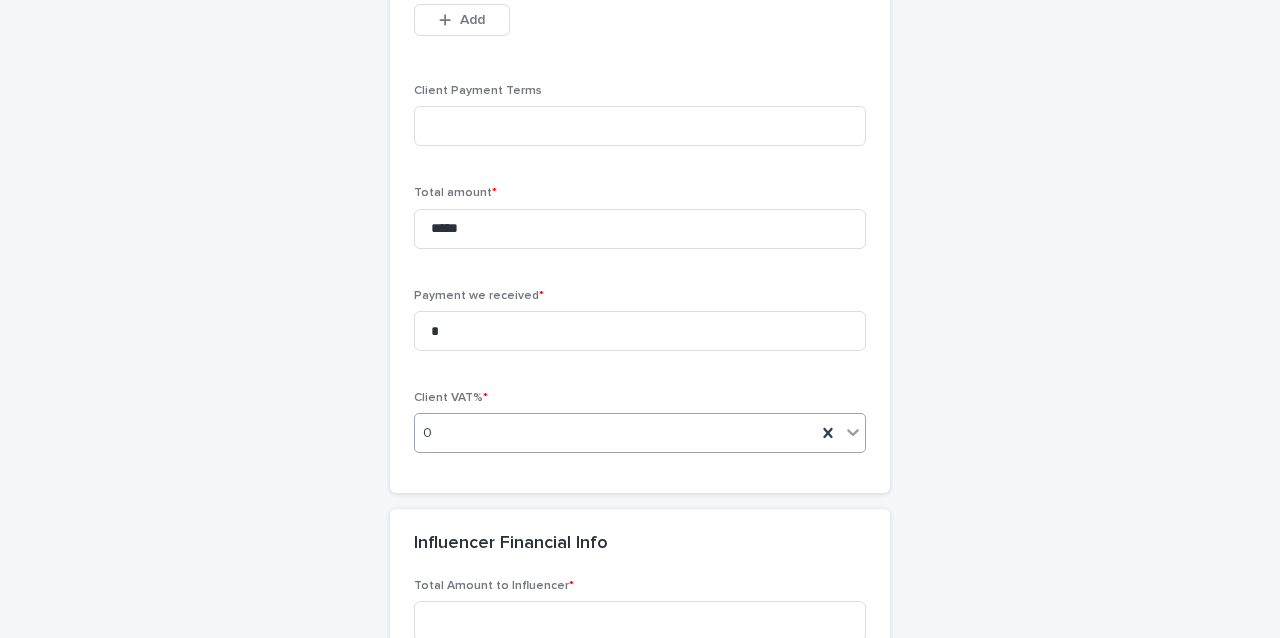 scroll, scrollTop: 1471, scrollLeft: 0, axis: vertical 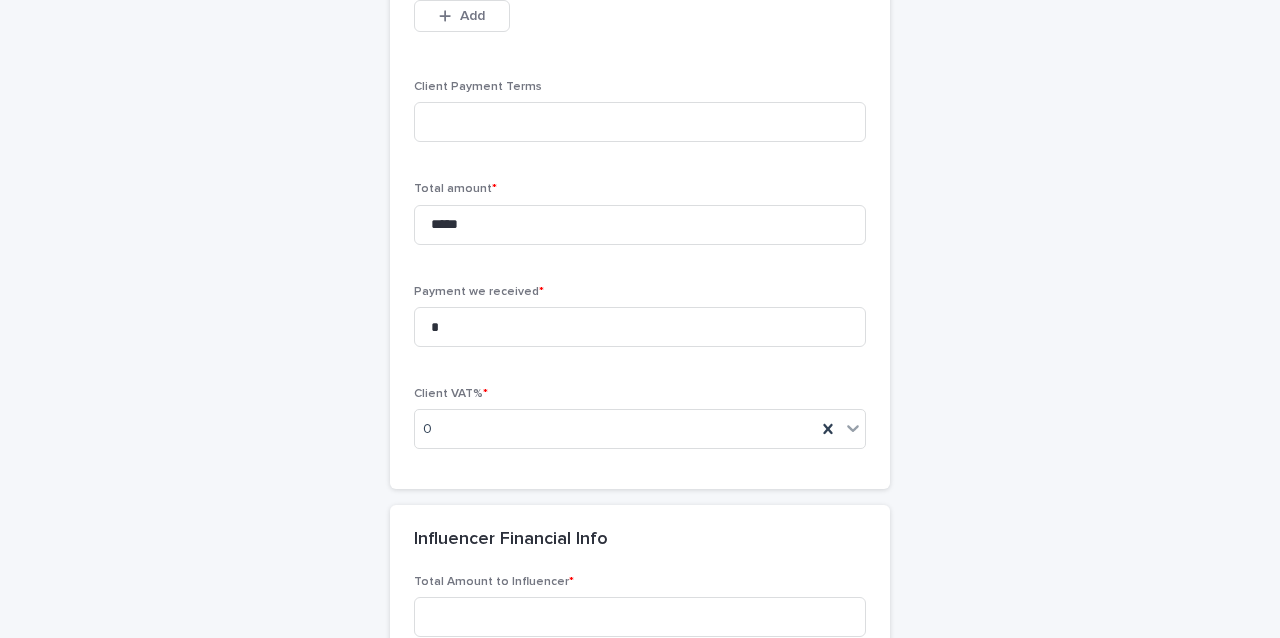 click on "Total Amount to Influencer *" at bounding box center [640, 614] 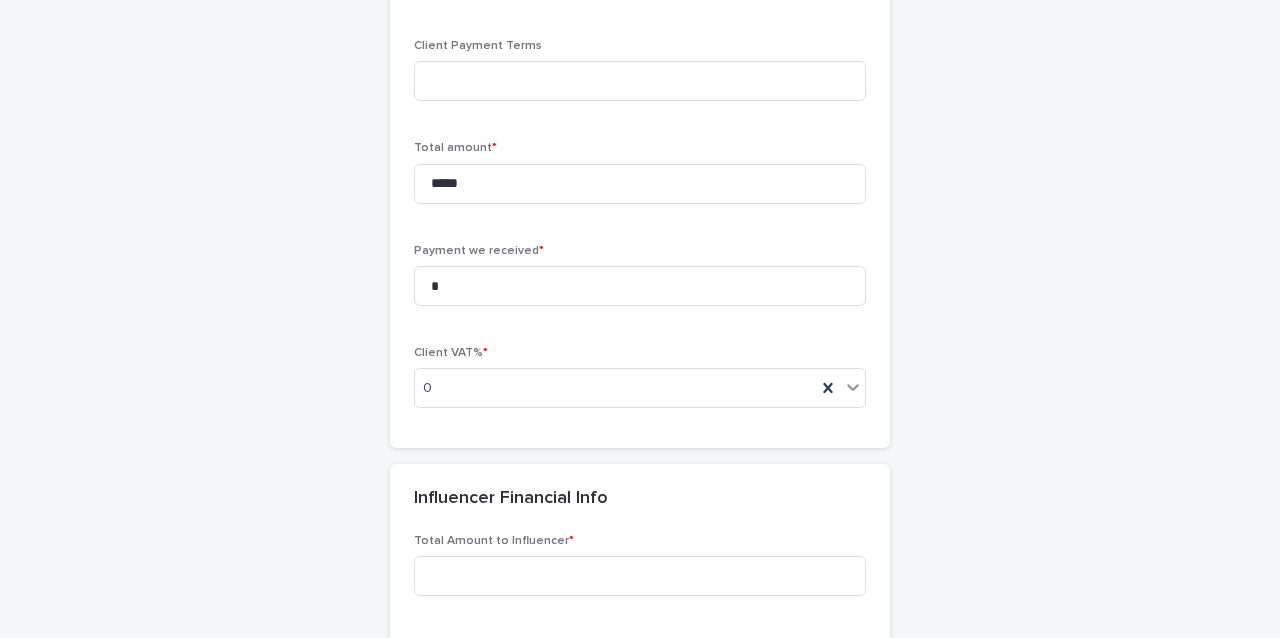 scroll, scrollTop: 1519, scrollLeft: 0, axis: vertical 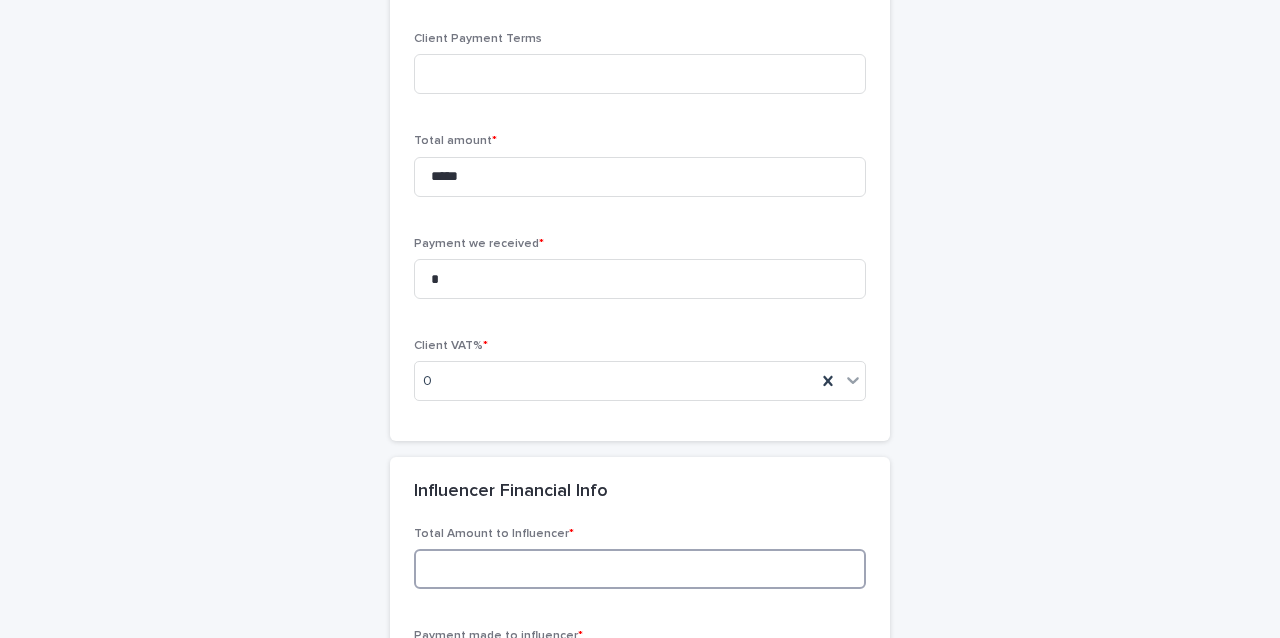 click at bounding box center [640, 569] 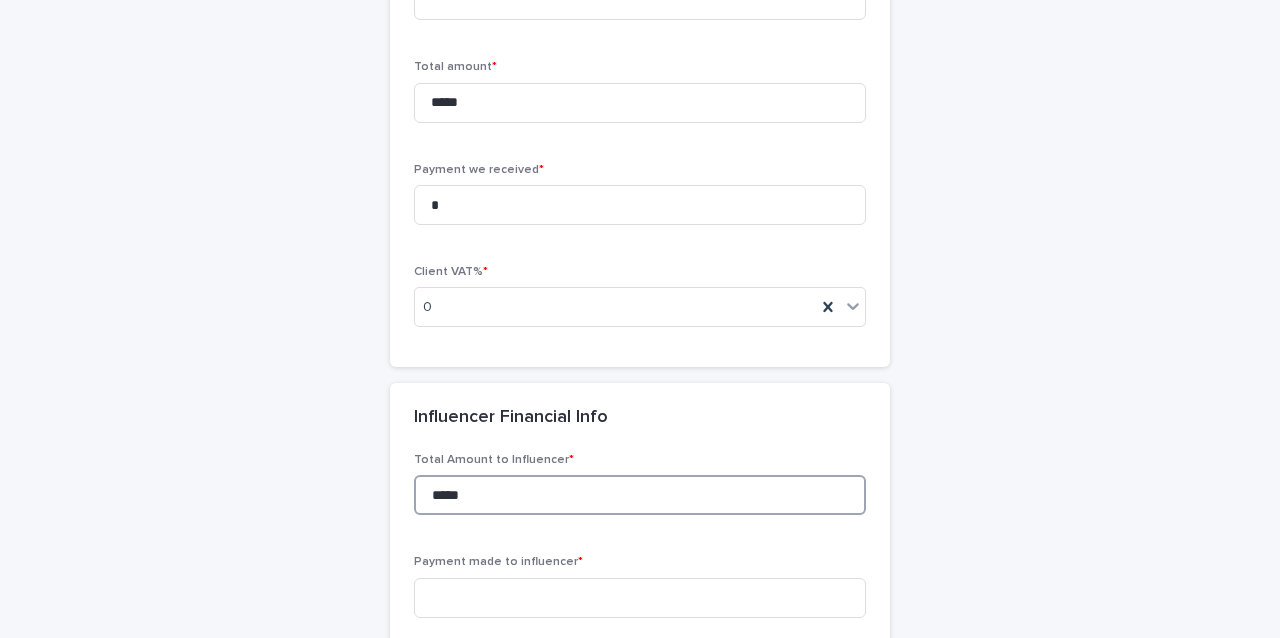 scroll, scrollTop: 1594, scrollLeft: 0, axis: vertical 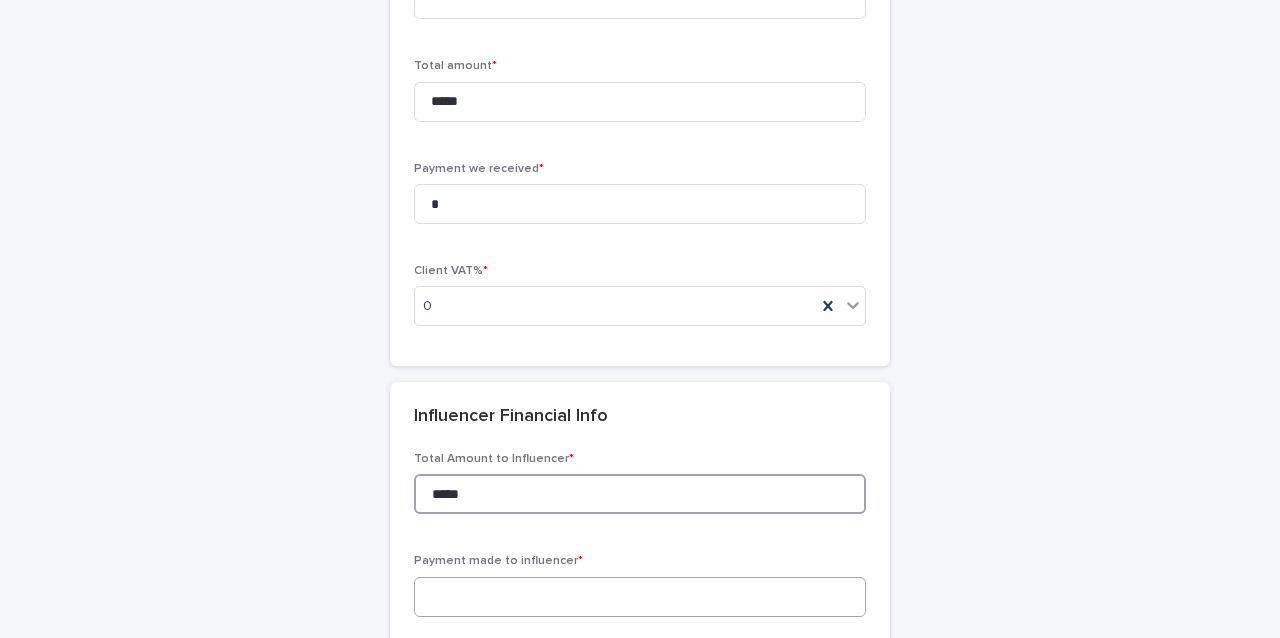 type on "*****" 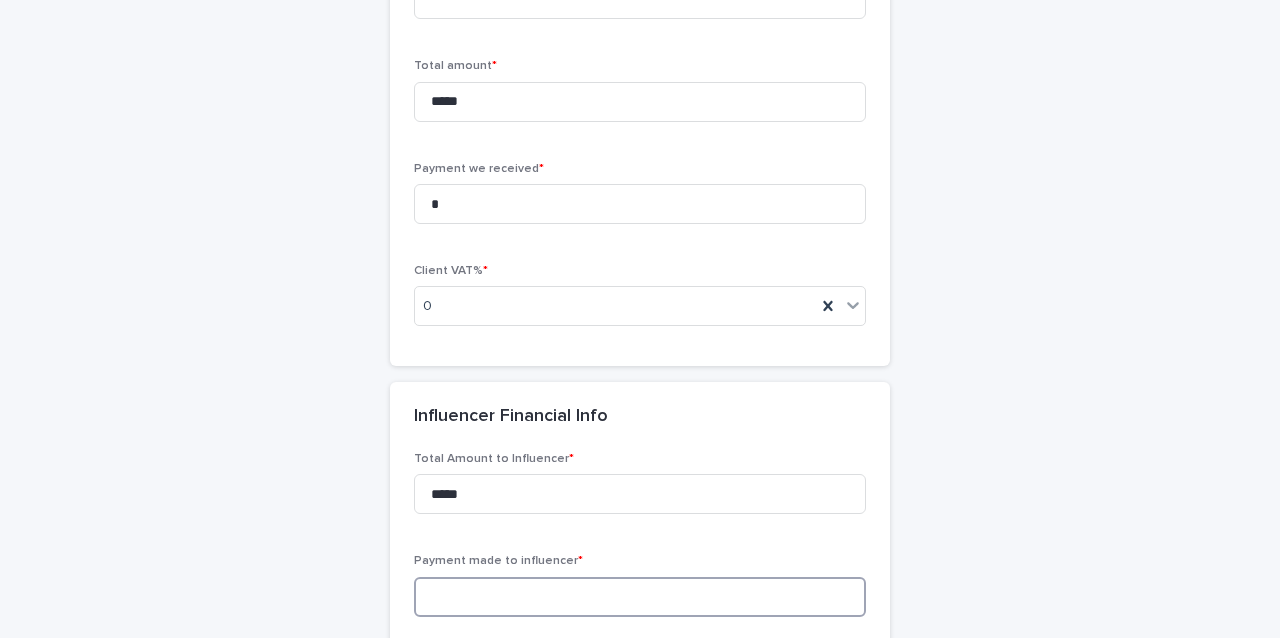 click at bounding box center (640, 597) 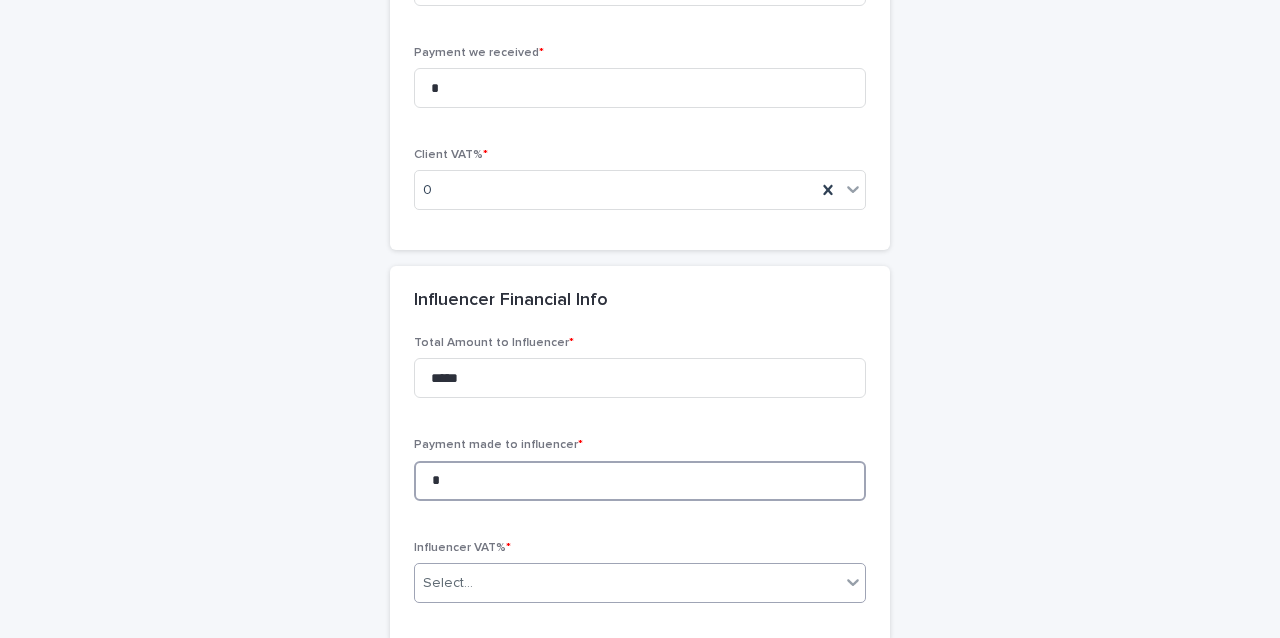 scroll, scrollTop: 1713, scrollLeft: 0, axis: vertical 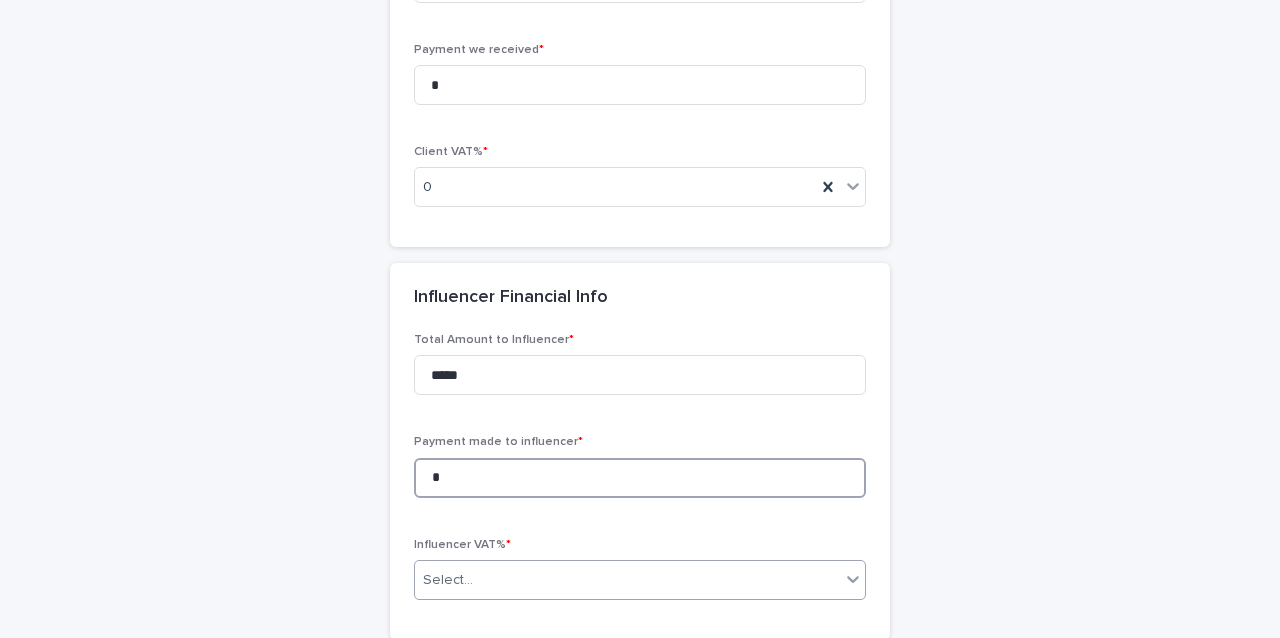 type on "*" 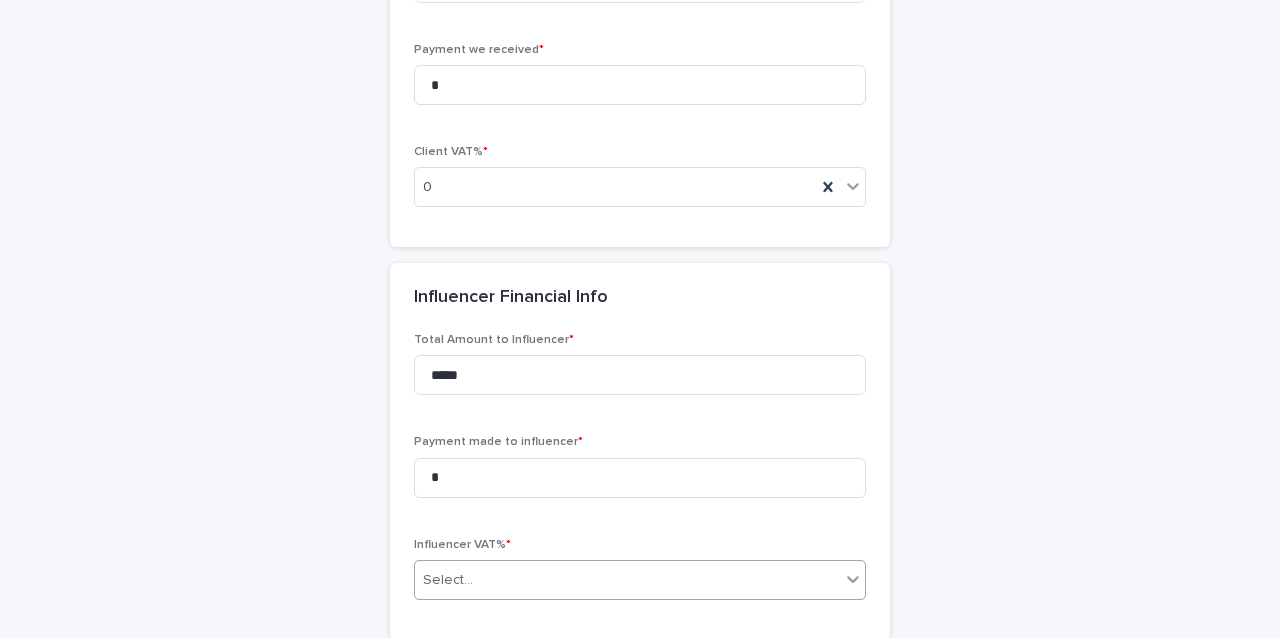 click on "Select..." at bounding box center [627, 580] 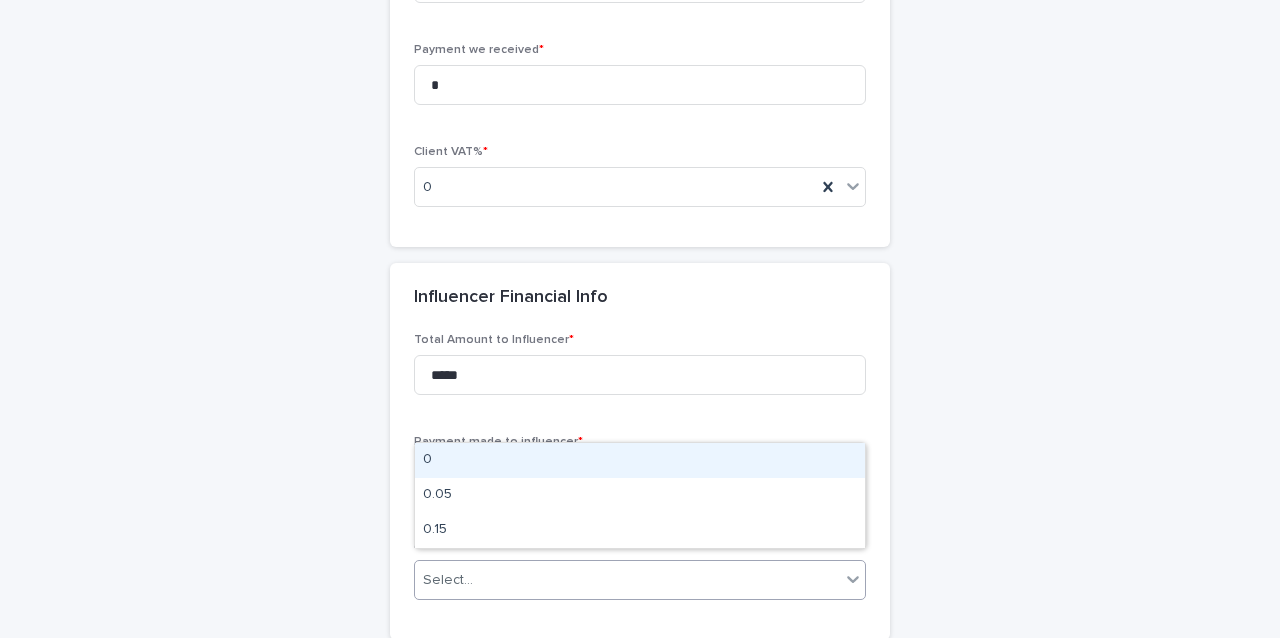 click on "0" at bounding box center (640, 460) 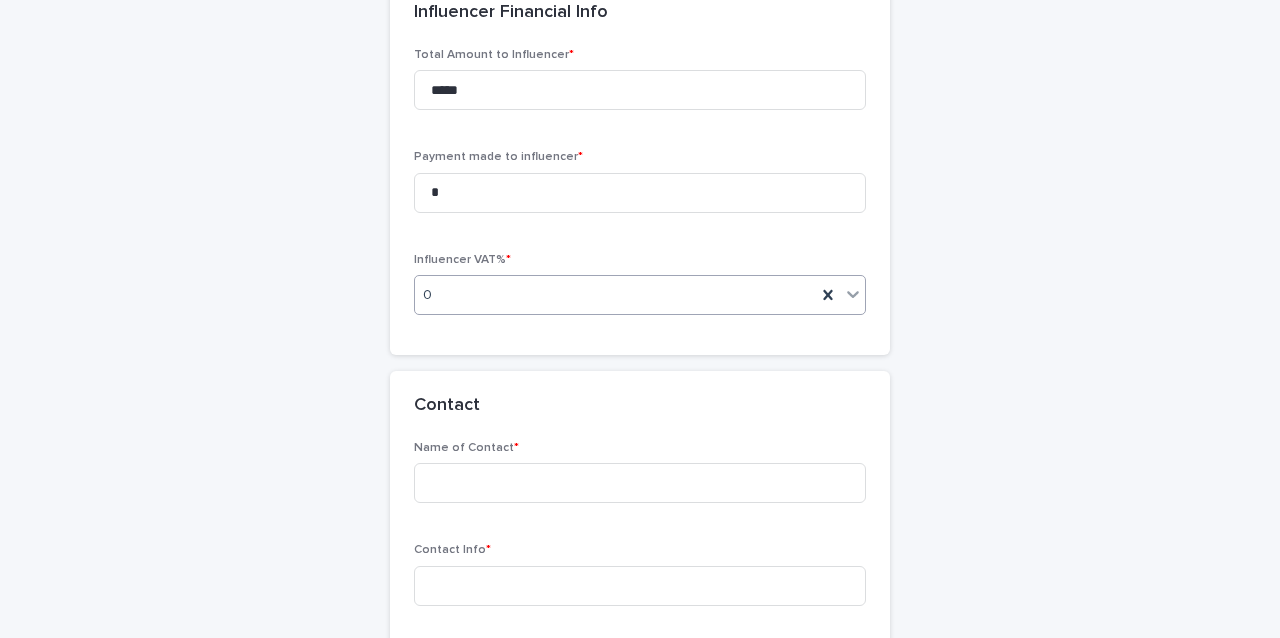 scroll, scrollTop: 2024, scrollLeft: 0, axis: vertical 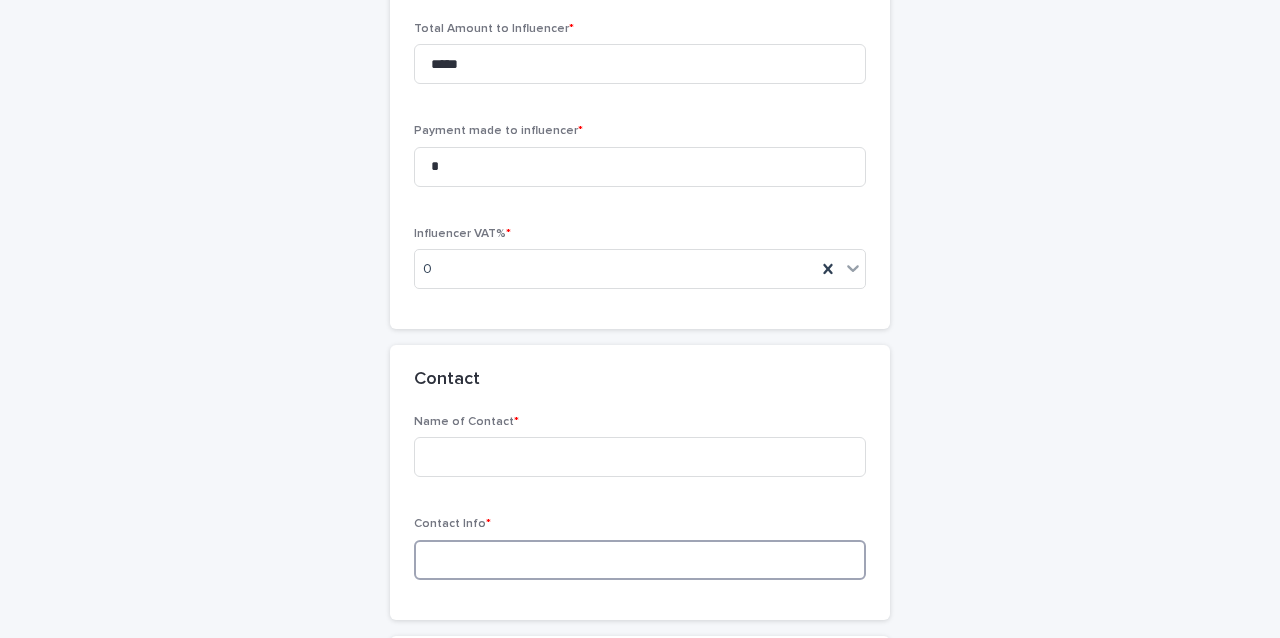 click at bounding box center [640, 560] 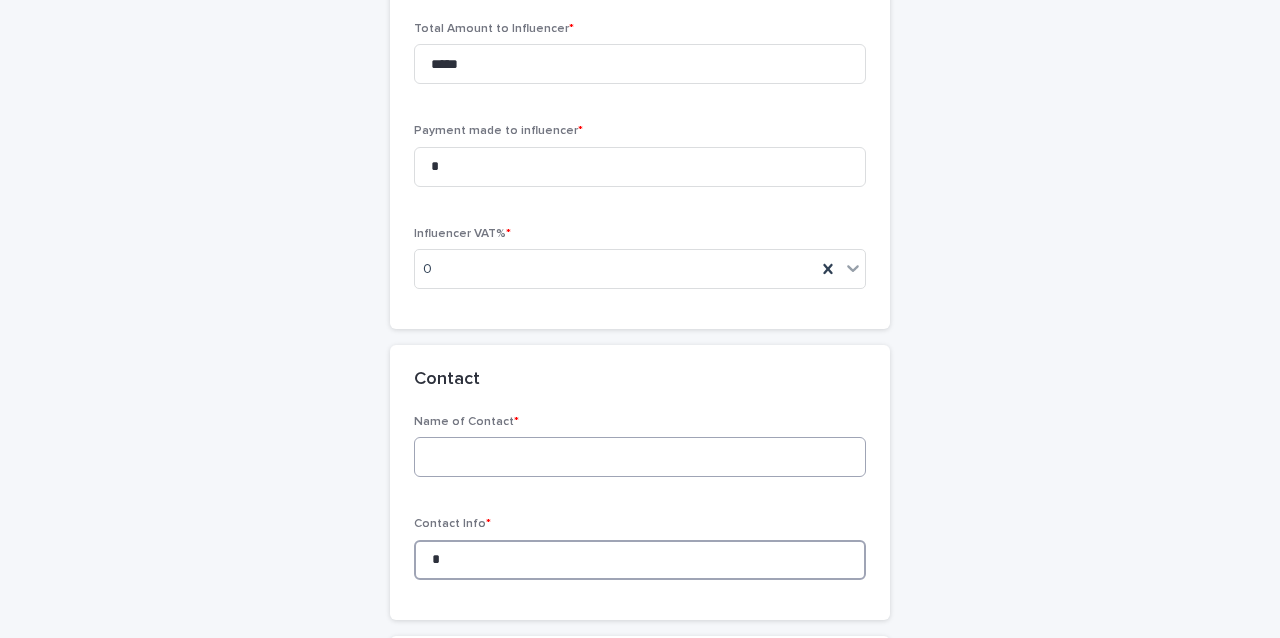 type on "*" 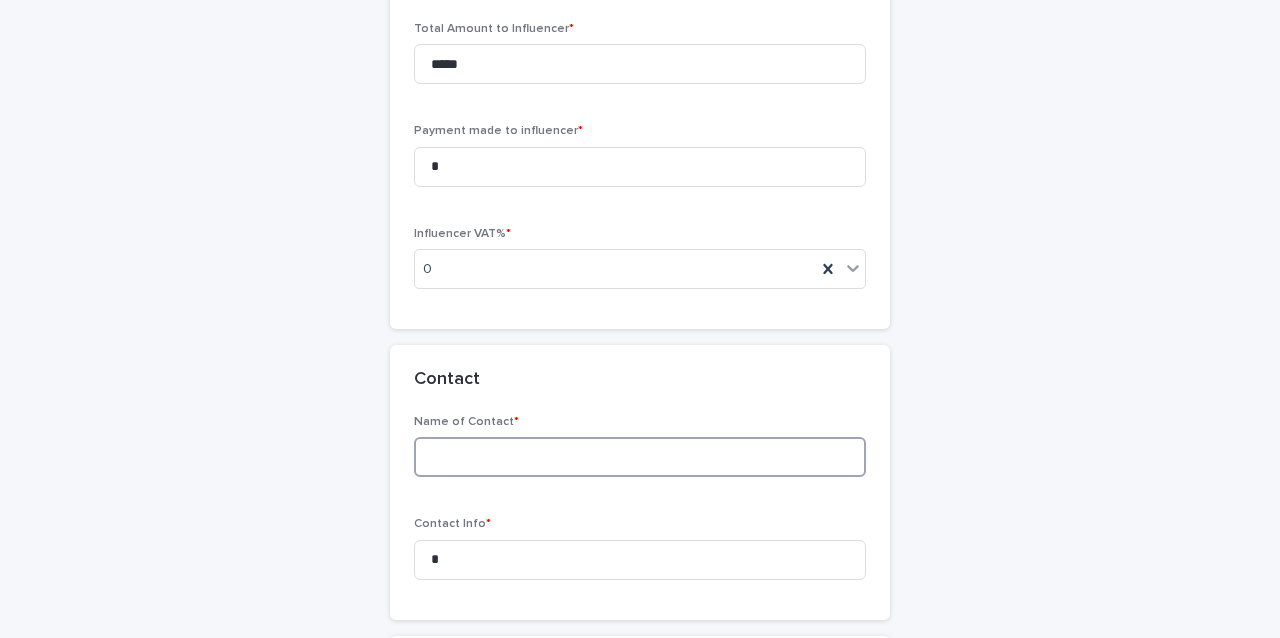 click at bounding box center [640, 457] 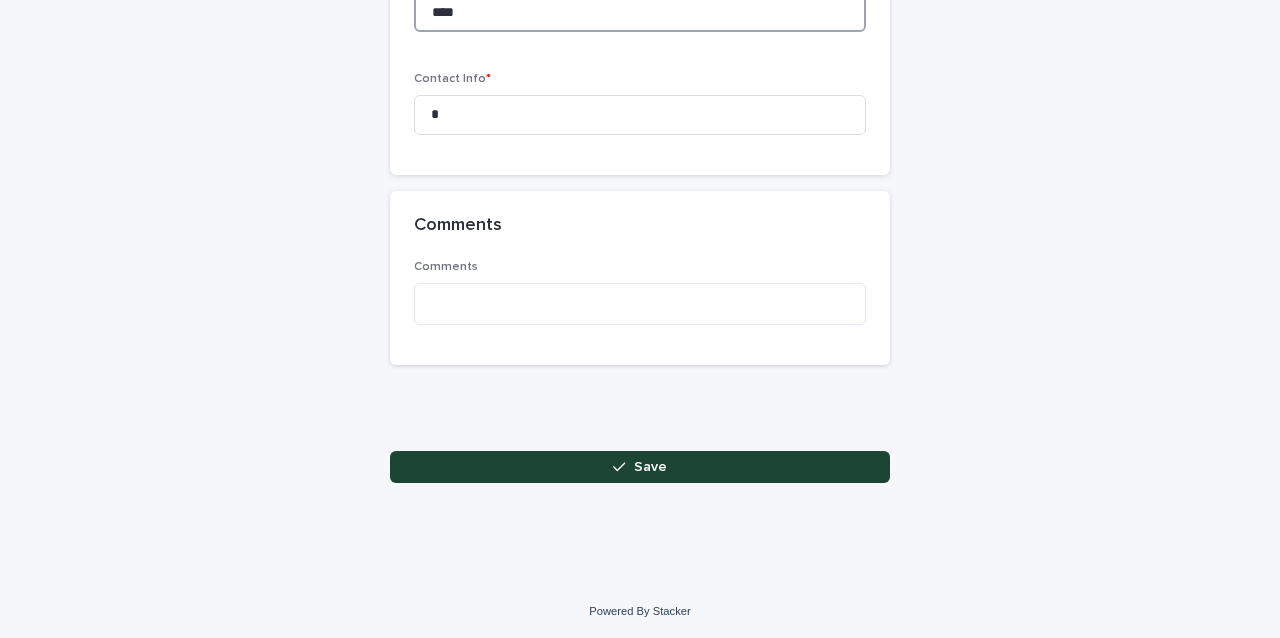scroll, scrollTop: 2456, scrollLeft: 0, axis: vertical 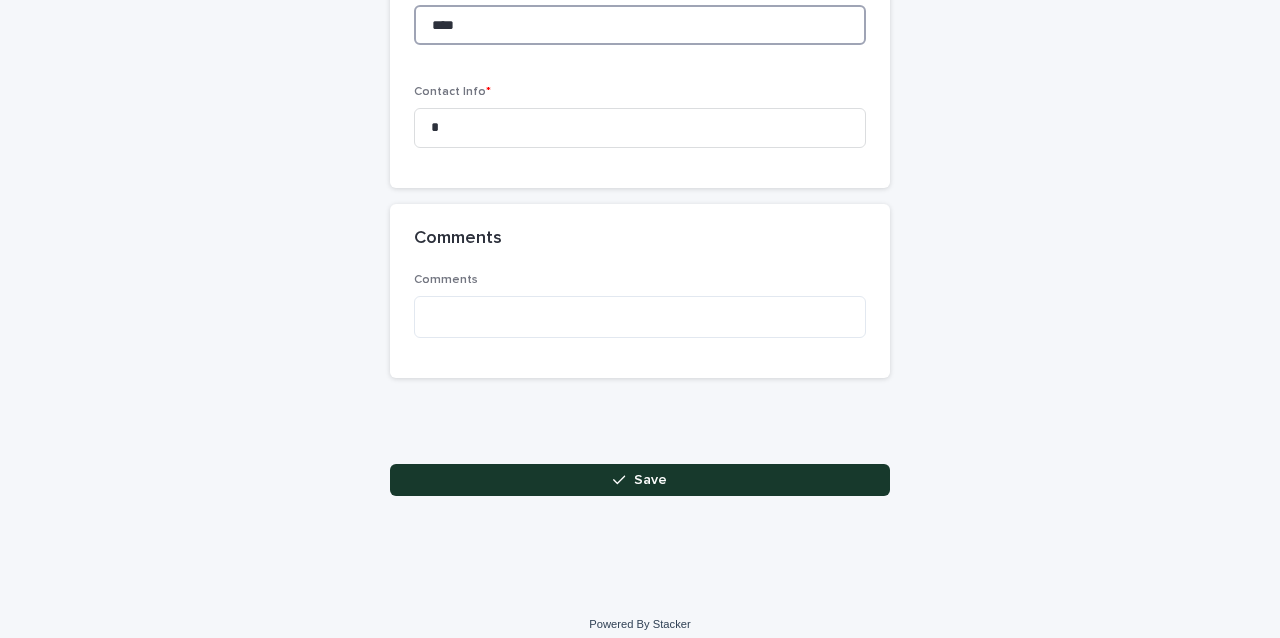 type on "****" 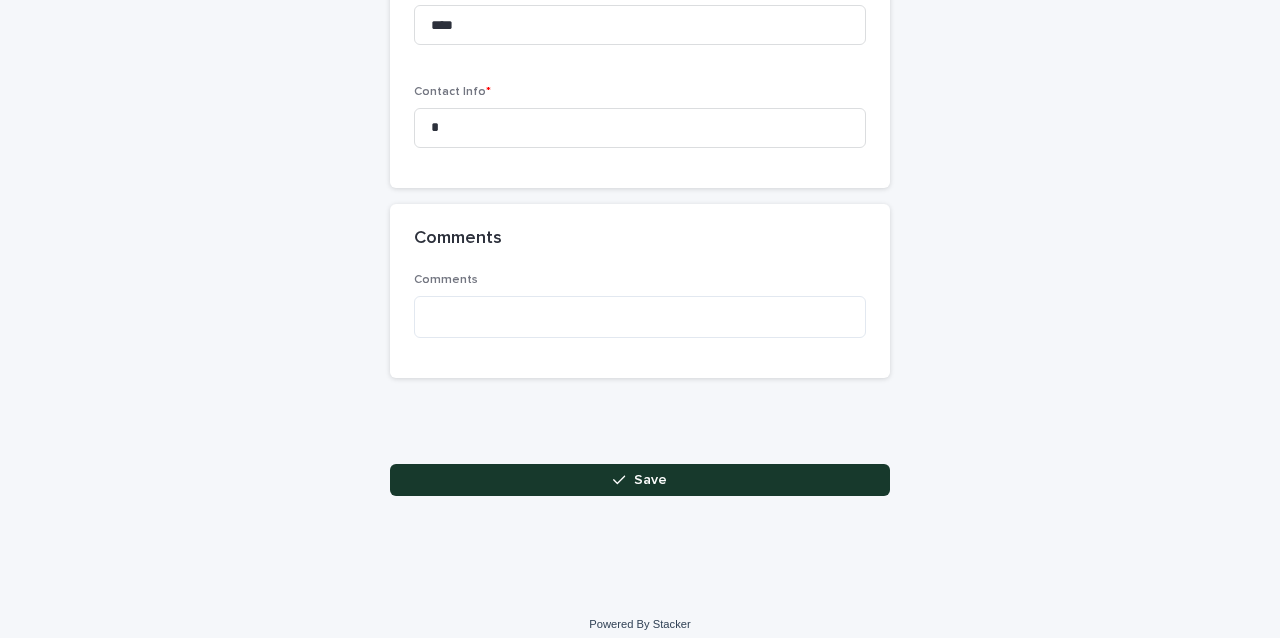 click on "Save" at bounding box center (640, 480) 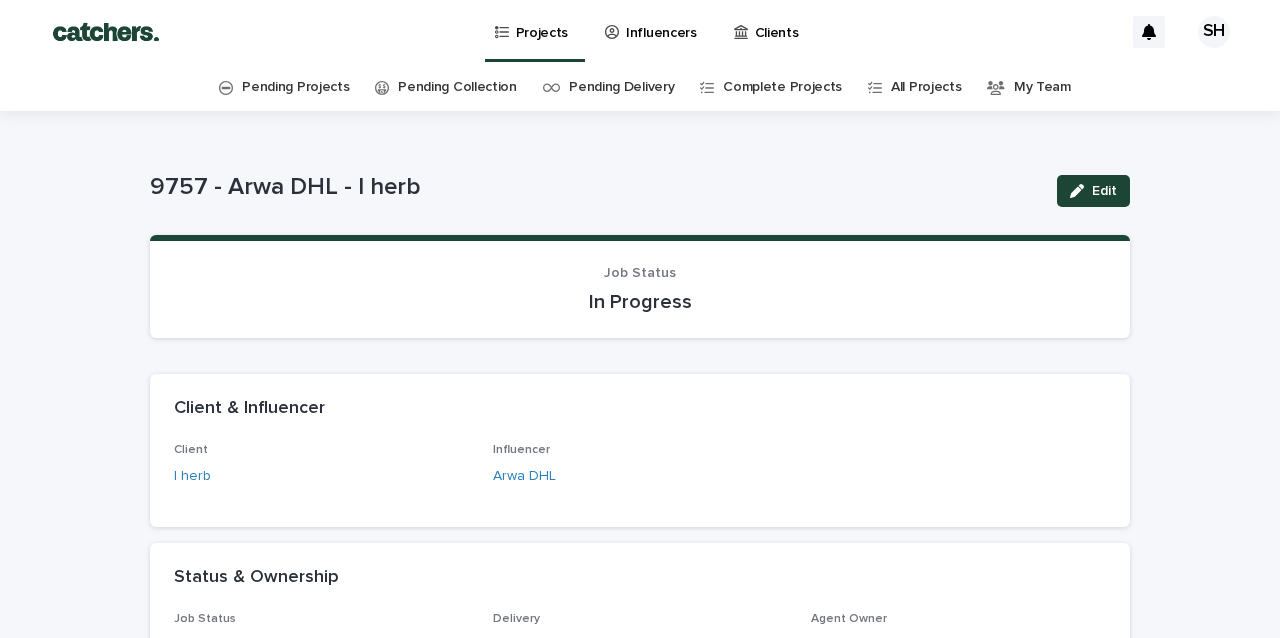 scroll, scrollTop: 0, scrollLeft: 0, axis: both 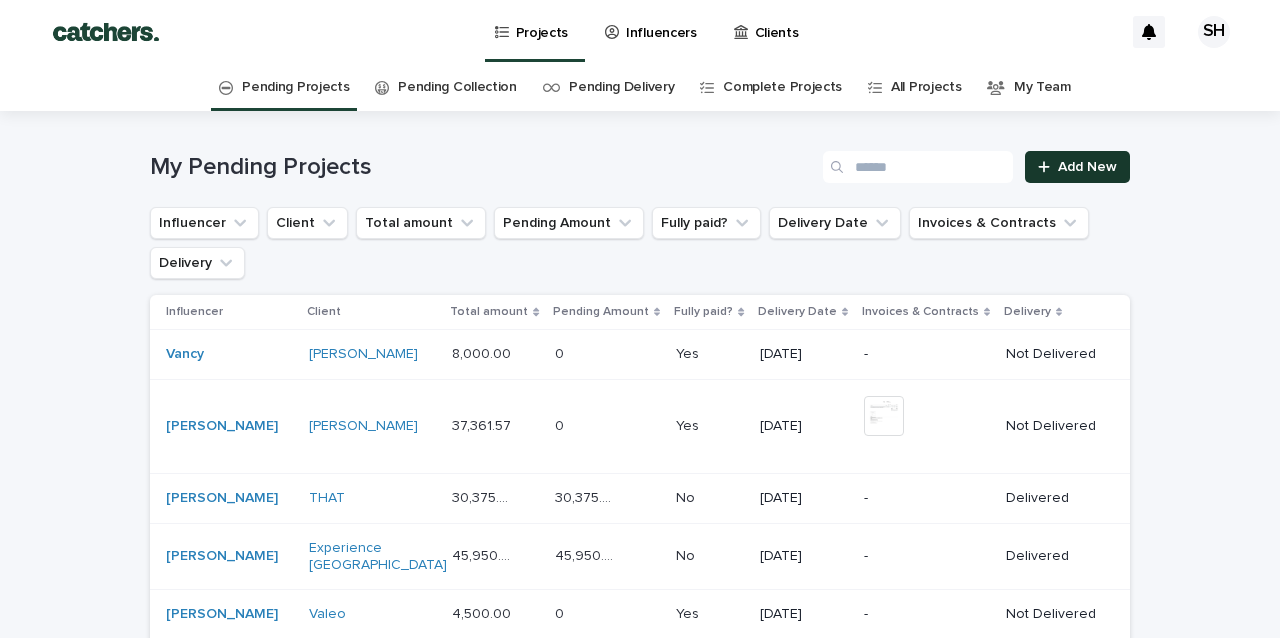 click on "Add New" at bounding box center [1087, 167] 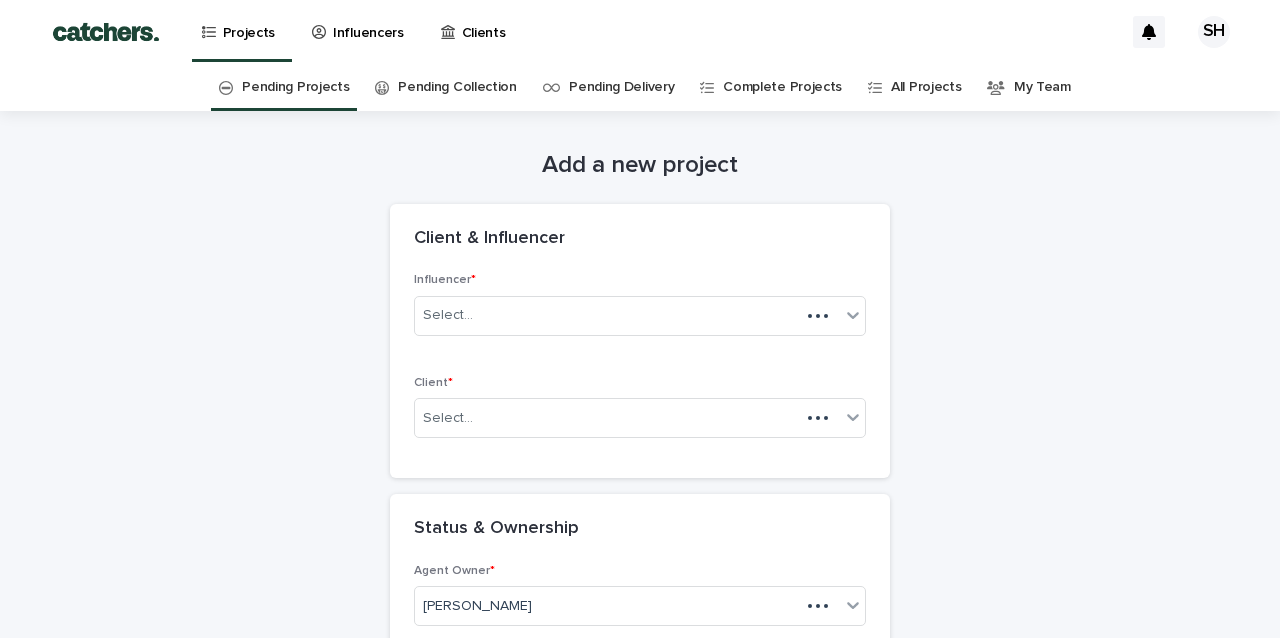 scroll, scrollTop: 64, scrollLeft: 0, axis: vertical 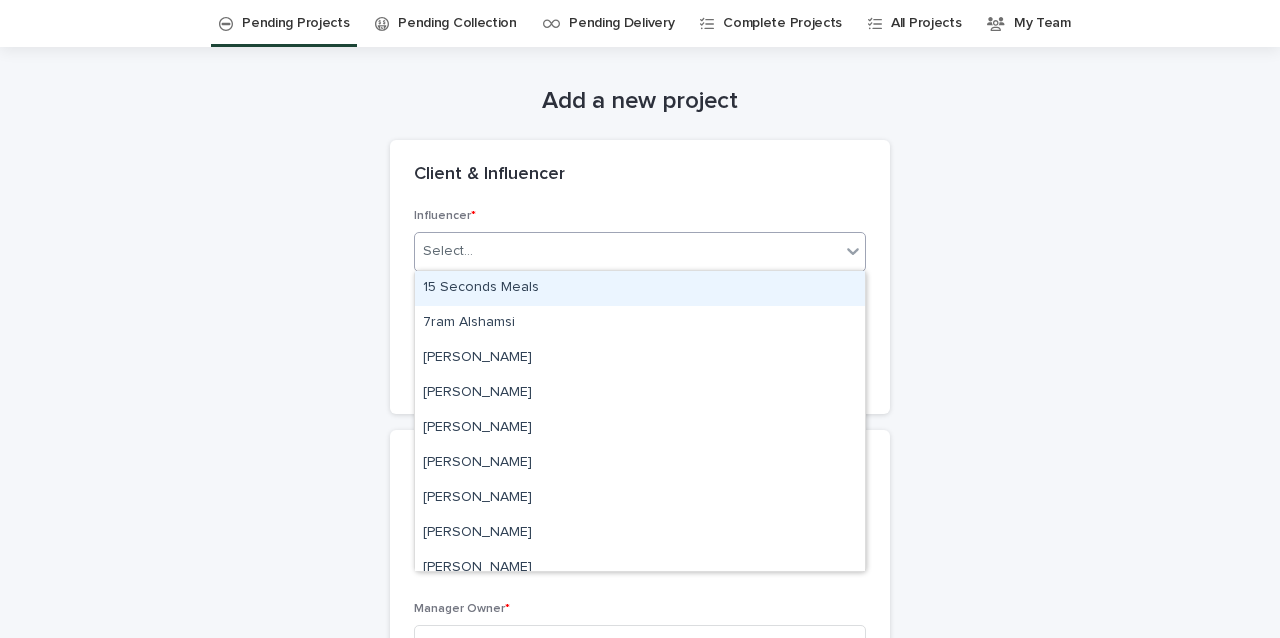 click on "Select..." at bounding box center (627, 251) 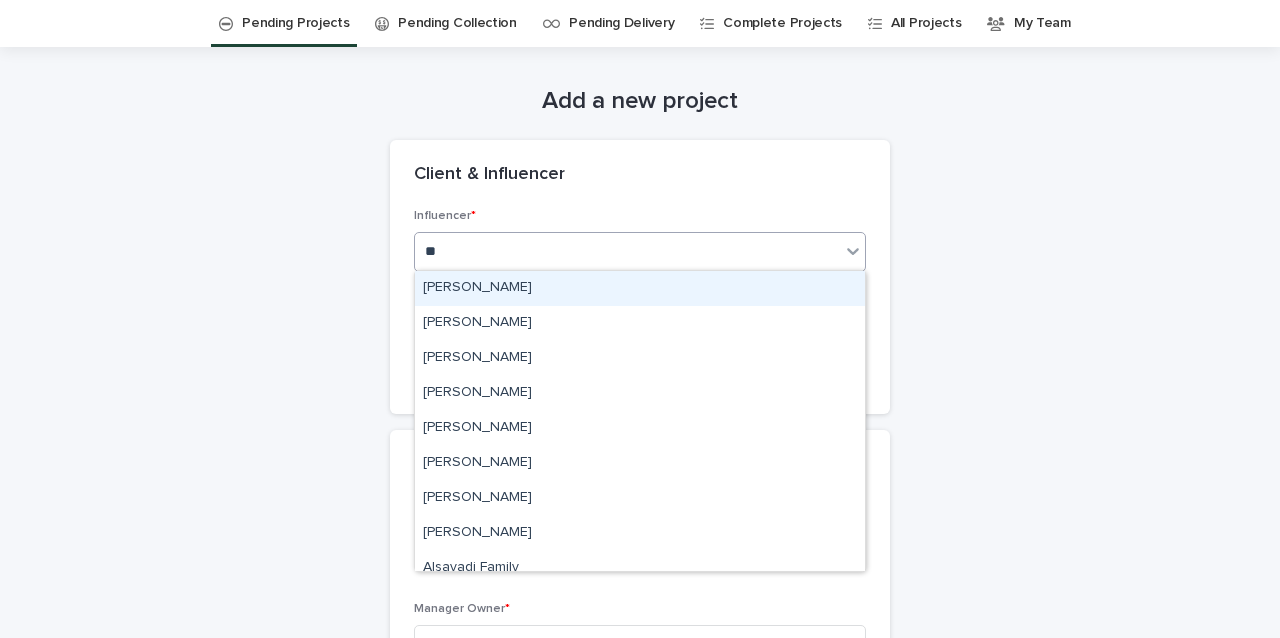 type on "***" 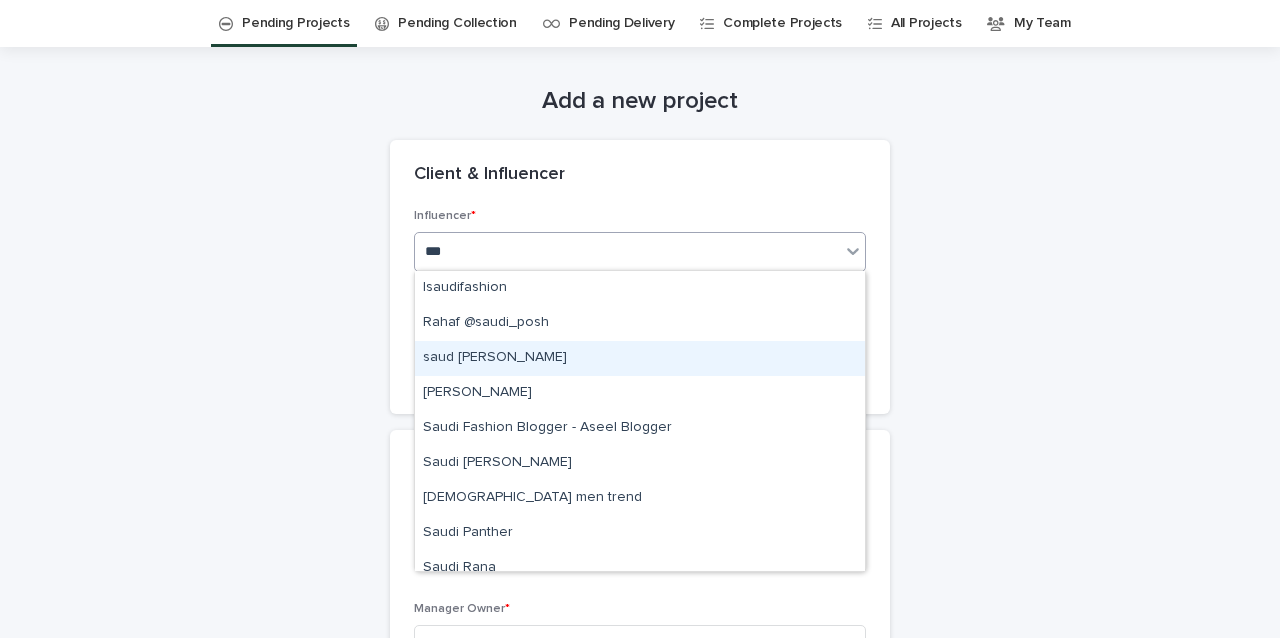 click on "saud [PERSON_NAME]" at bounding box center [640, 358] 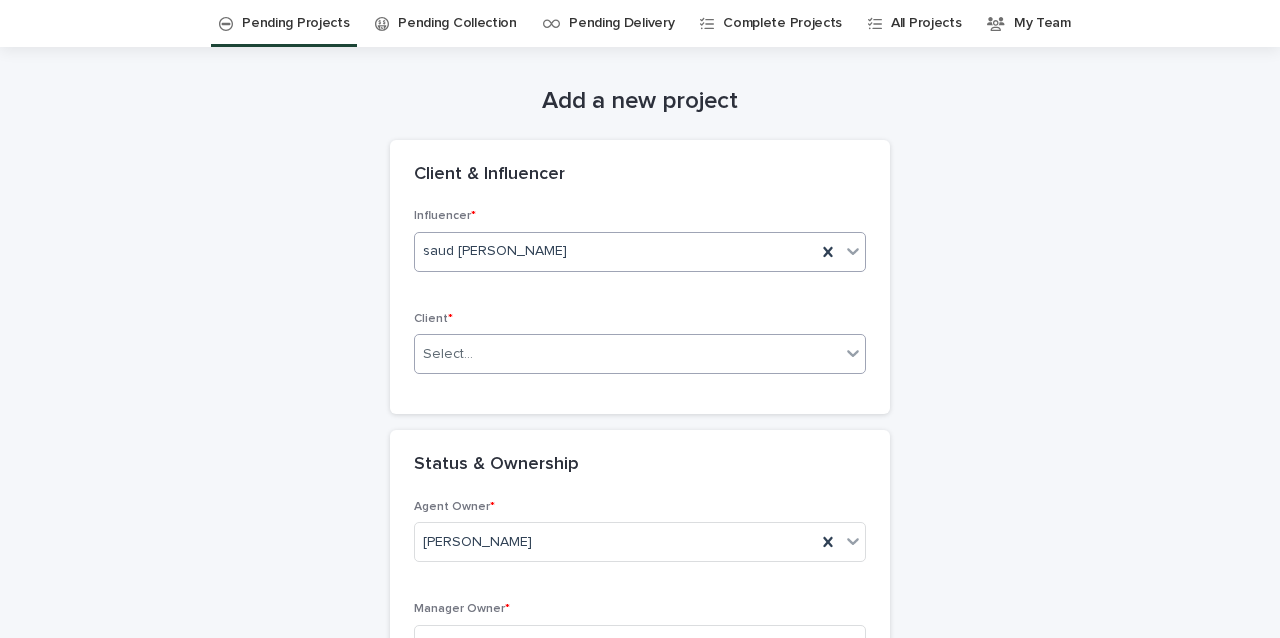 click on "Select..." at bounding box center [627, 354] 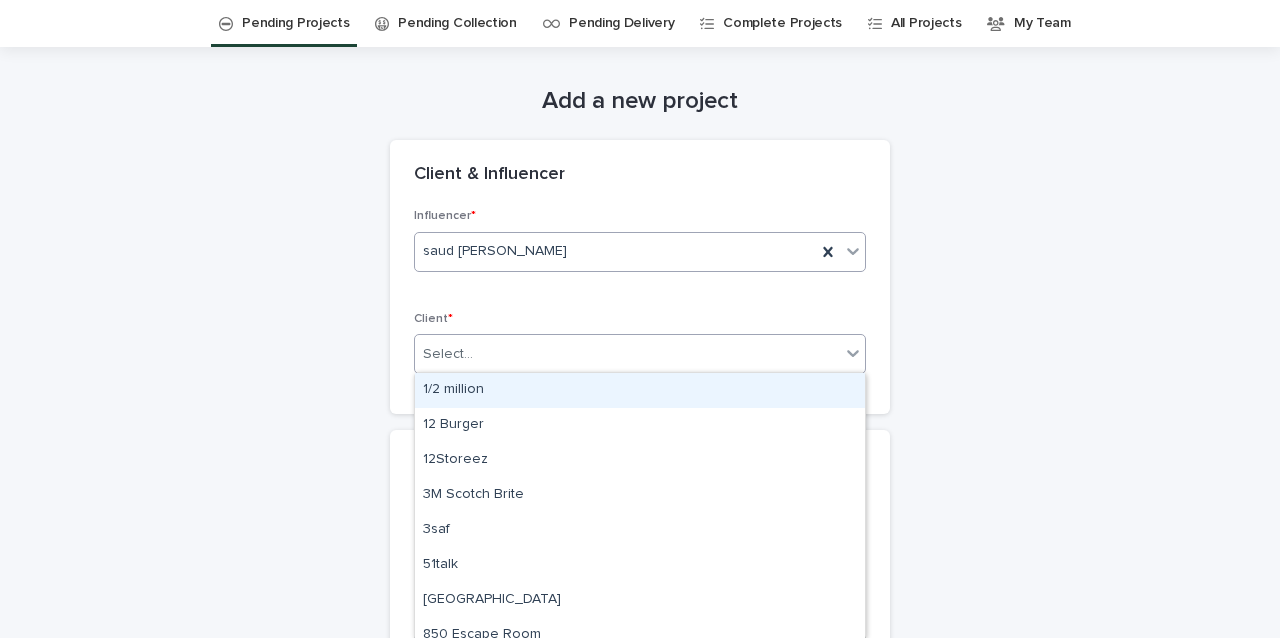 click on "saud [PERSON_NAME]" at bounding box center [640, 252] 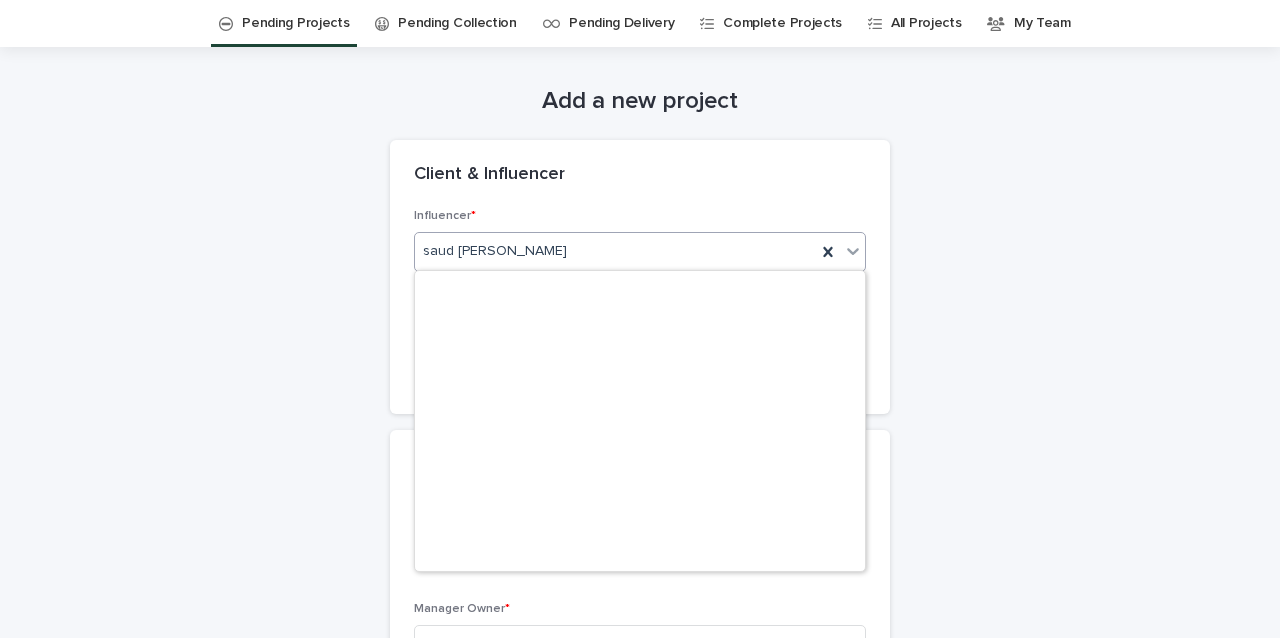 scroll, scrollTop: 17500, scrollLeft: 0, axis: vertical 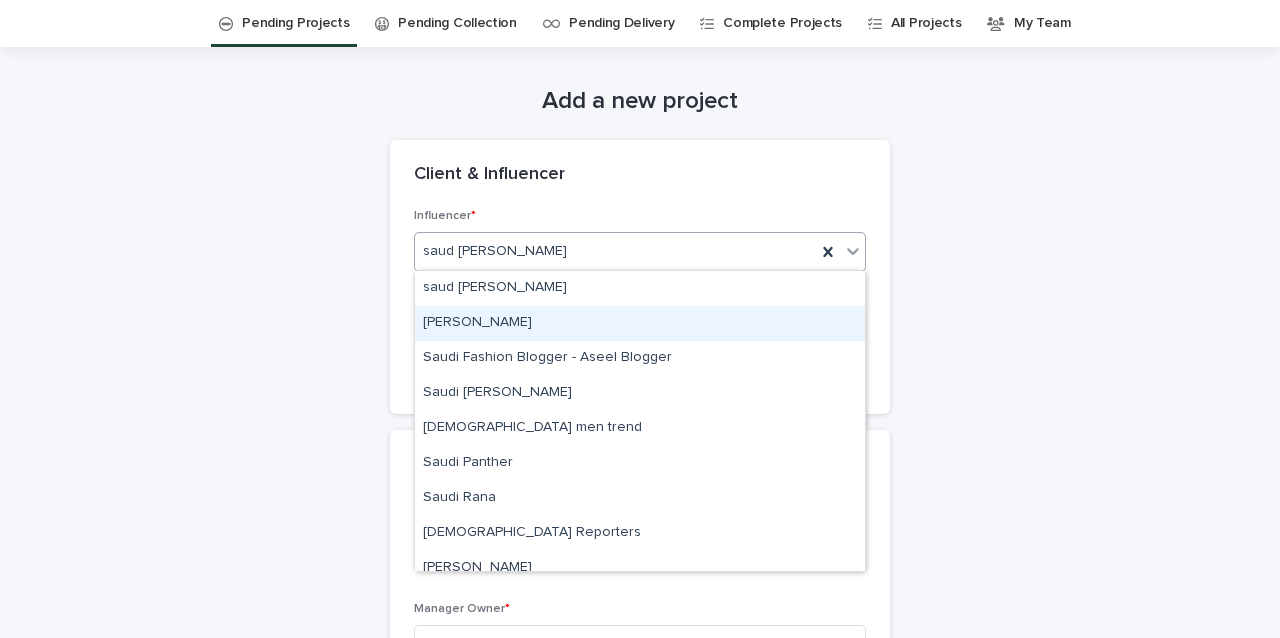 click on "[PERSON_NAME]" at bounding box center (640, 323) 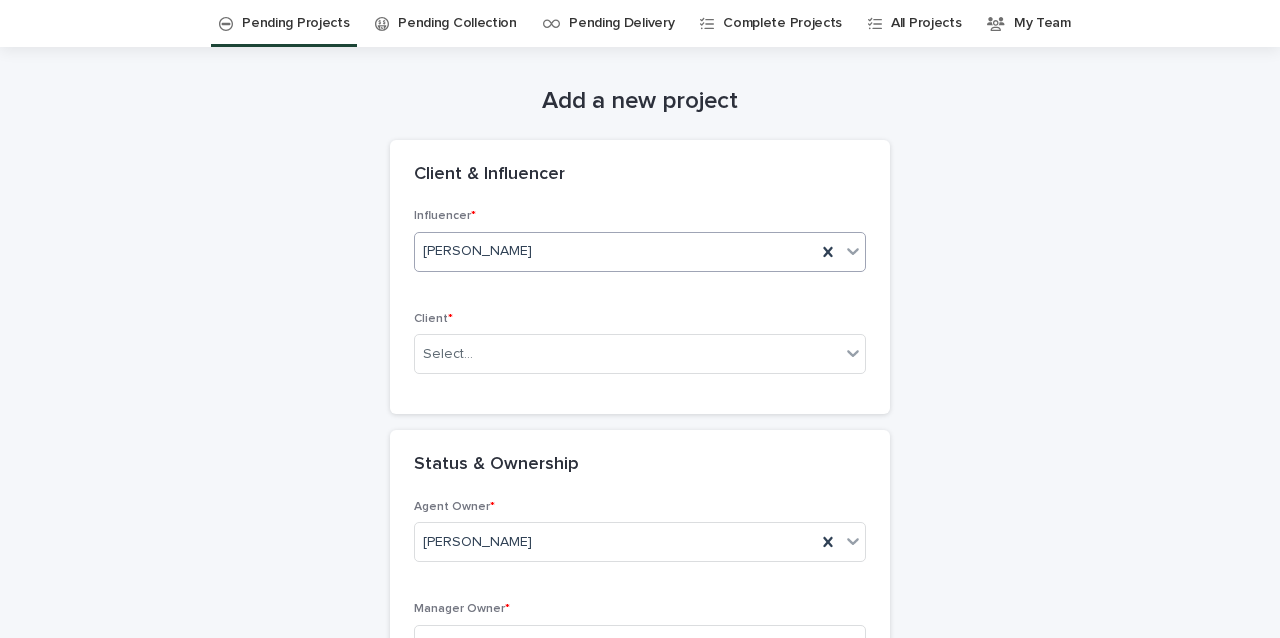 click on "Add a new project Loading... Saving… Loading... Saving… Client & Influencer Influencer *   option [PERSON_NAME], selected.     0 results available. Select is focused ,type to refine list, press Down to open the menu,  [PERSON_NAME] Client  * Select... Status & Ownership Agent Owner * [PERSON_NAME] Manager Owner * Select... Job Status * Select... Description Job Description * Delivery Date Delivery * Select... Brief & Content This file cannot be opened Download File Add Client Financial Info Invoices & Contracts This file cannot be opened Download File Add Client Payment Terms Total amount * Payment we received  * Client VAT% * Select... Influencer Financial Info                                         •••                                                                     Total Amount to Influencer * Payment made to influencer  * Influencer VAT% * Select... Contact Name of Contact * Contact Info * Comments Comments Loading... Saving… Please fill out the required fields above. Save" at bounding box center (640, 1467) 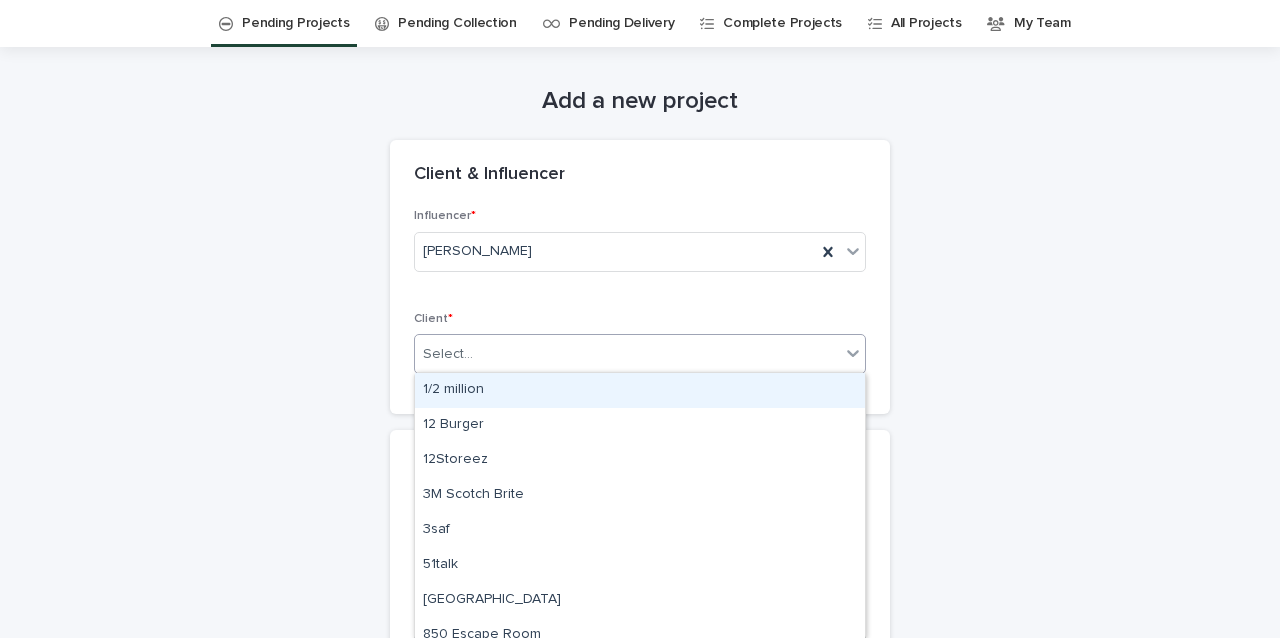 click at bounding box center (476, 354) 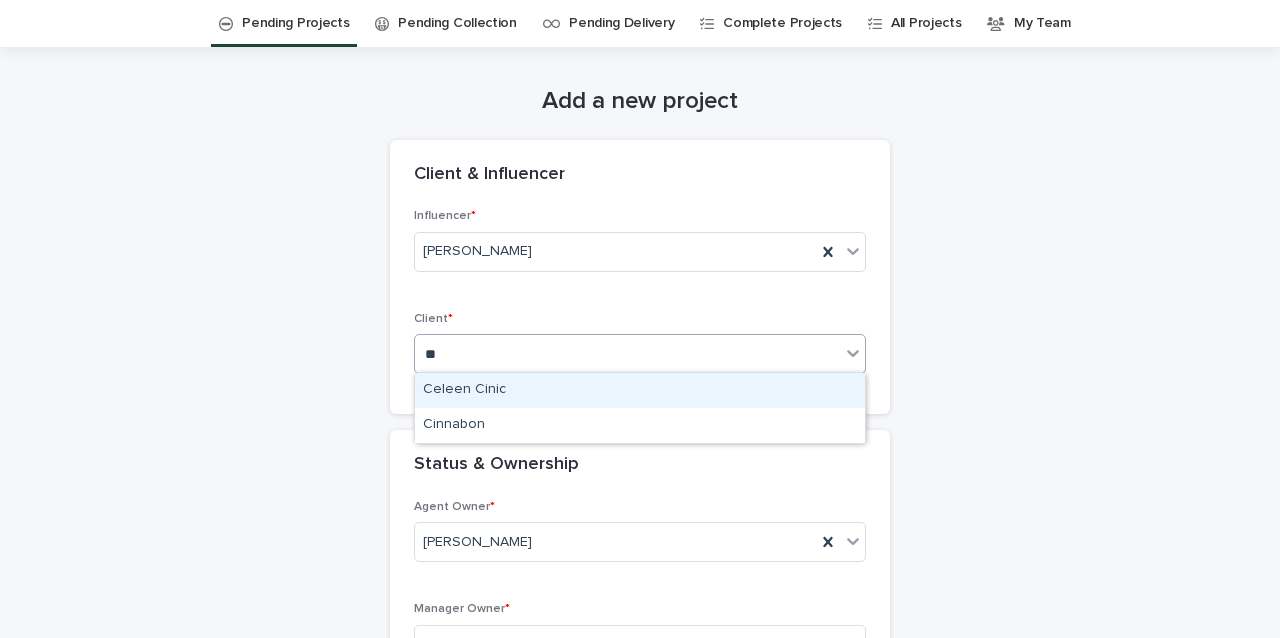 type on "*" 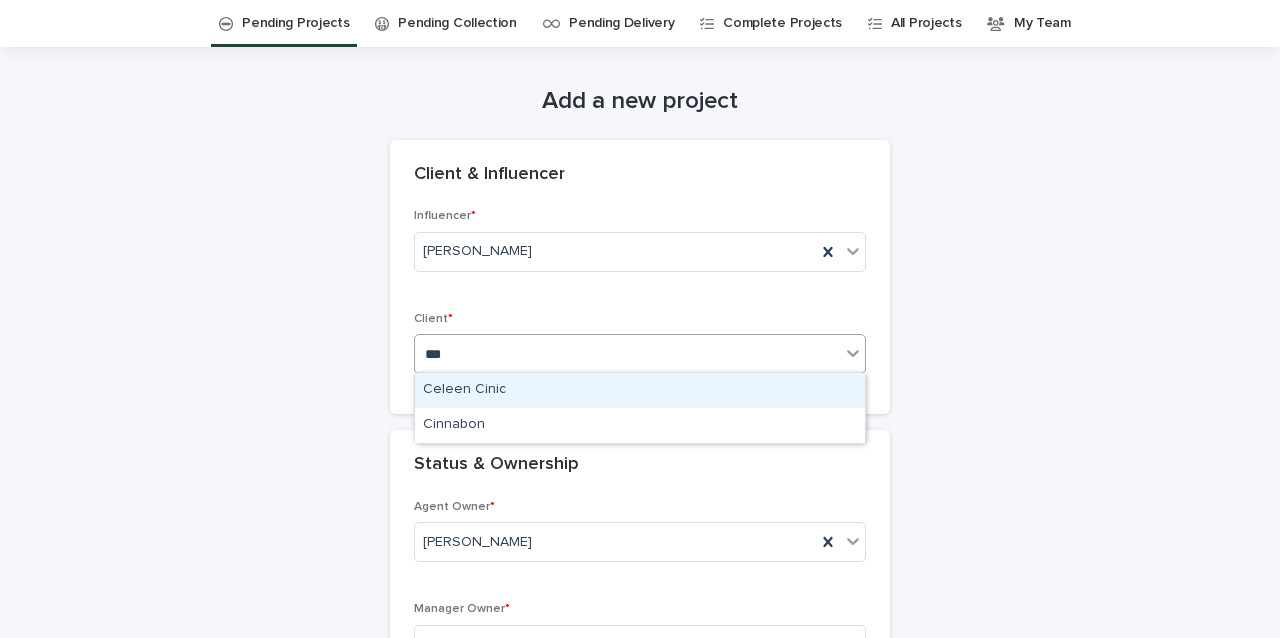 type on "****" 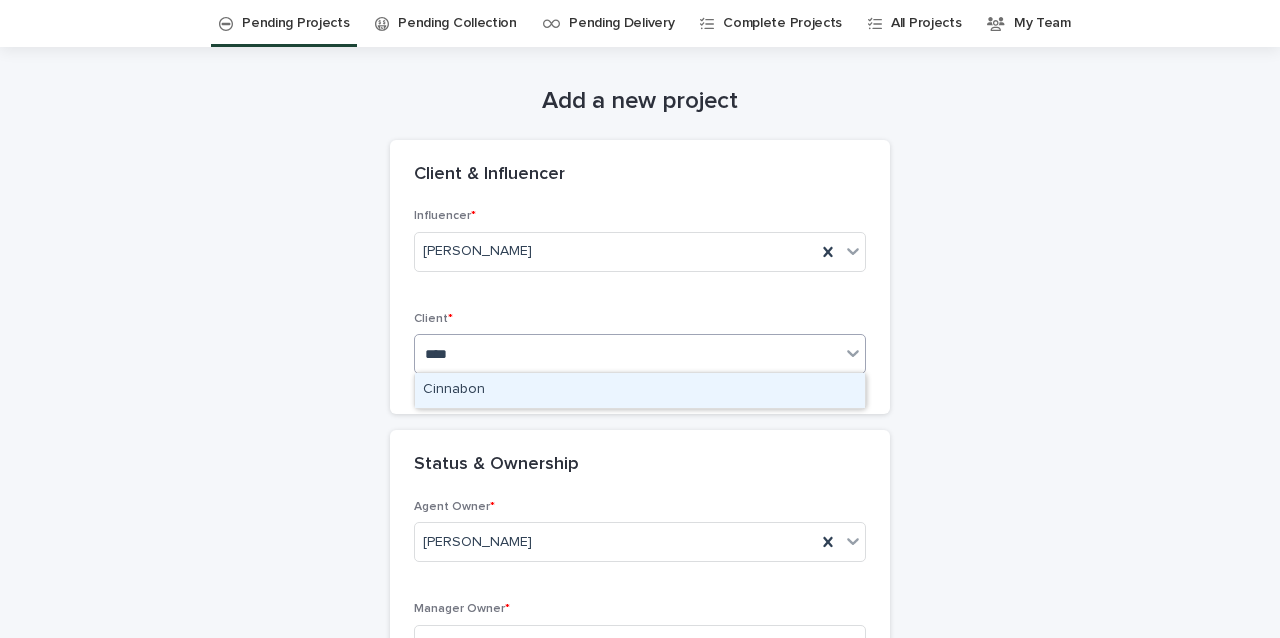click on "Cinnabon" at bounding box center (640, 390) 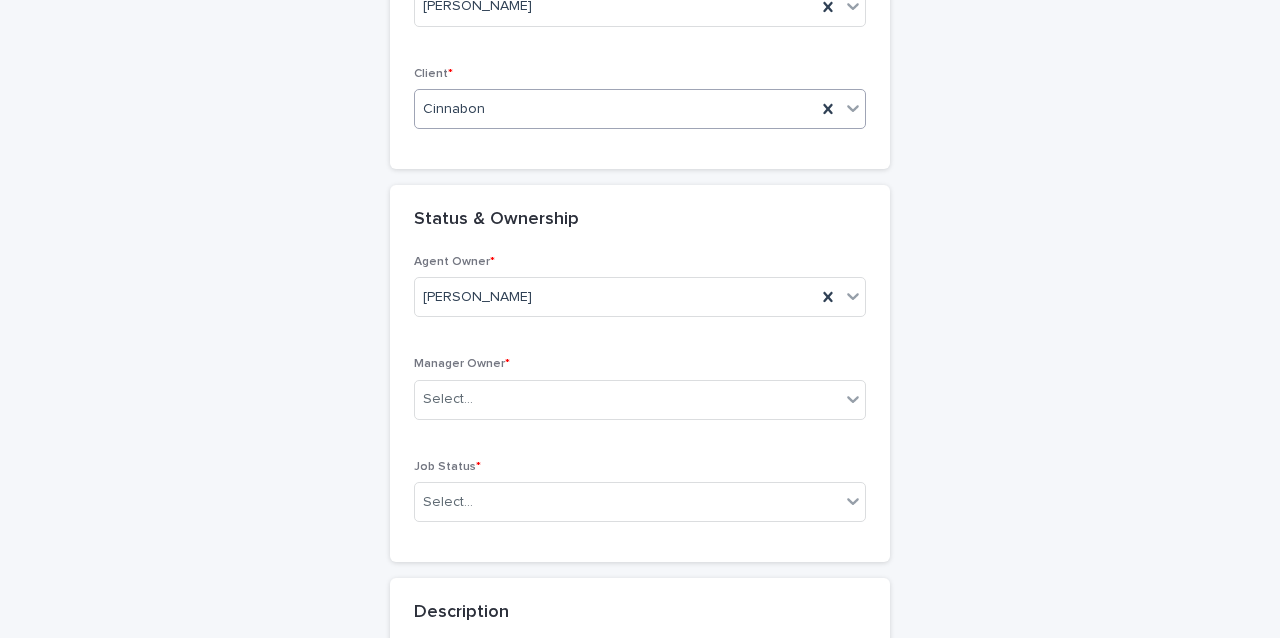 scroll, scrollTop: 323, scrollLeft: 0, axis: vertical 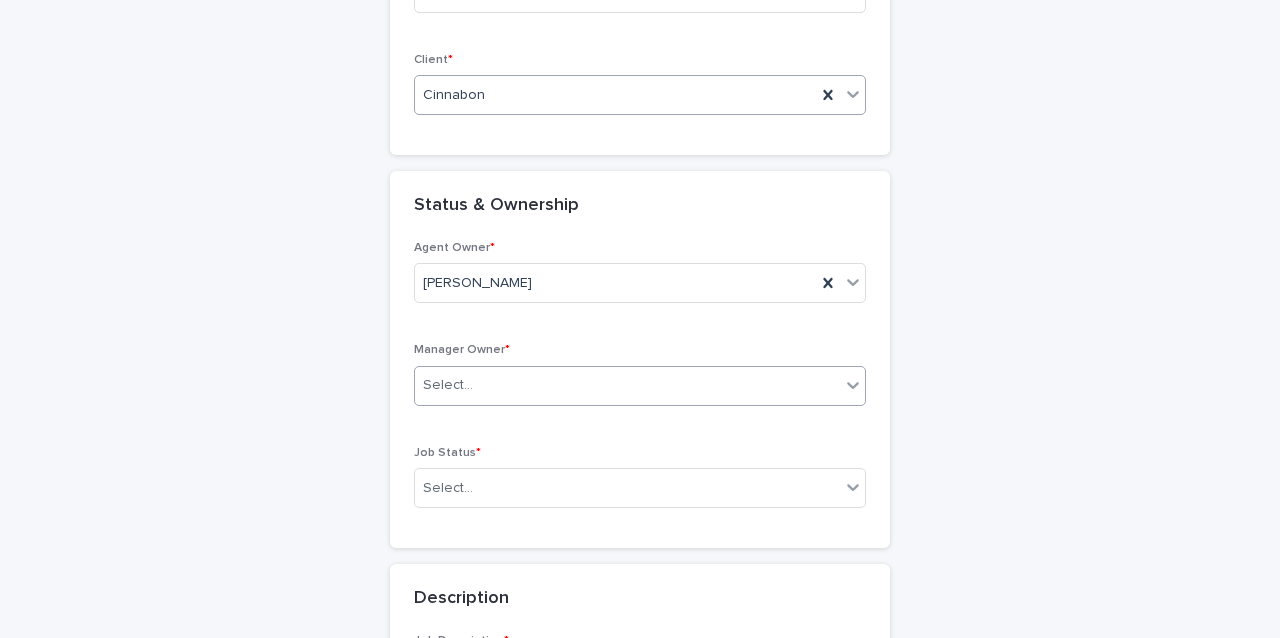 click on "Select..." at bounding box center [627, 385] 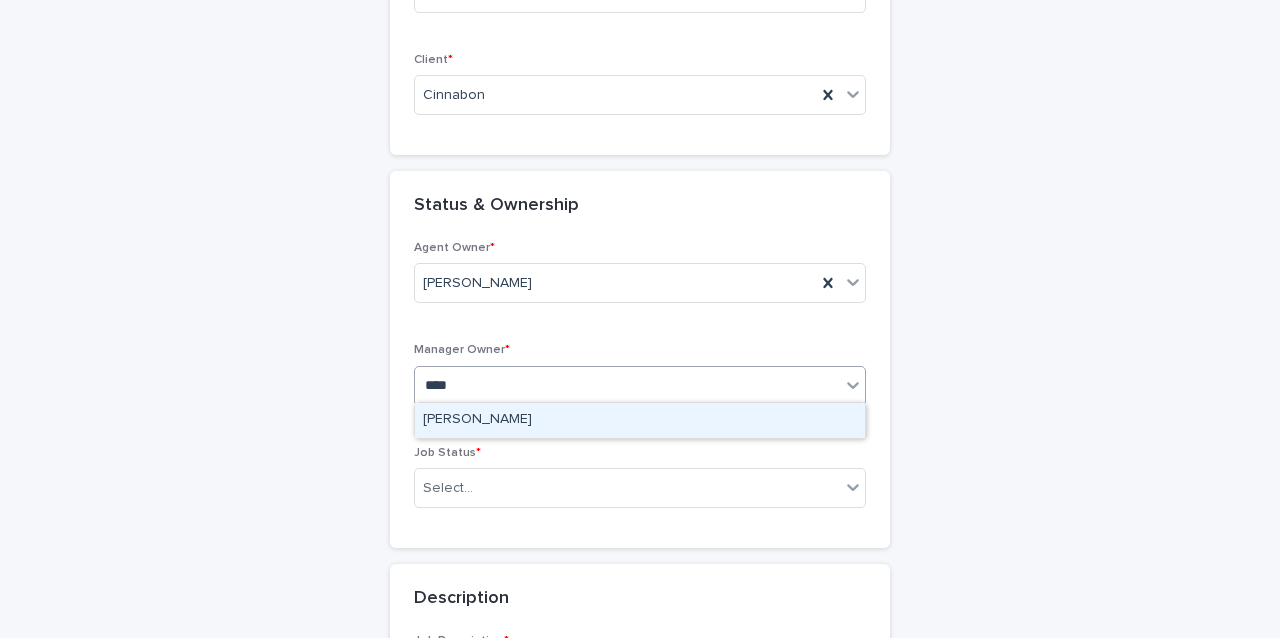 type on "*****" 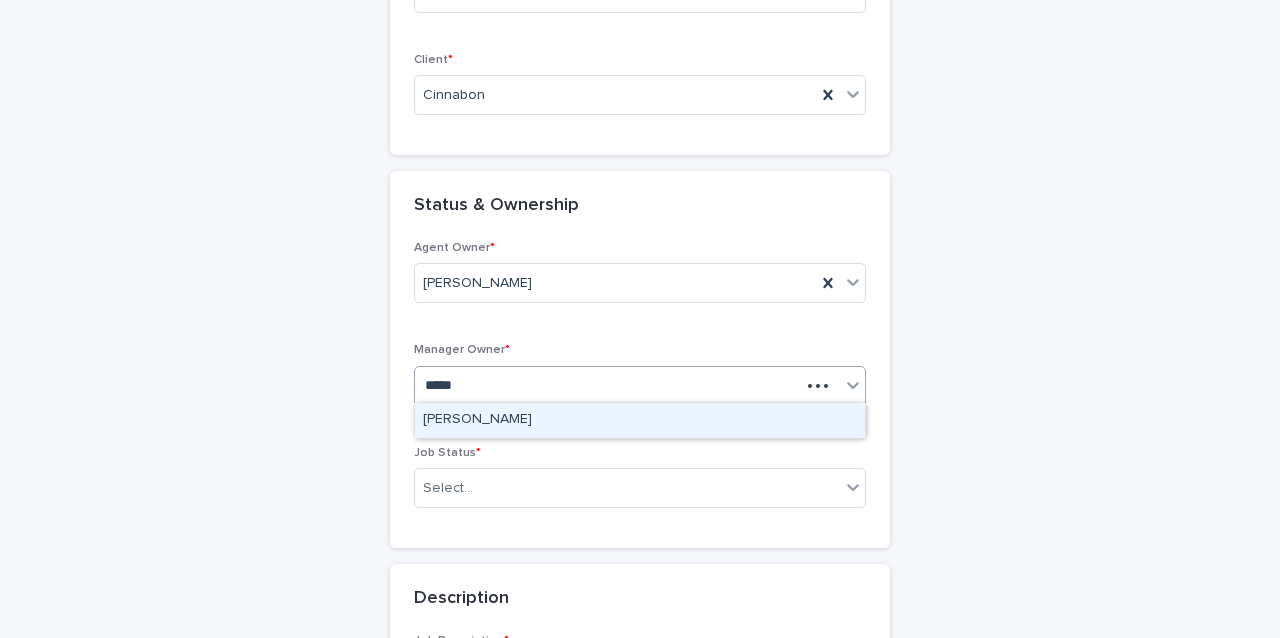 click on "[PERSON_NAME]" at bounding box center (640, 420) 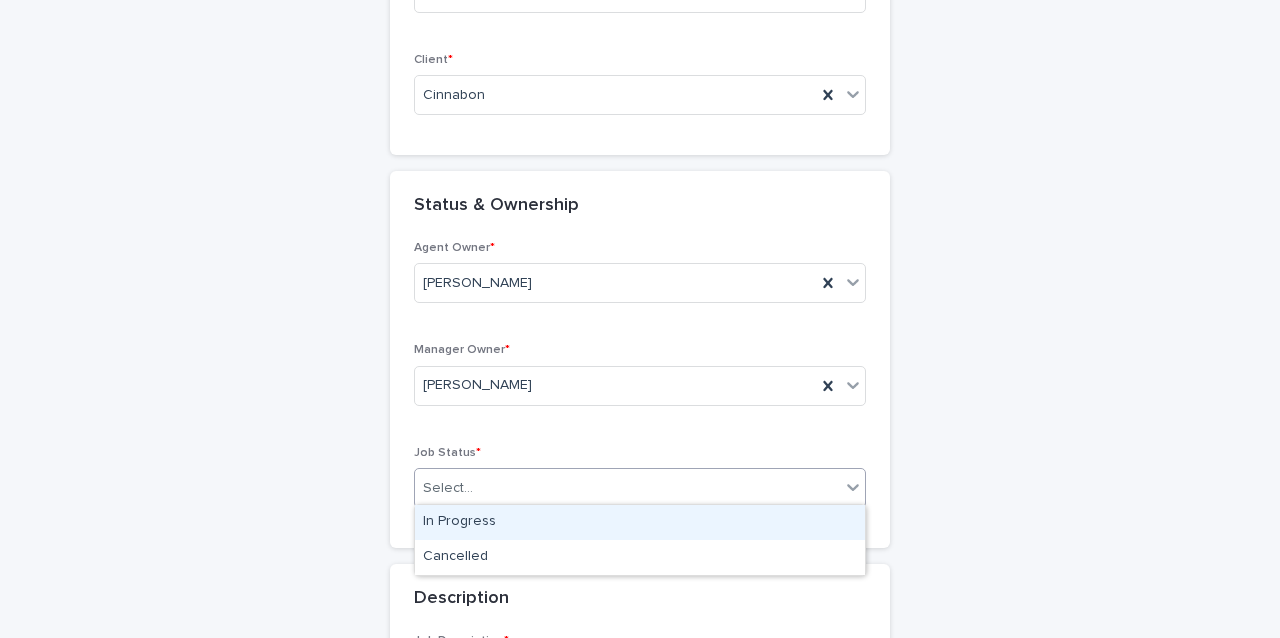 click on "Select..." at bounding box center [640, 488] 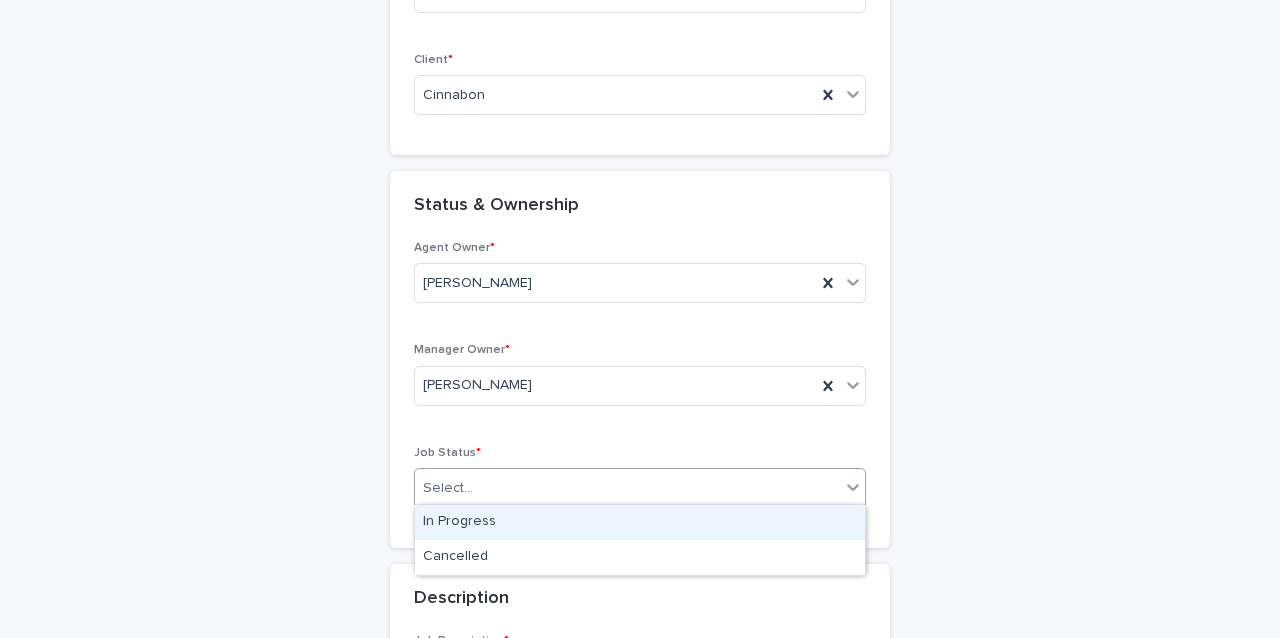 click on "In Progress" at bounding box center (640, 522) 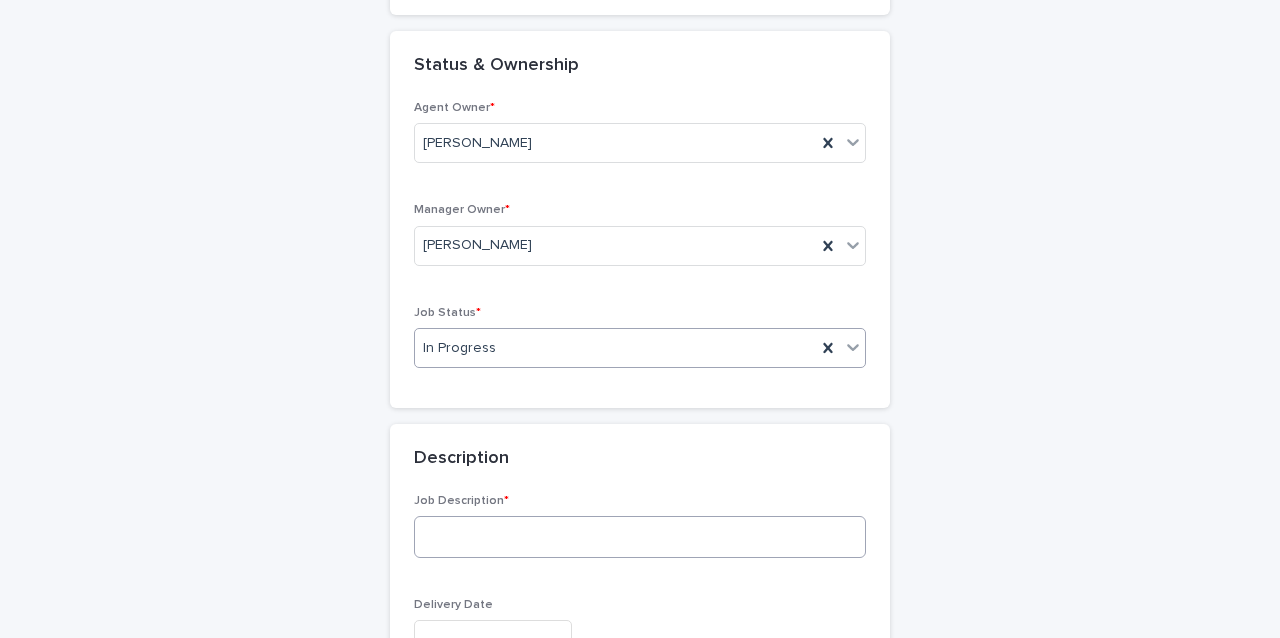 scroll, scrollTop: 467, scrollLeft: 0, axis: vertical 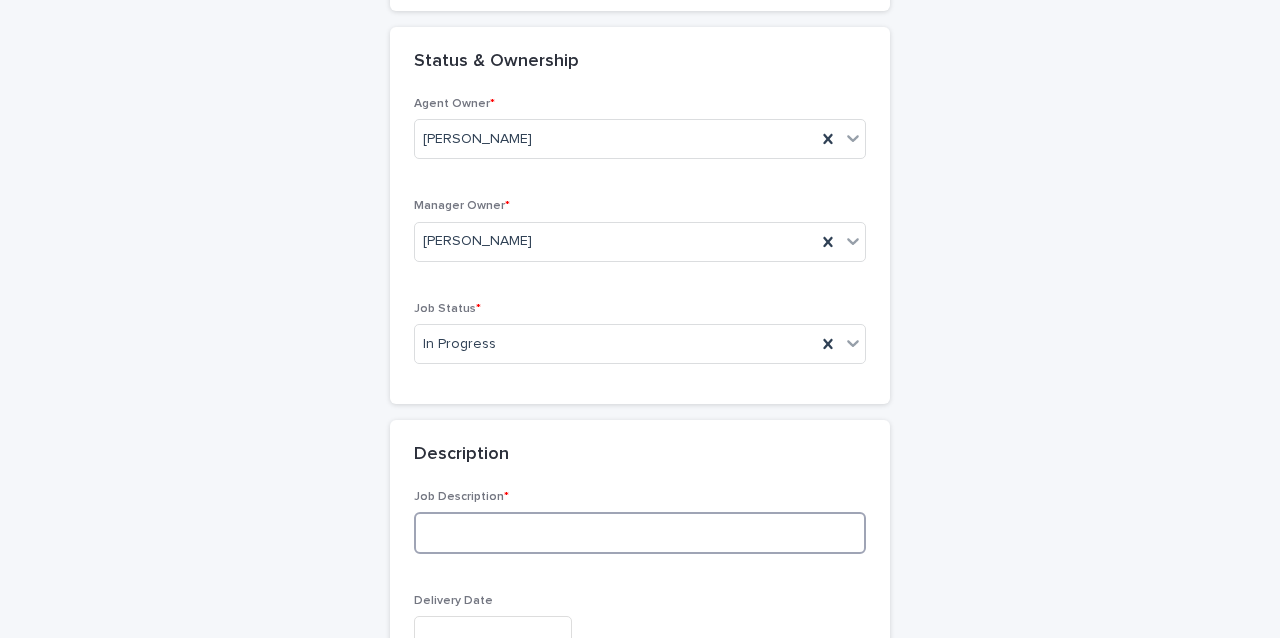 click at bounding box center [640, 533] 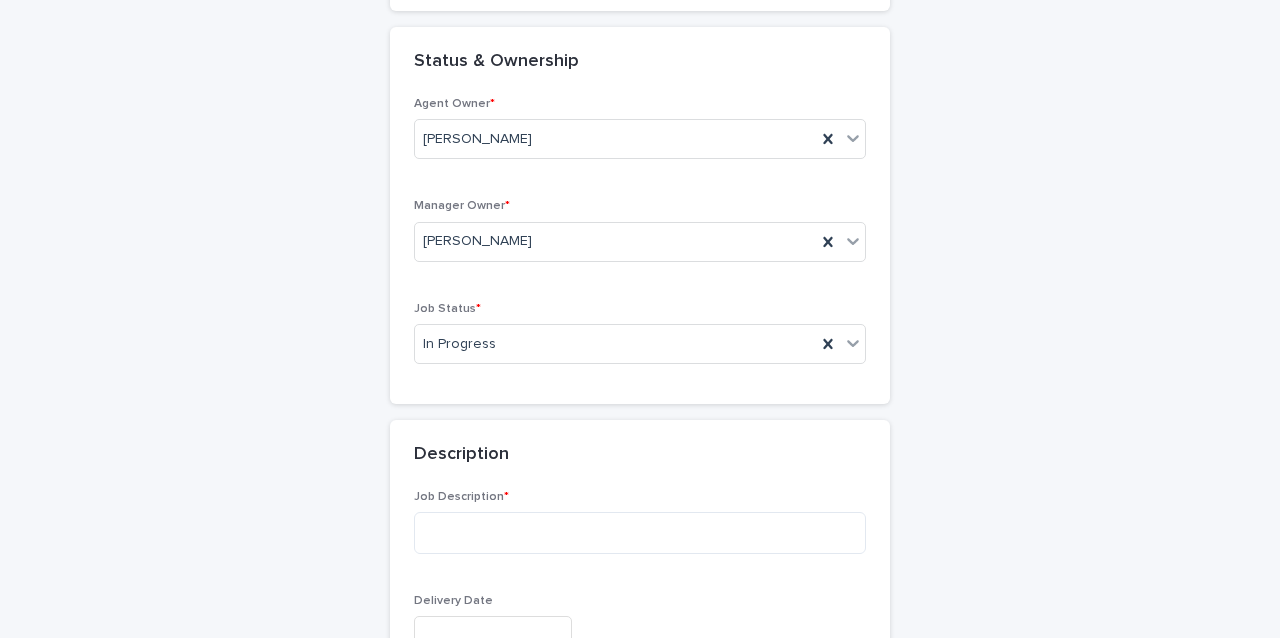 click at bounding box center [493, 633] 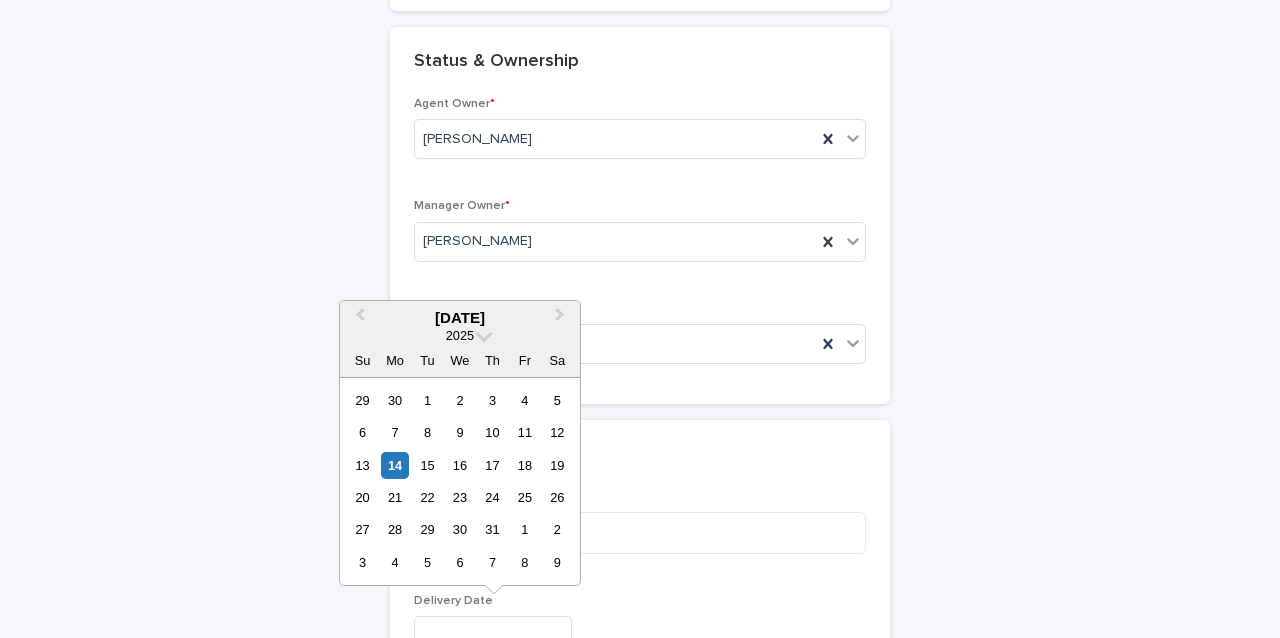 click on "Description" at bounding box center [640, 455] 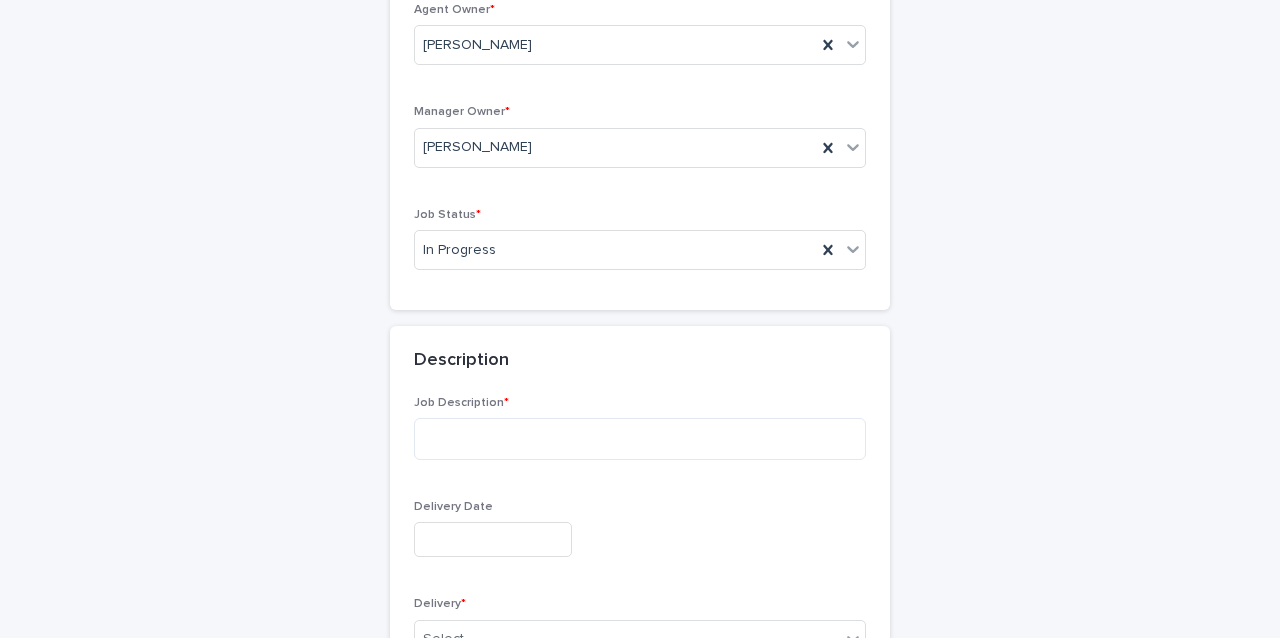 scroll, scrollTop: 563, scrollLeft: 0, axis: vertical 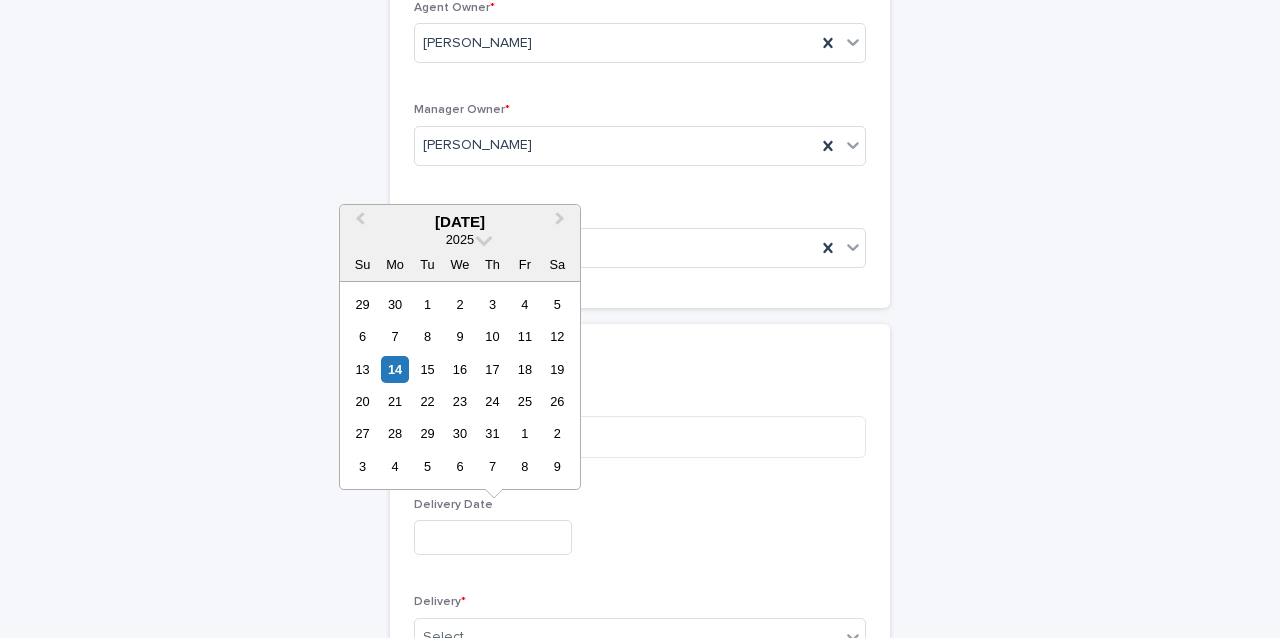 click at bounding box center (493, 537) 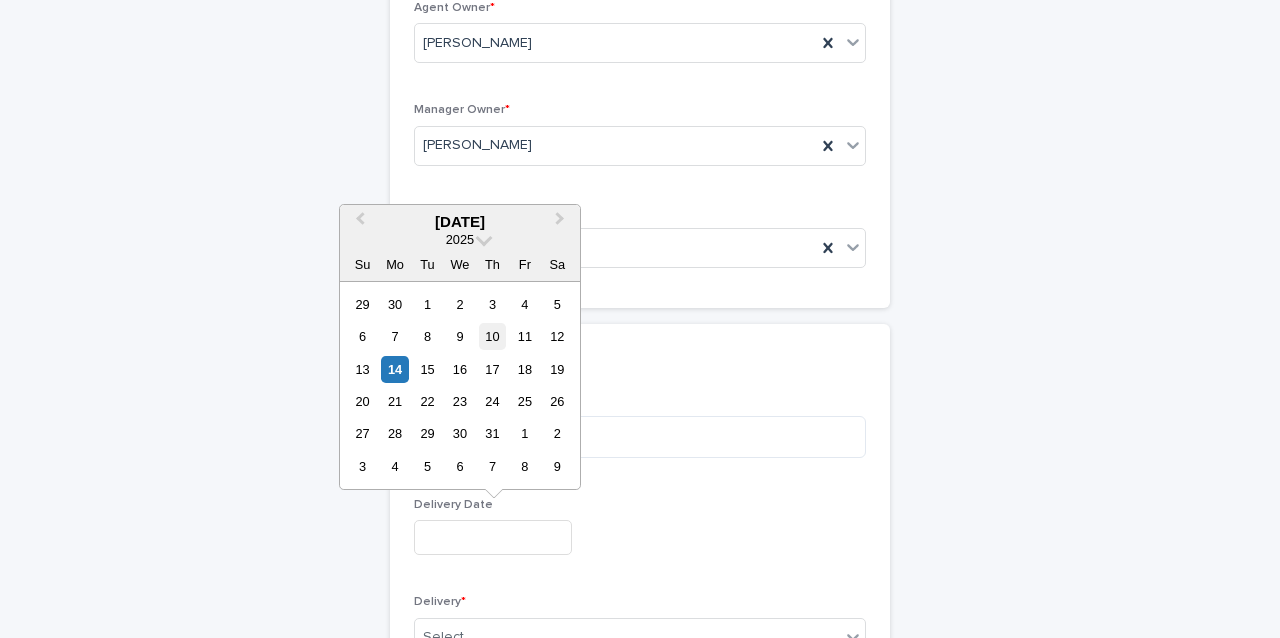 click on "10" at bounding box center [492, 336] 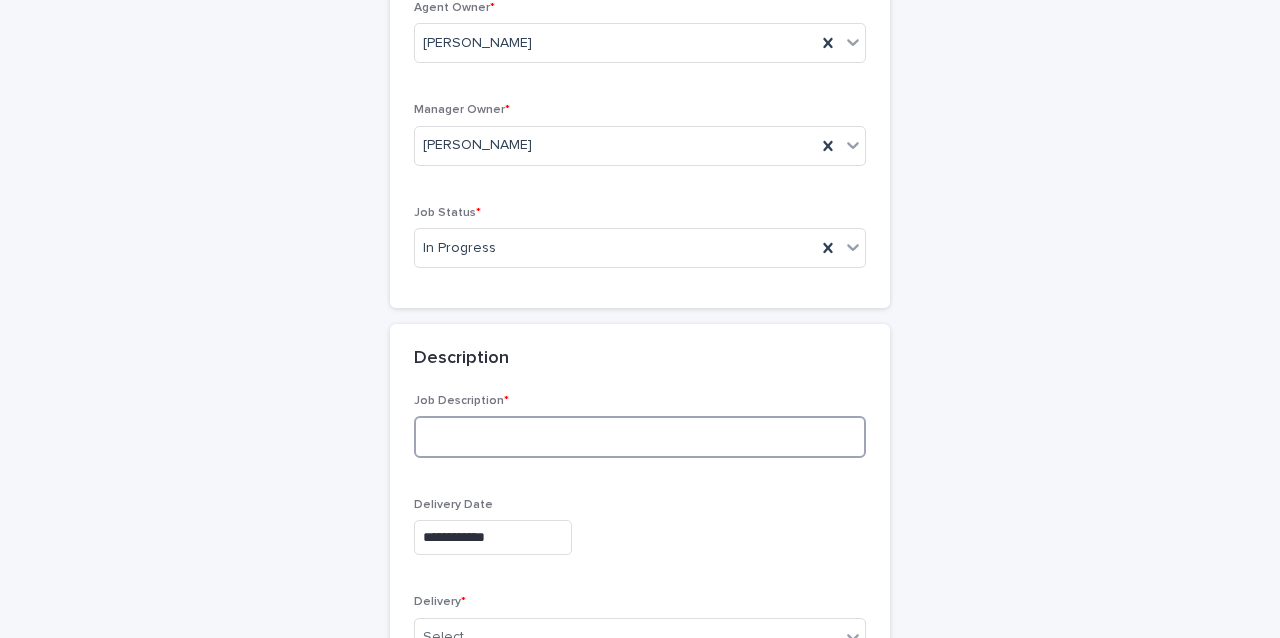 click at bounding box center (640, 437) 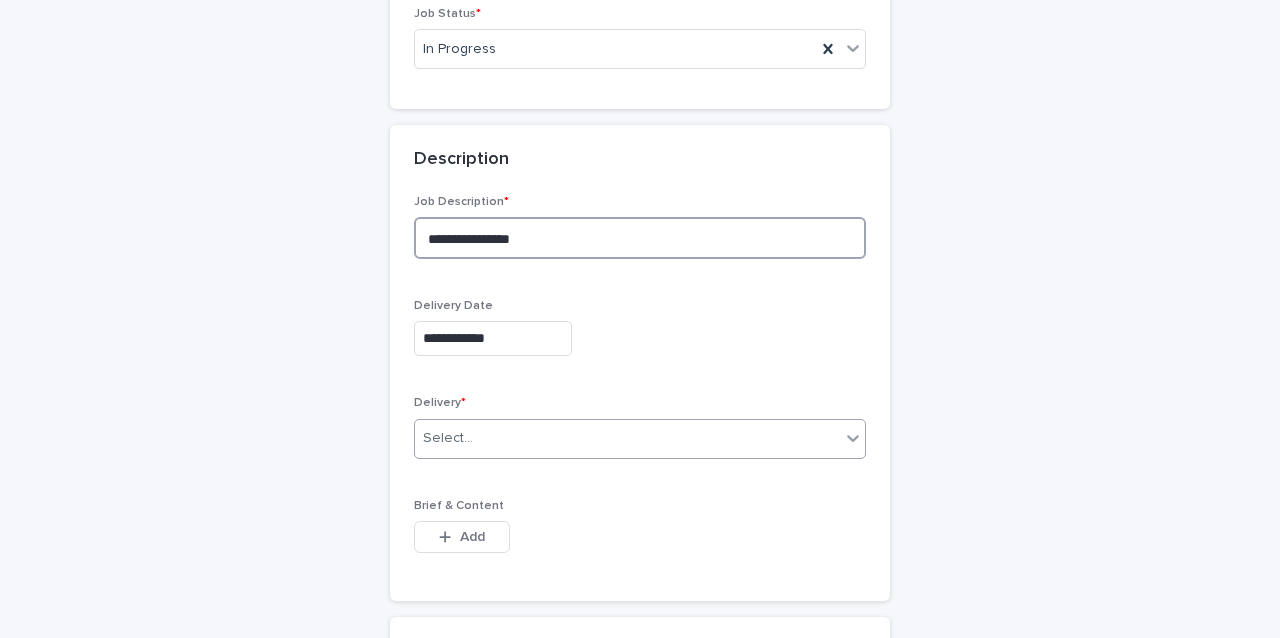 type on "**********" 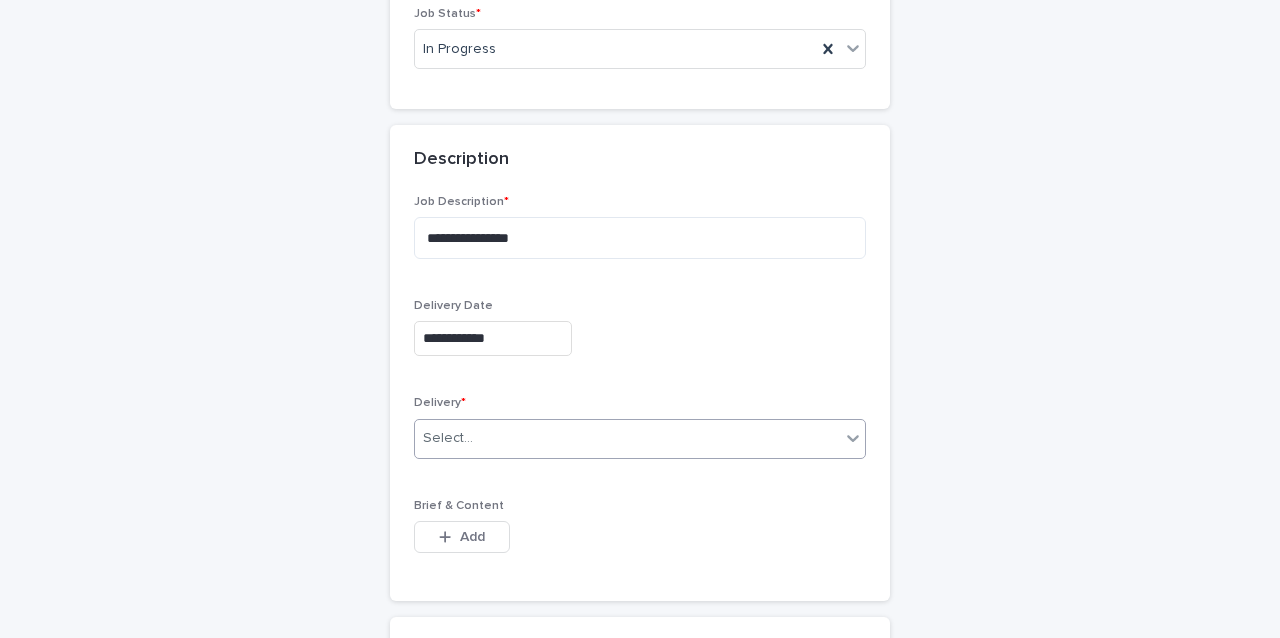 scroll, scrollTop: 764, scrollLeft: 0, axis: vertical 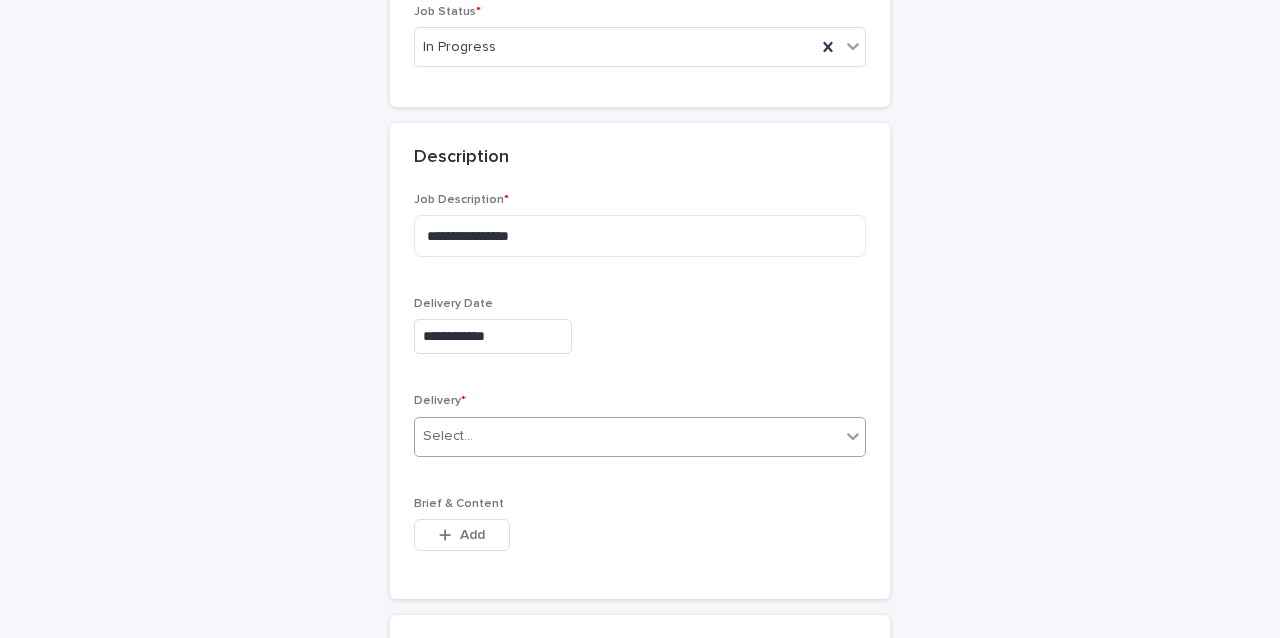 click on "Select..." at bounding box center [627, 436] 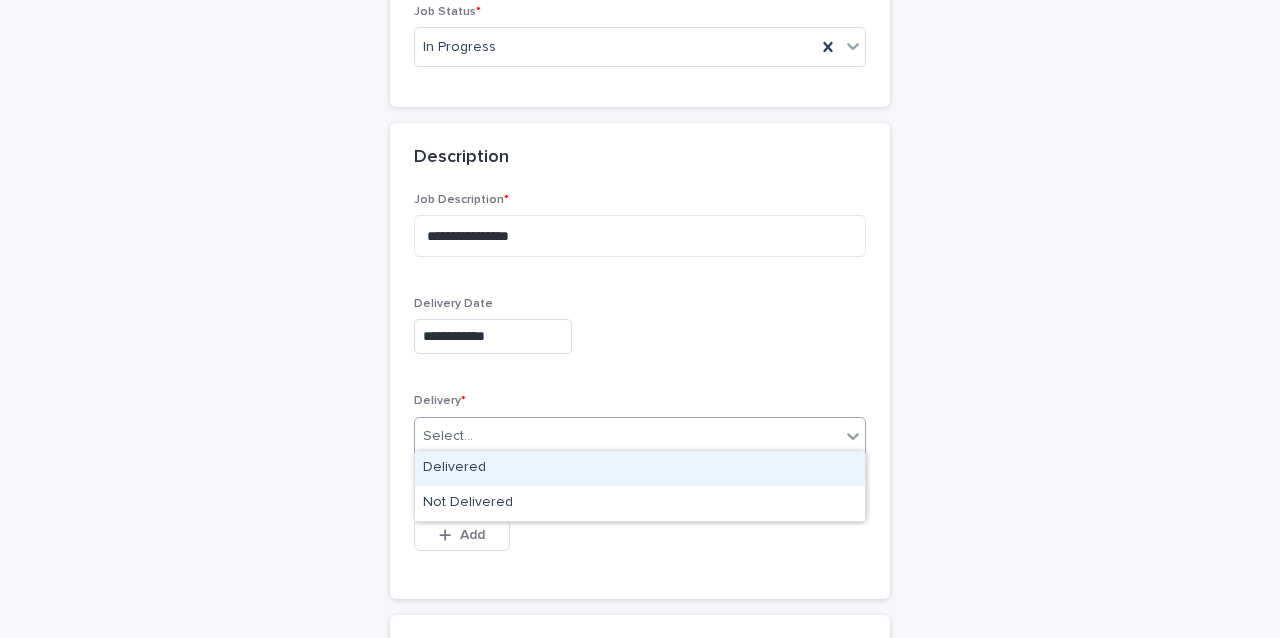 click on "Delivered" at bounding box center (640, 468) 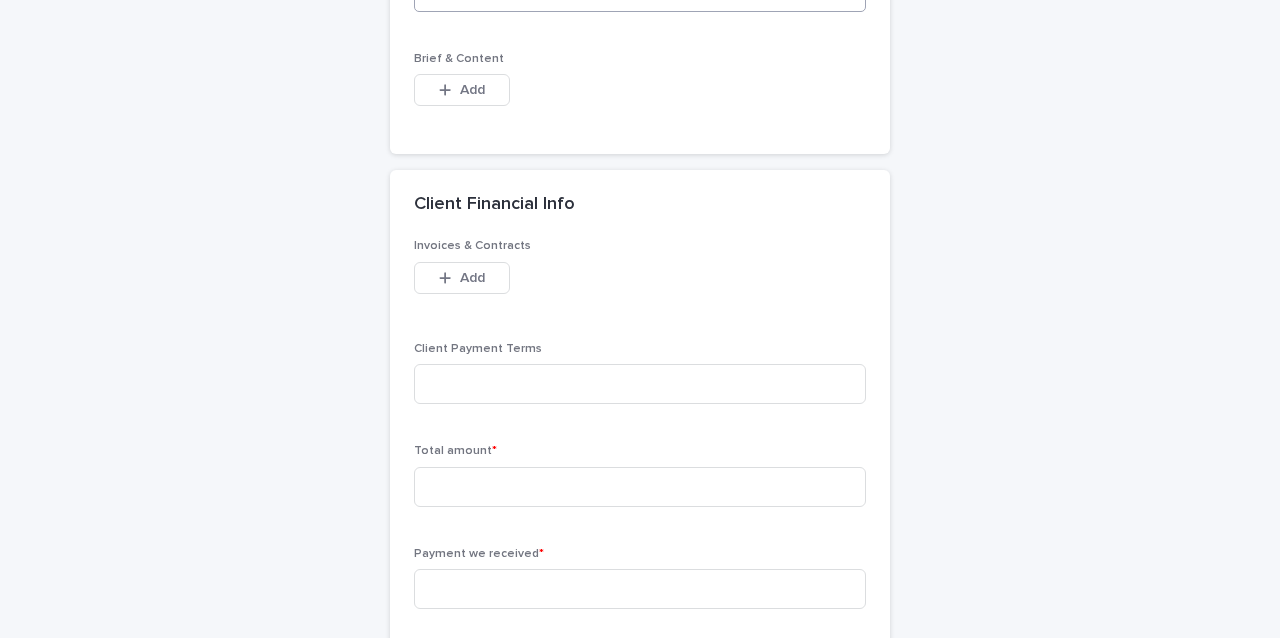 scroll, scrollTop: 1211, scrollLeft: 0, axis: vertical 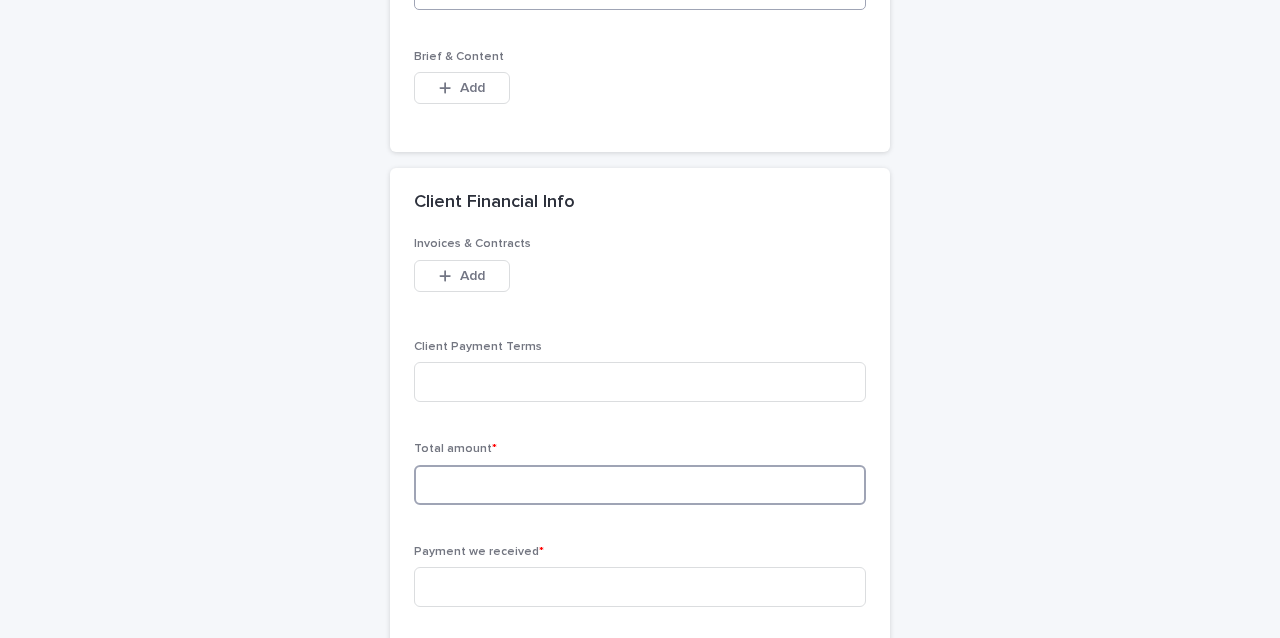 click at bounding box center (640, 485) 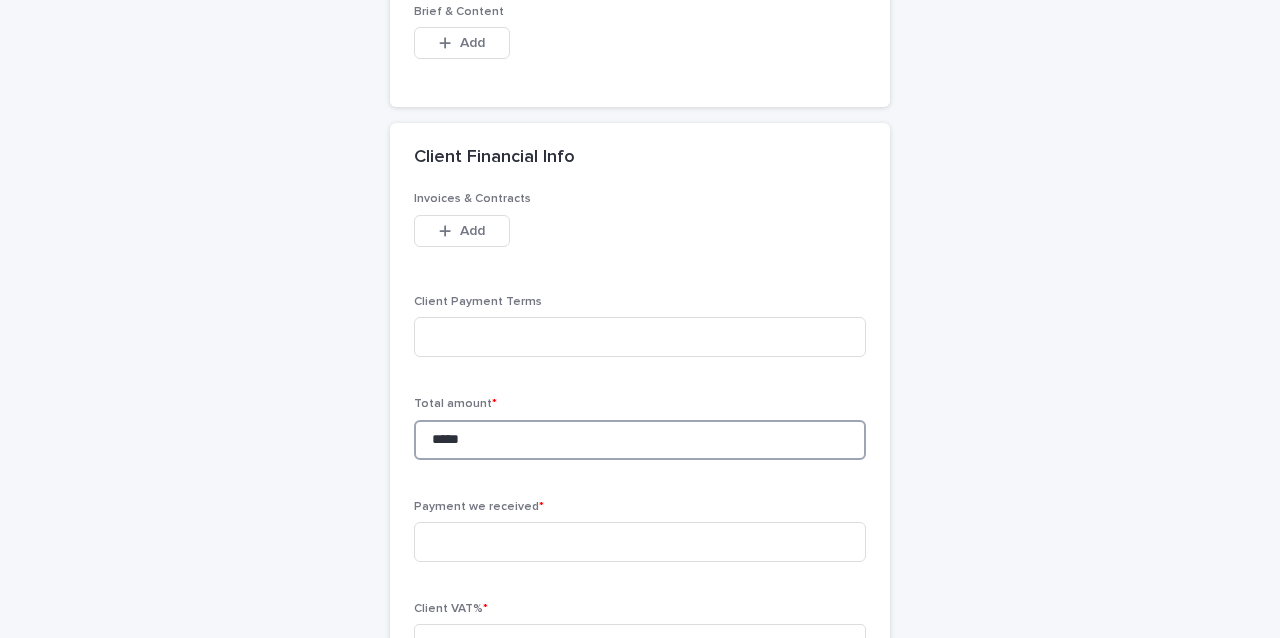 scroll, scrollTop: 1279, scrollLeft: 0, axis: vertical 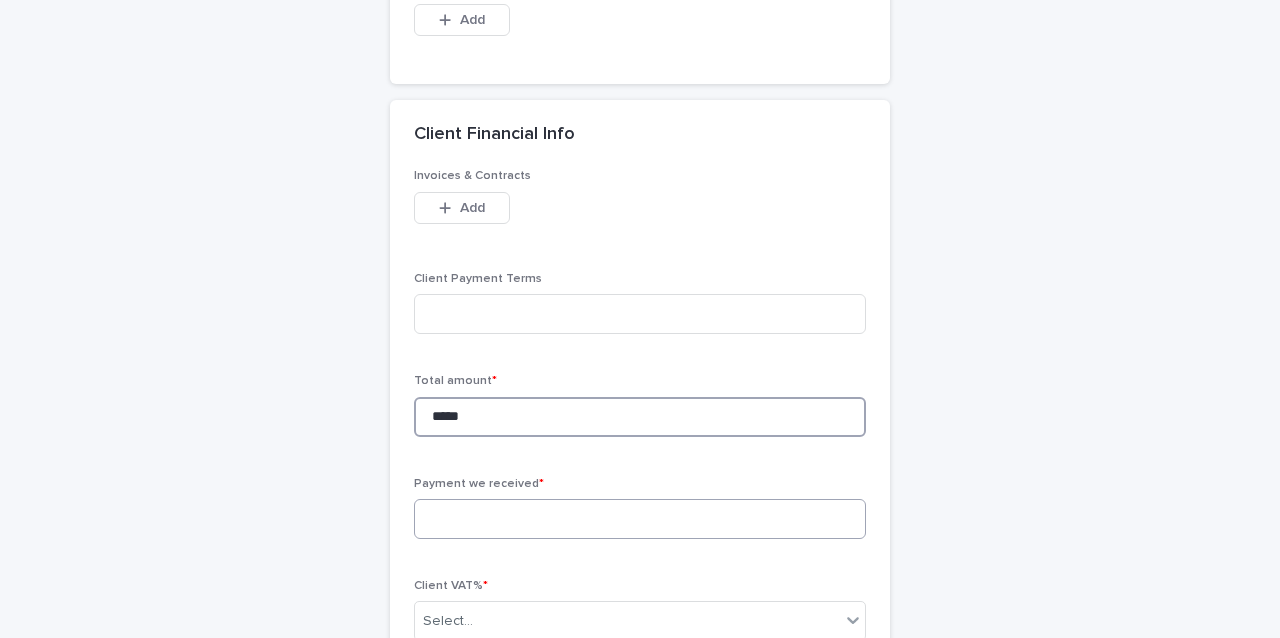 type on "*****" 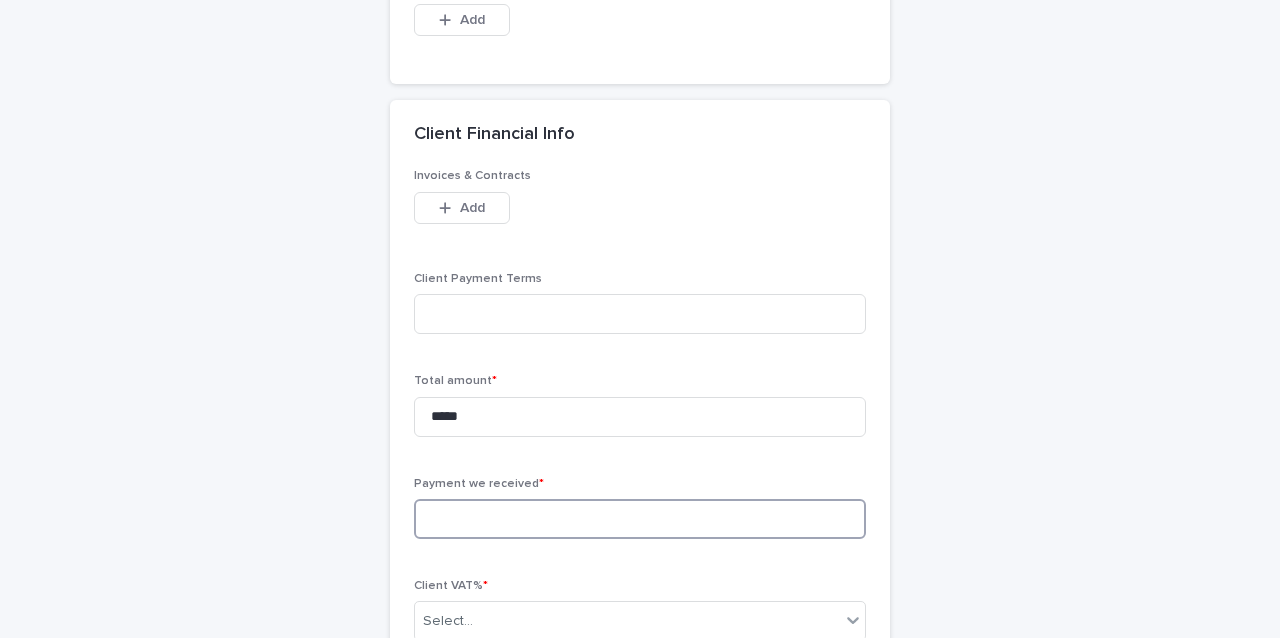 click at bounding box center (640, 519) 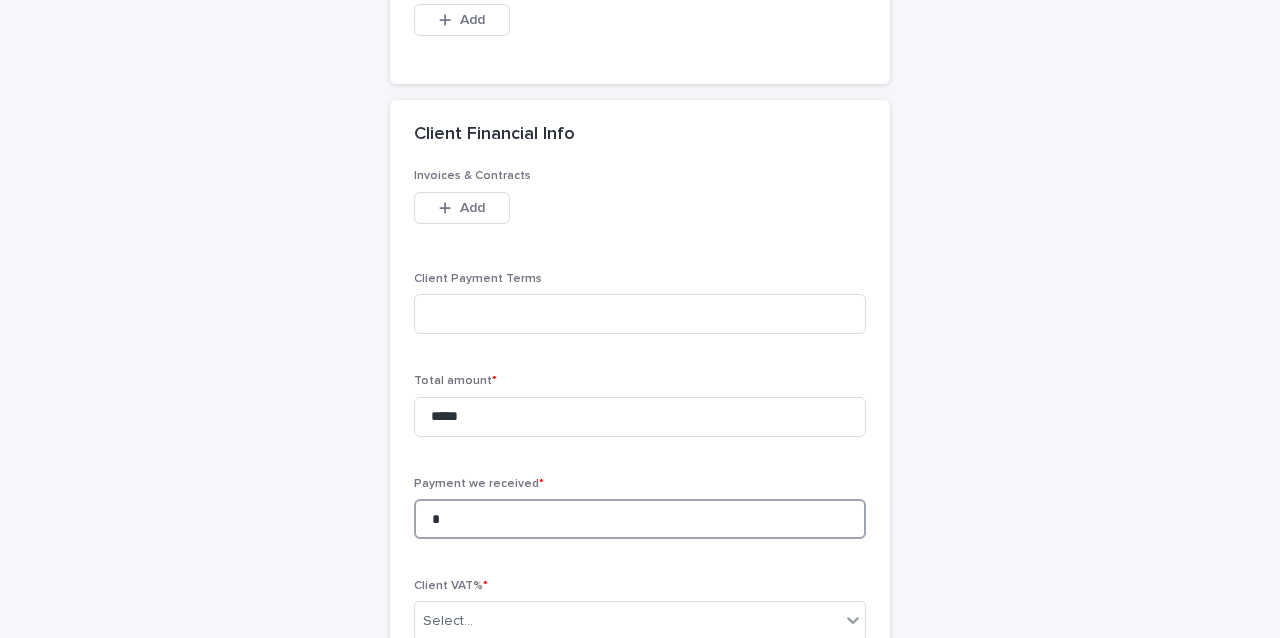 scroll, scrollTop: 1431, scrollLeft: 0, axis: vertical 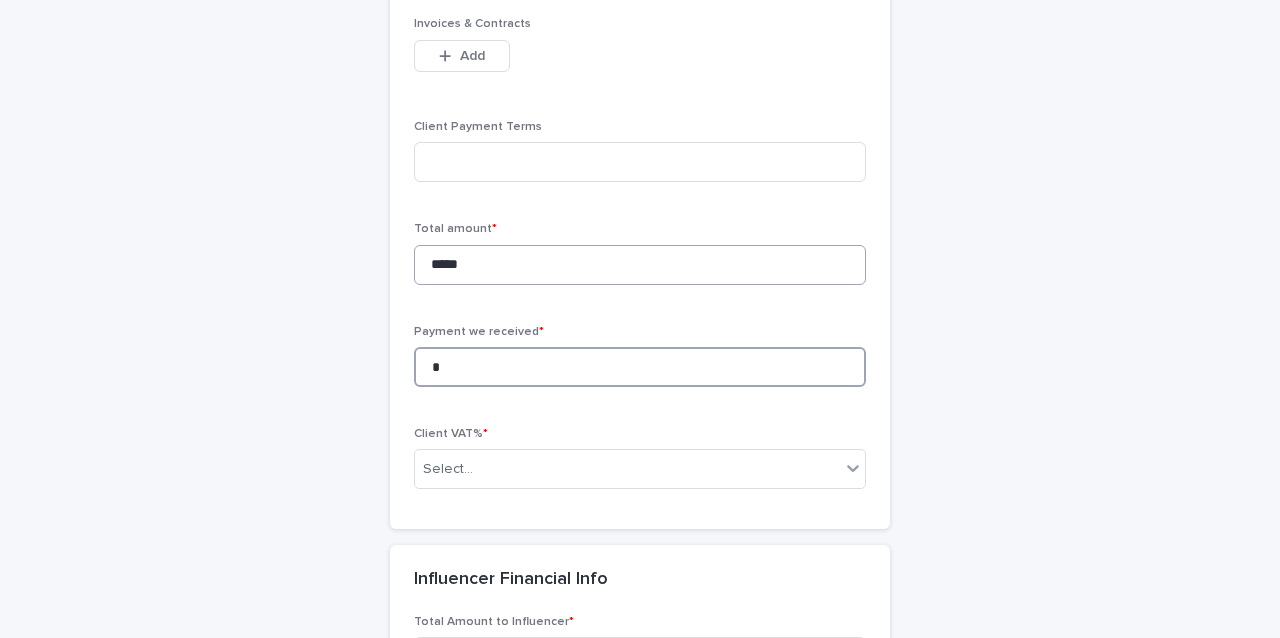 type on "*" 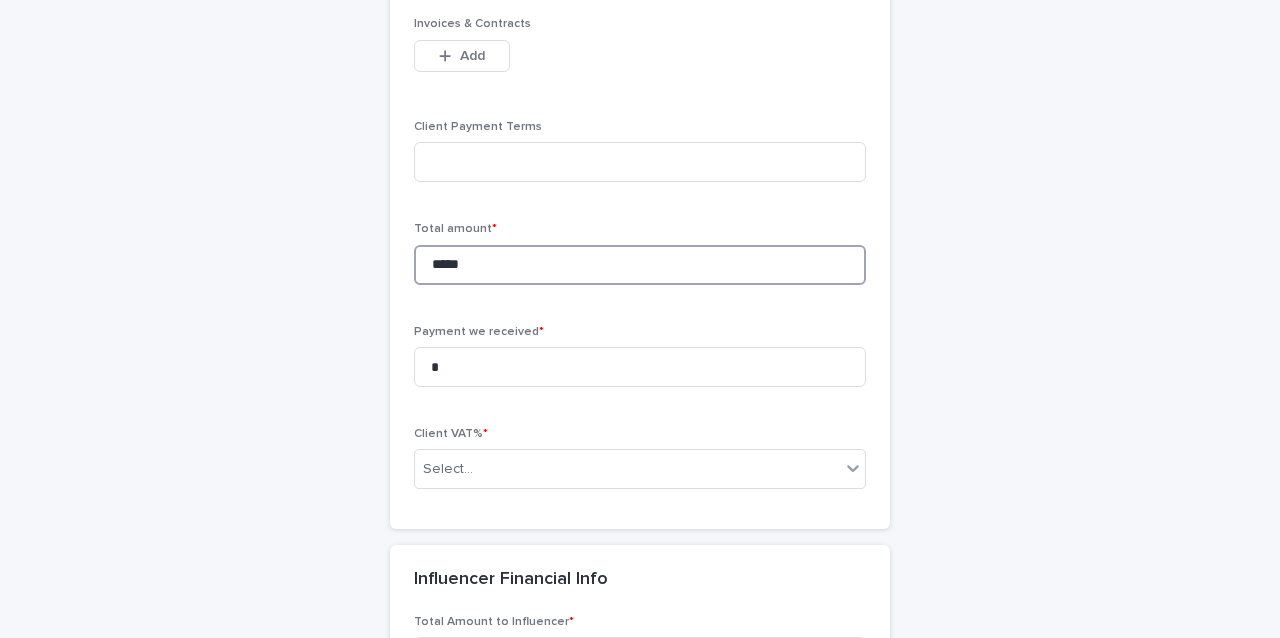 click on "*****" at bounding box center (640, 265) 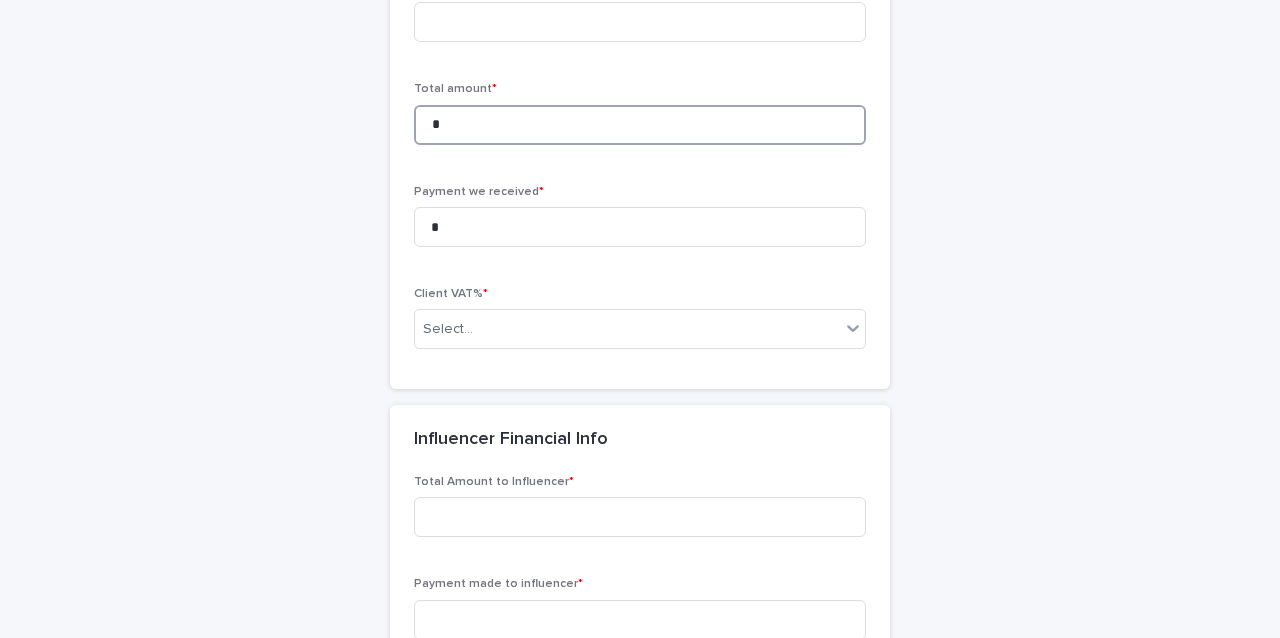 scroll, scrollTop: 1573, scrollLeft: 0, axis: vertical 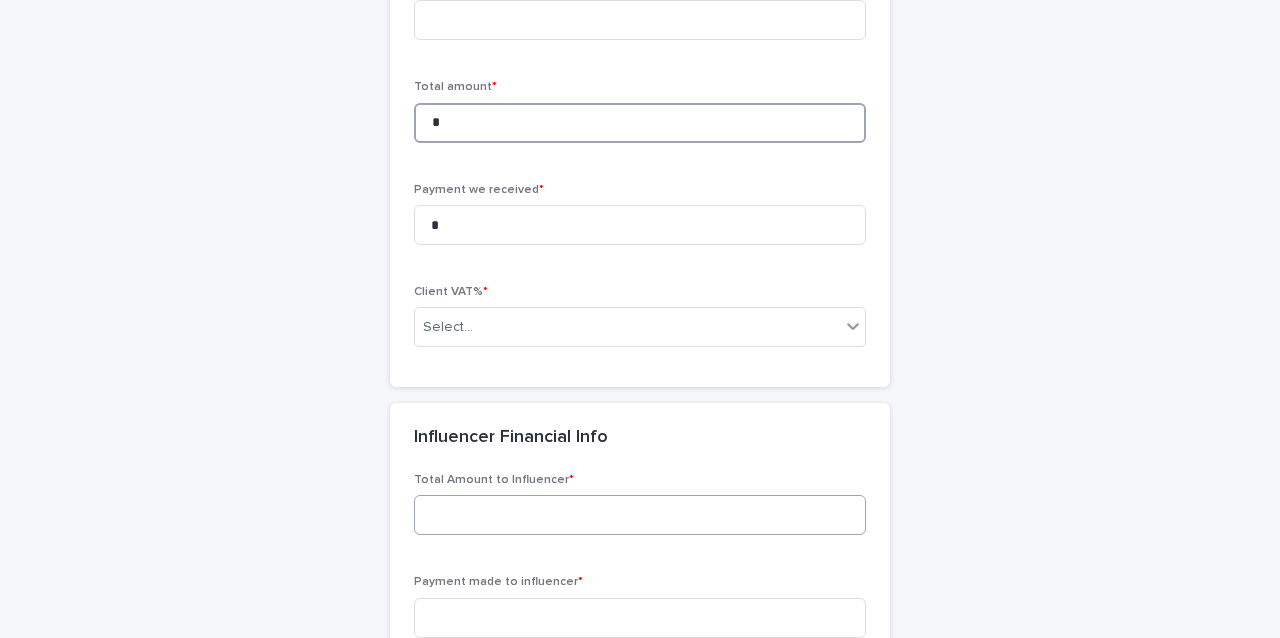 type on "*" 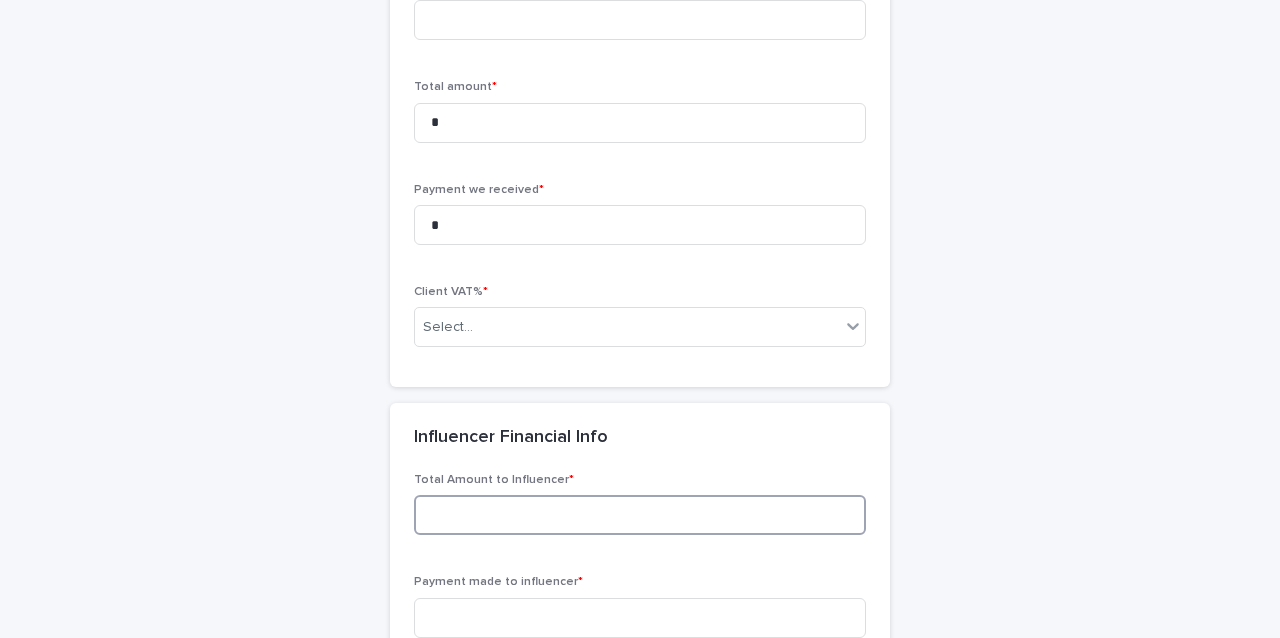 click at bounding box center [640, 515] 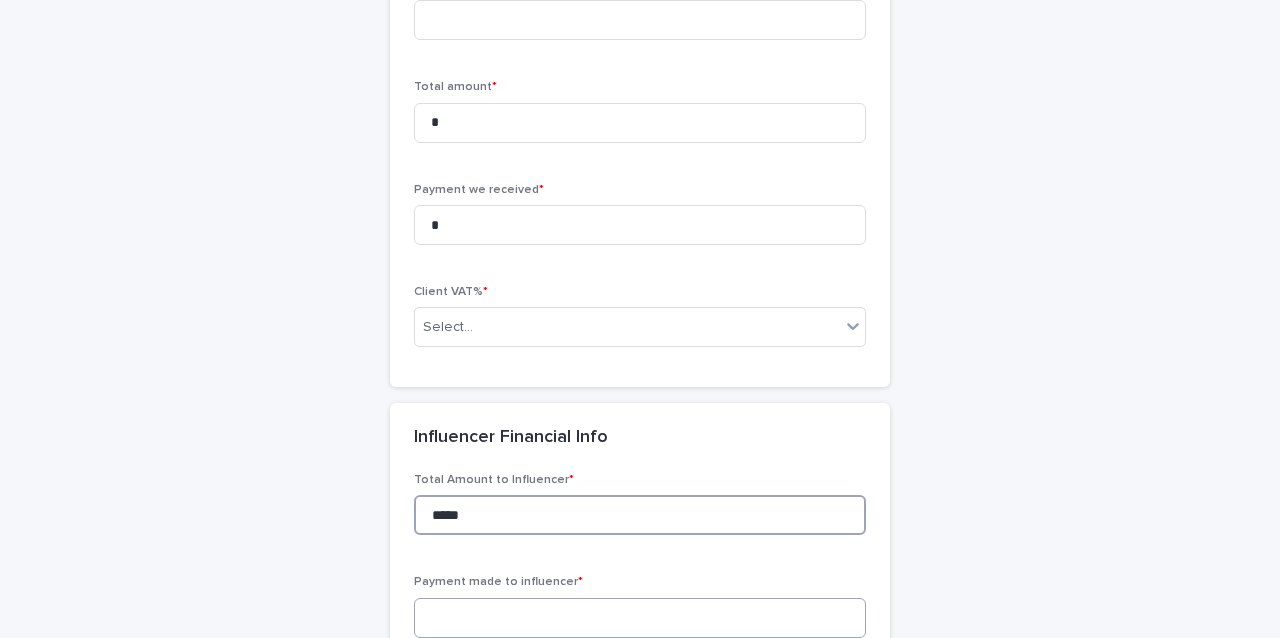 type on "*****" 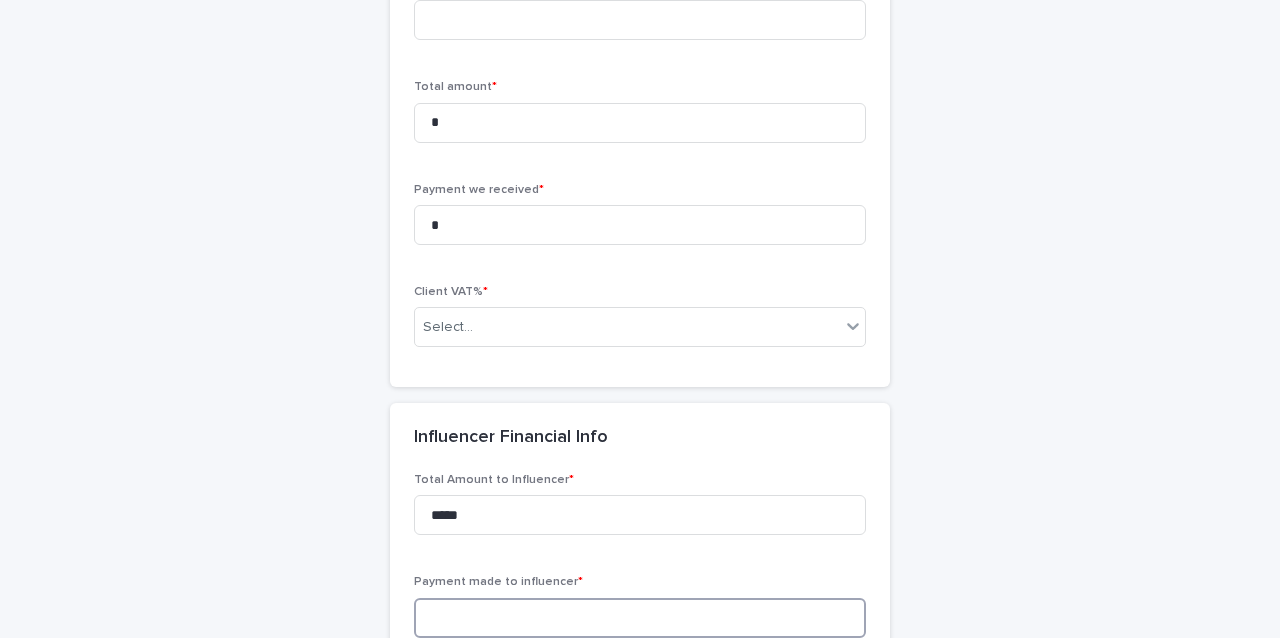 click at bounding box center (640, 618) 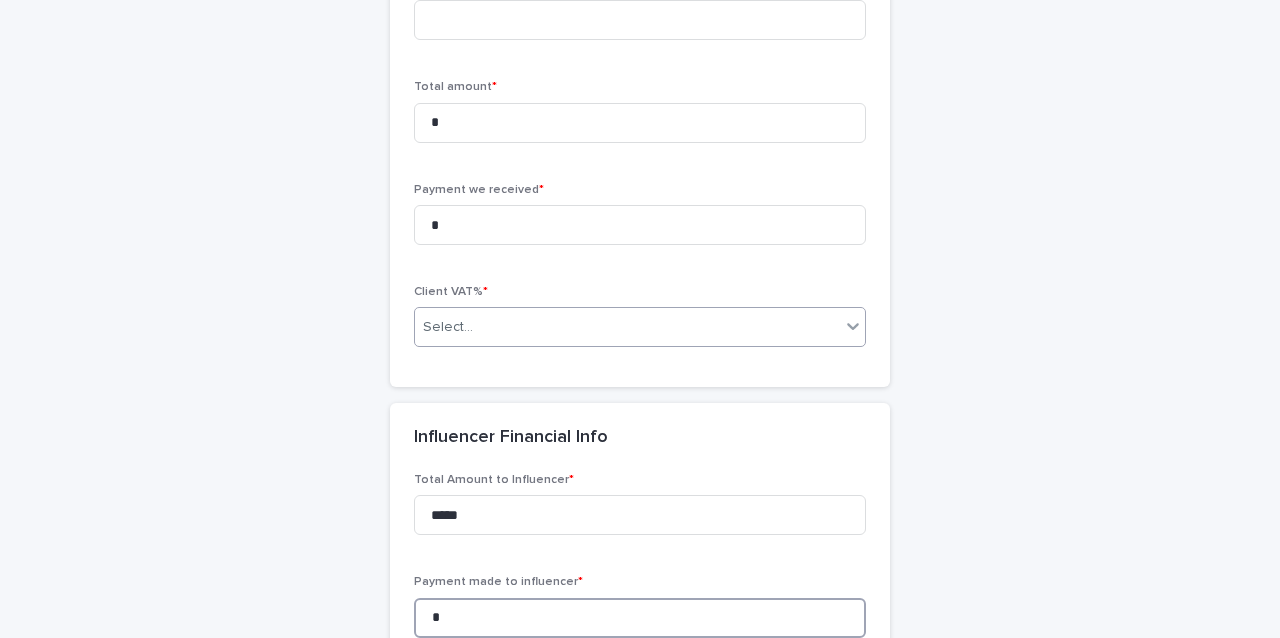 type on "*" 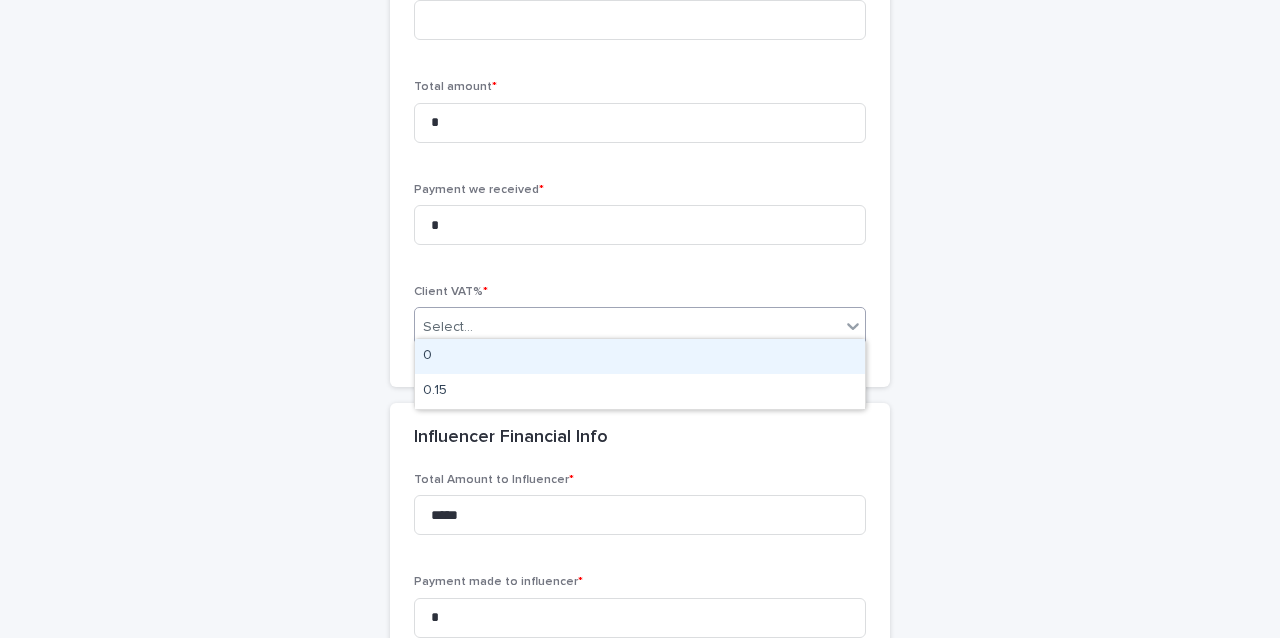 click on "Select..." at bounding box center [627, 327] 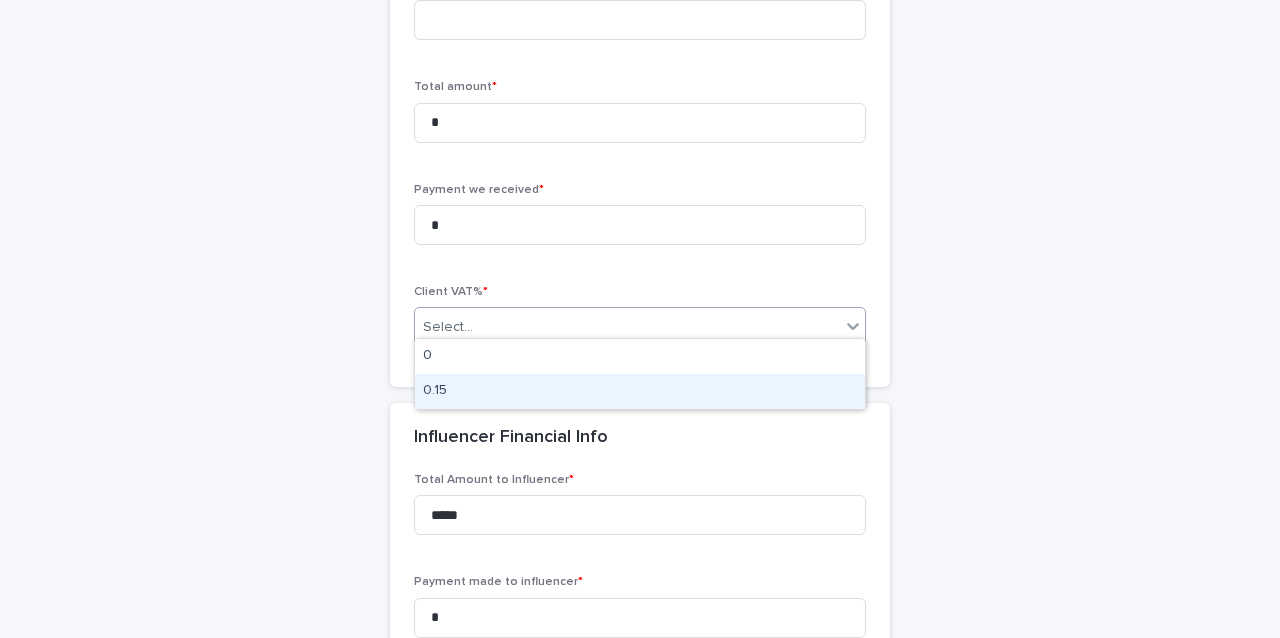 click on "0.15" at bounding box center (640, 391) 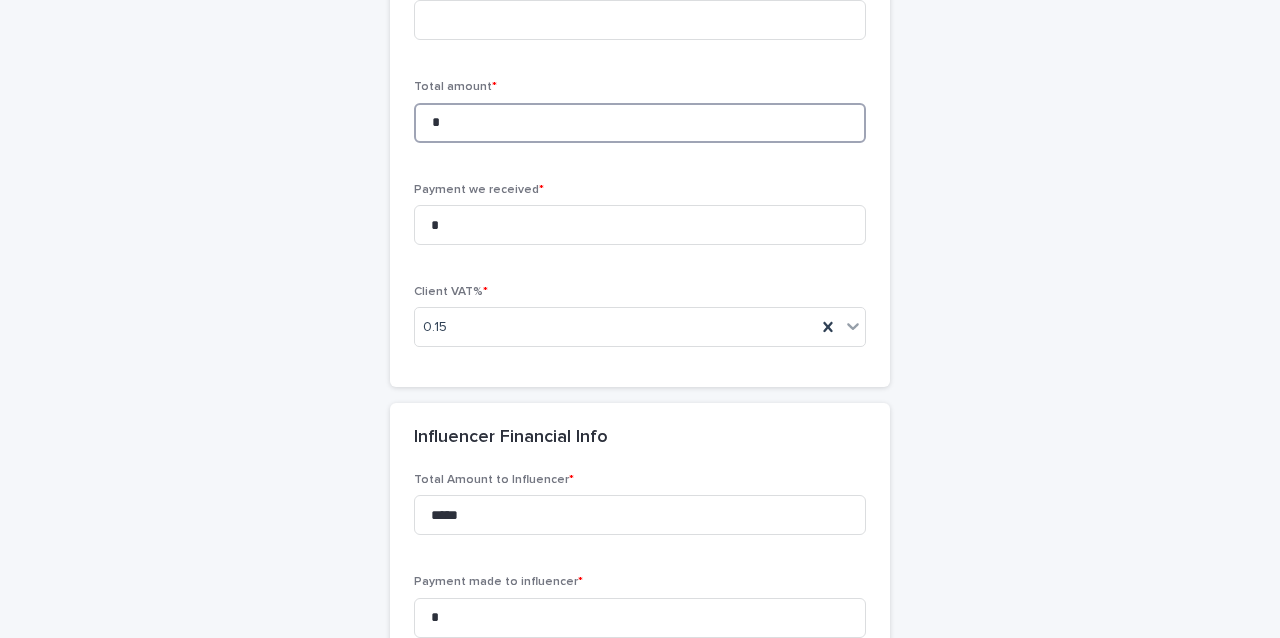 click on "*" at bounding box center [640, 123] 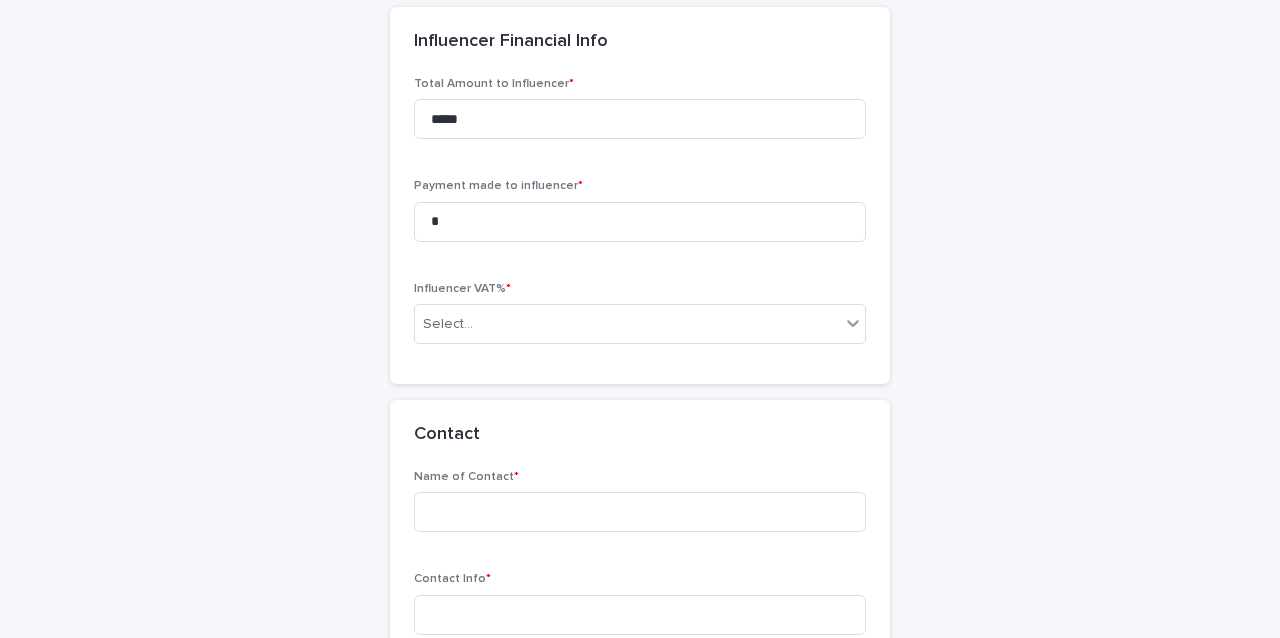 scroll, scrollTop: 1974, scrollLeft: 0, axis: vertical 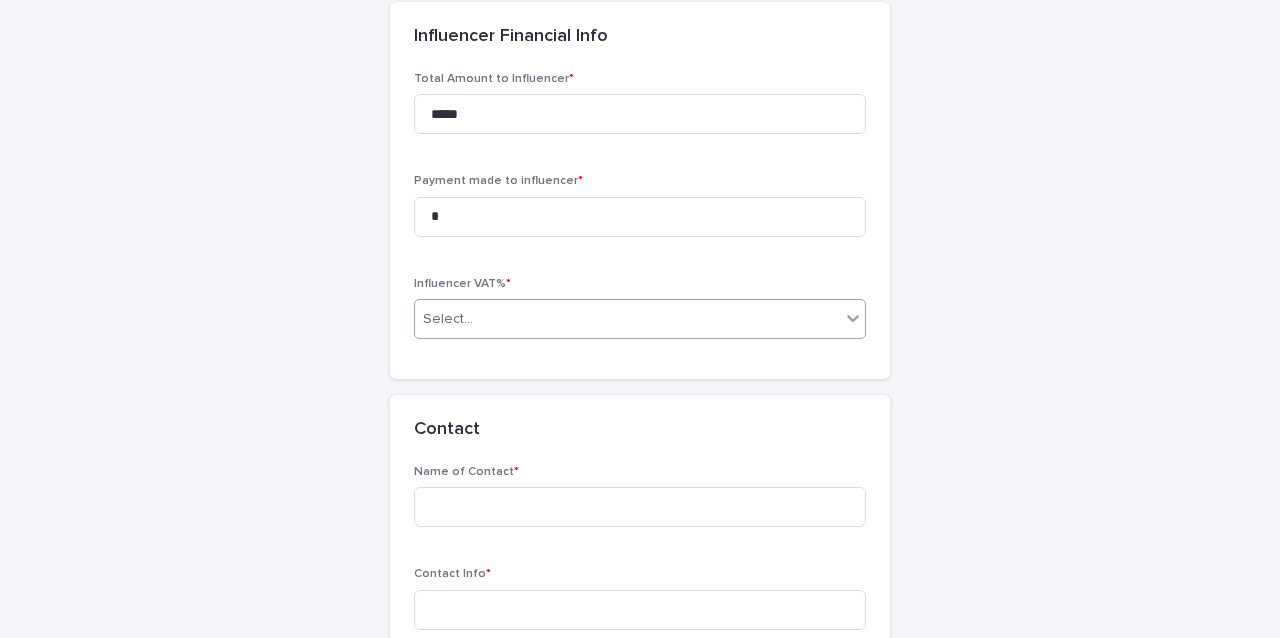 type on "*****" 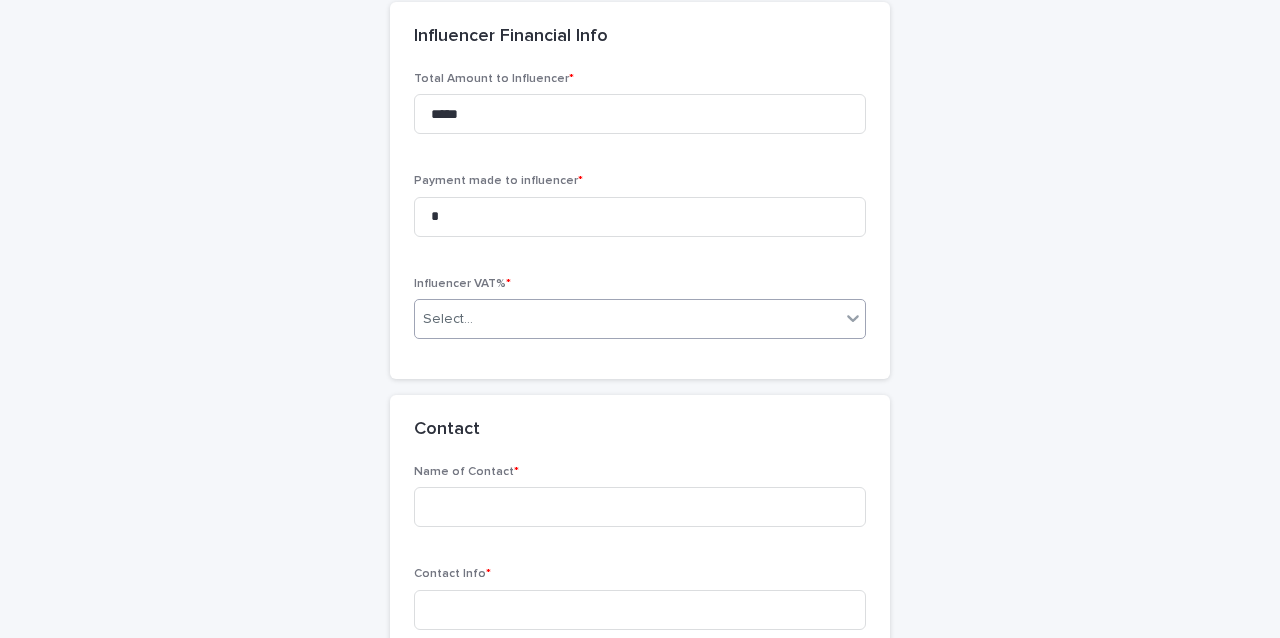 click on "Select..." at bounding box center [627, 319] 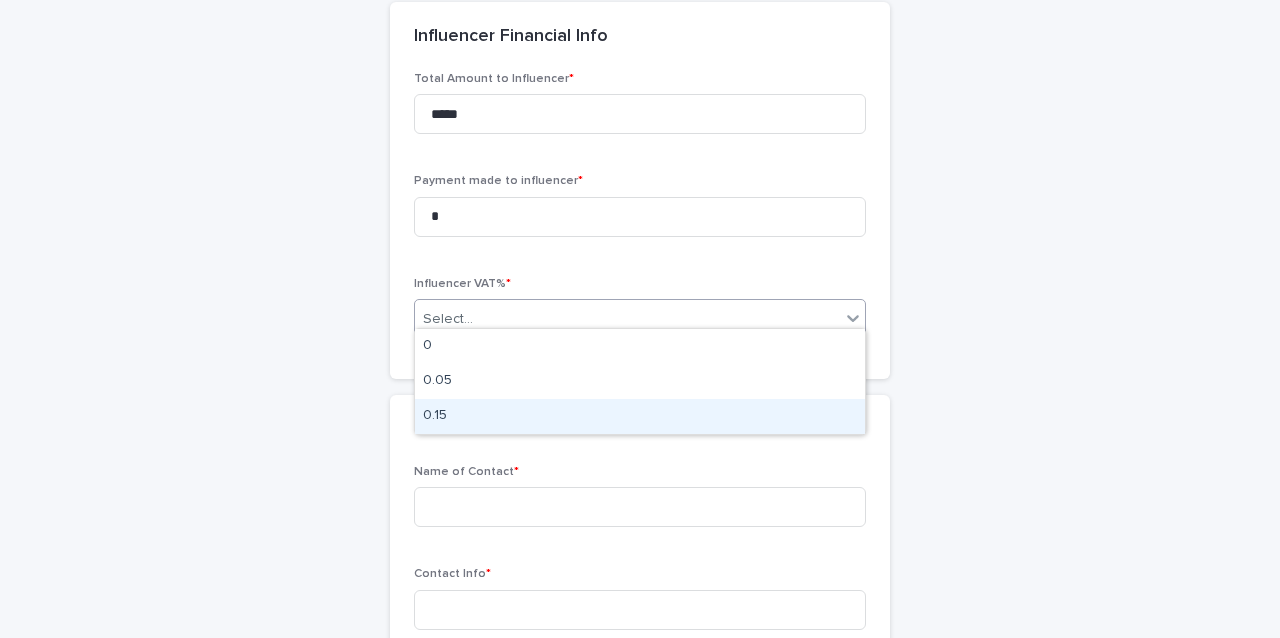 click on "0.15" at bounding box center [640, 416] 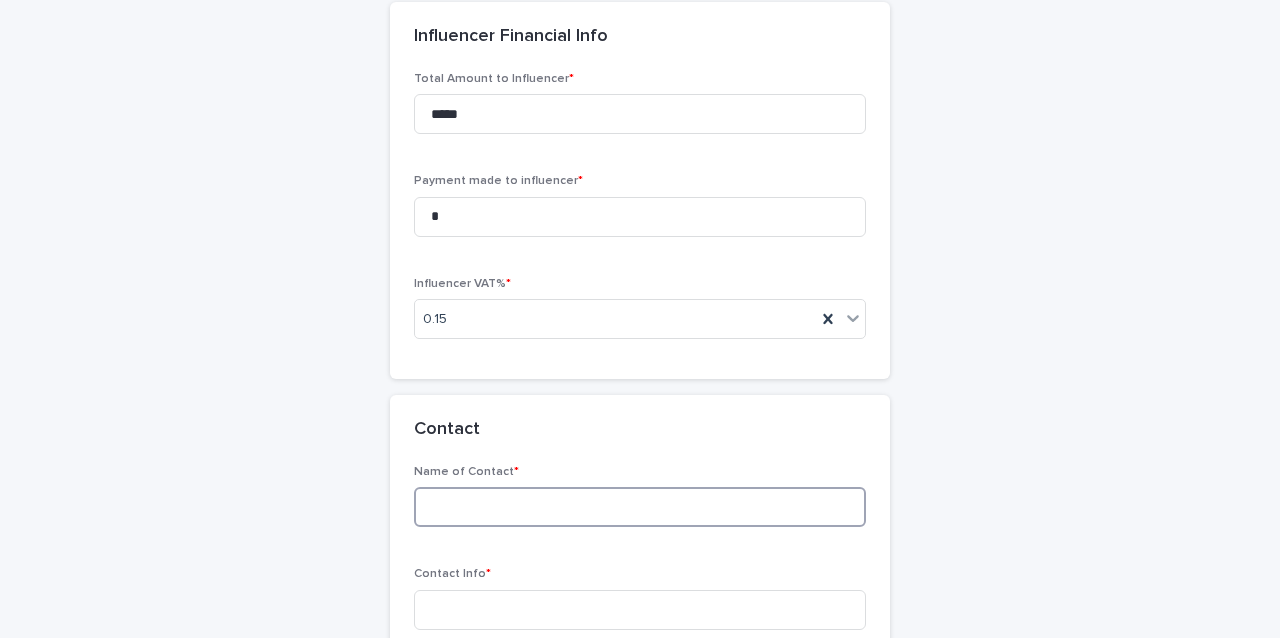 click at bounding box center (640, 507) 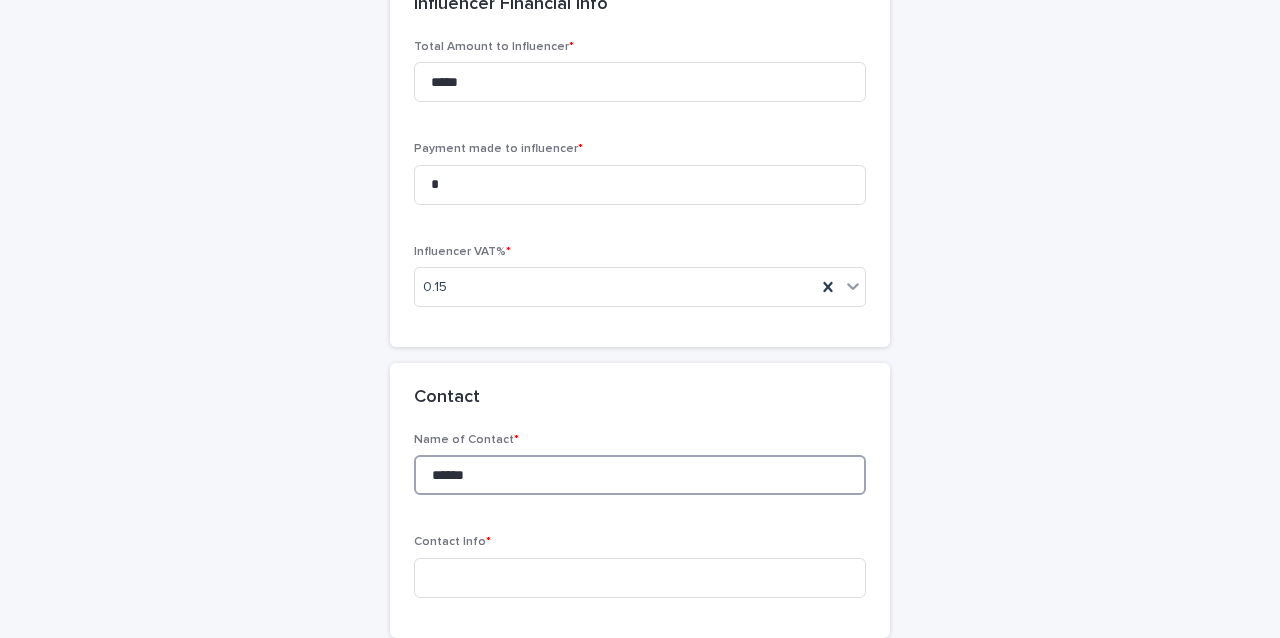 scroll, scrollTop: 2016, scrollLeft: 0, axis: vertical 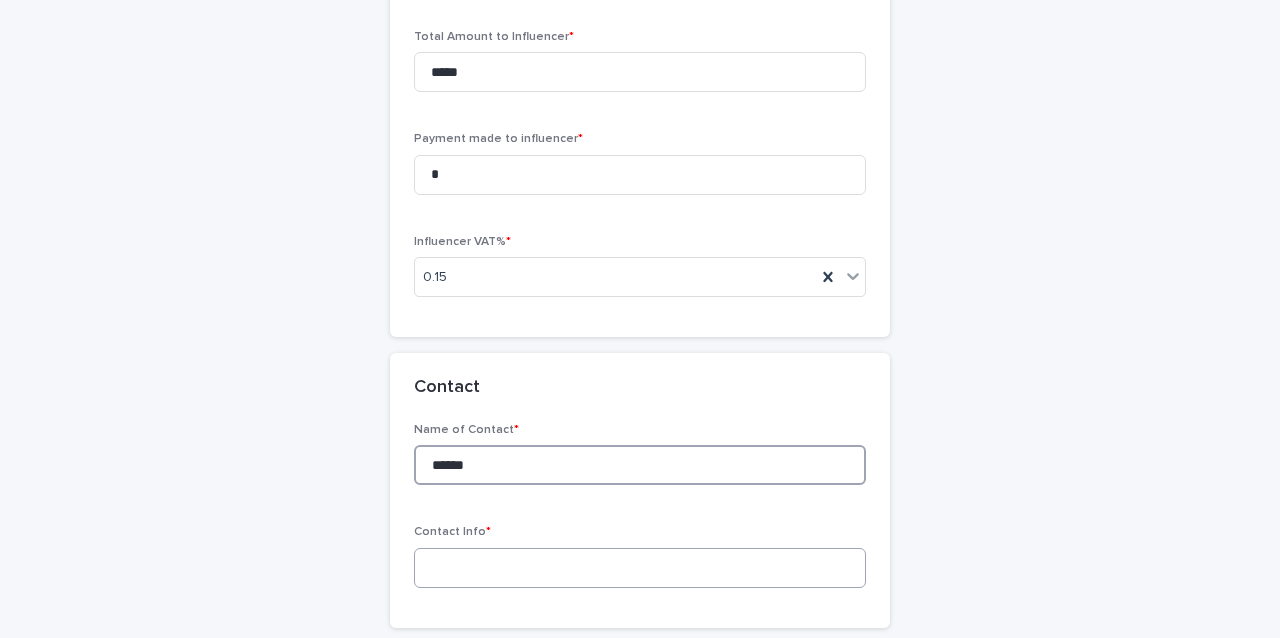 type on "******" 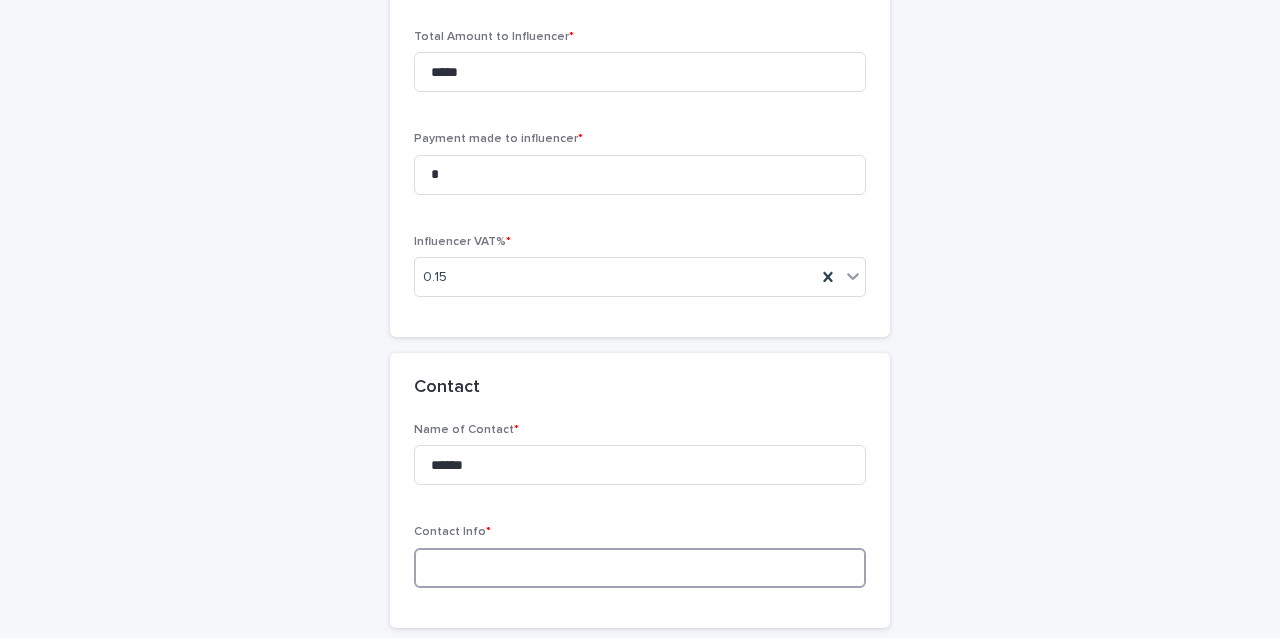 click at bounding box center [640, 568] 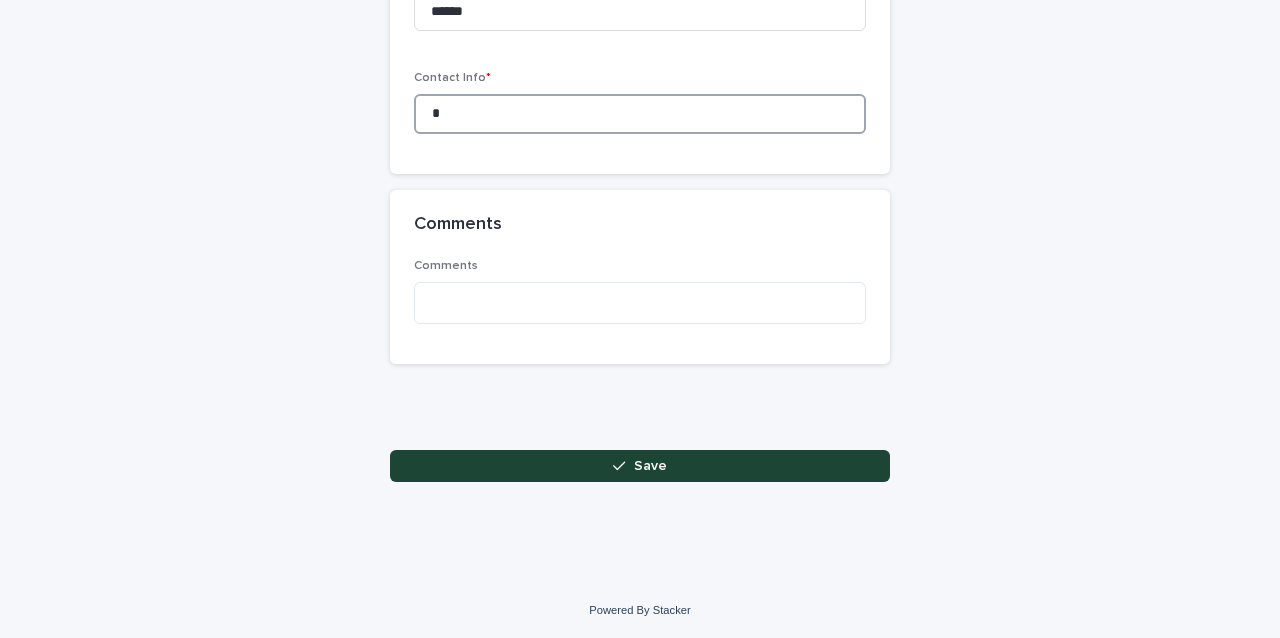 scroll, scrollTop: 2456, scrollLeft: 0, axis: vertical 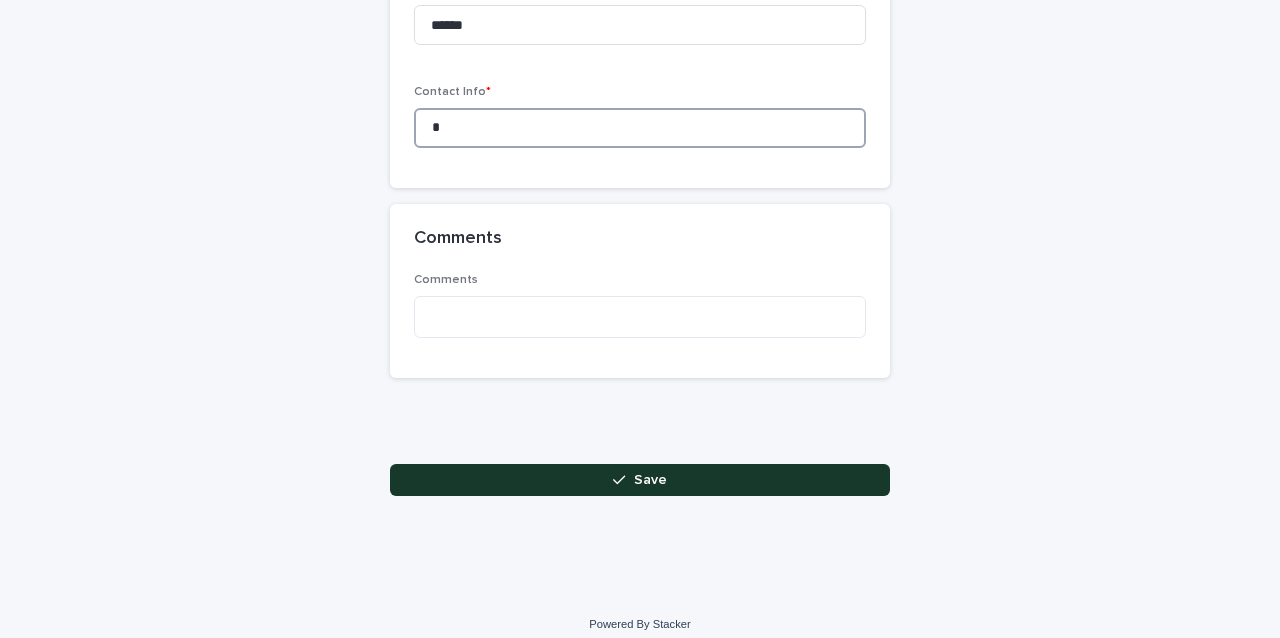 type on "*" 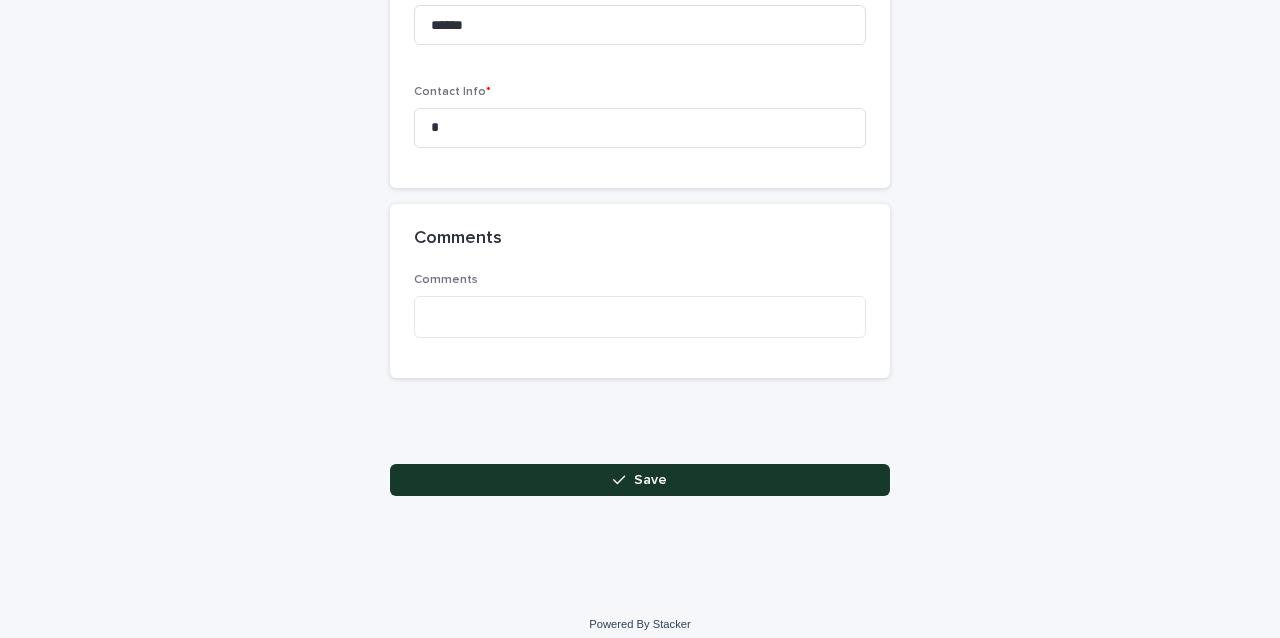 click on "Save" at bounding box center (640, 480) 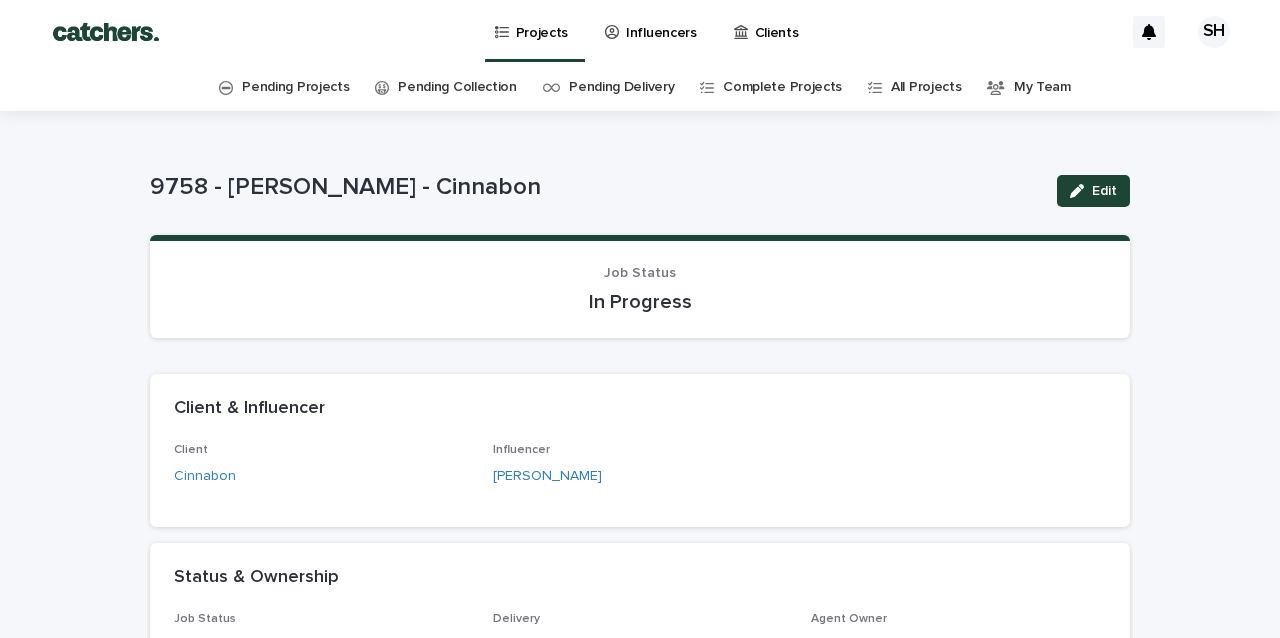scroll, scrollTop: 0, scrollLeft: 0, axis: both 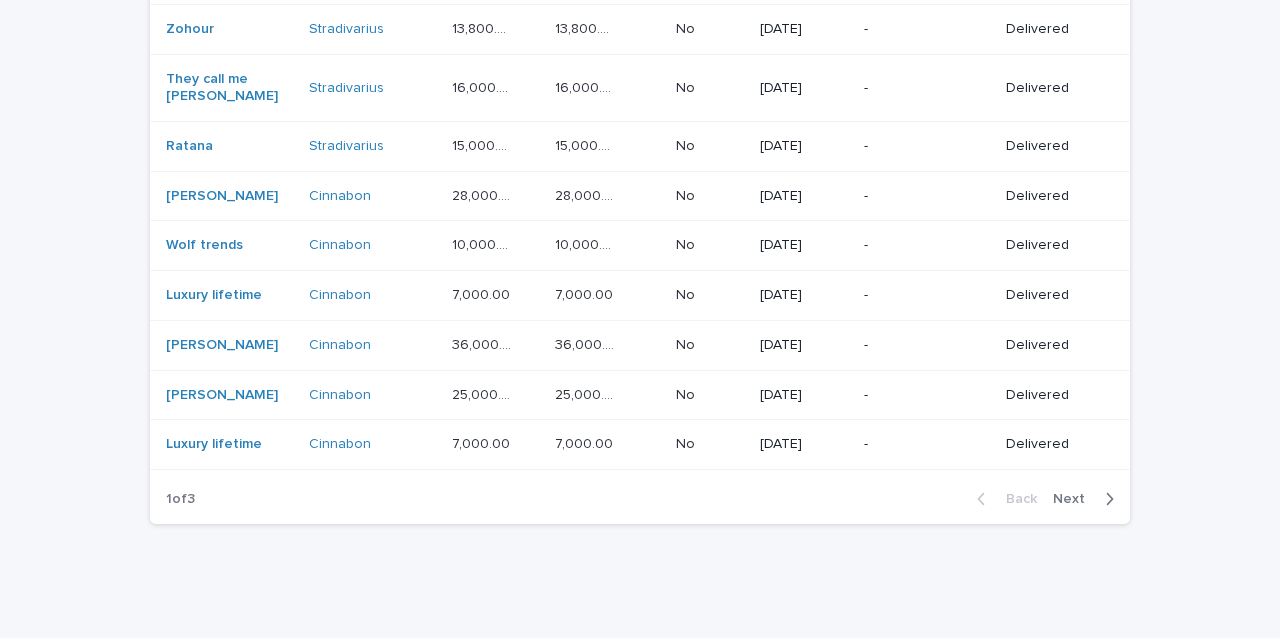 click on "Next" at bounding box center (1075, 499) 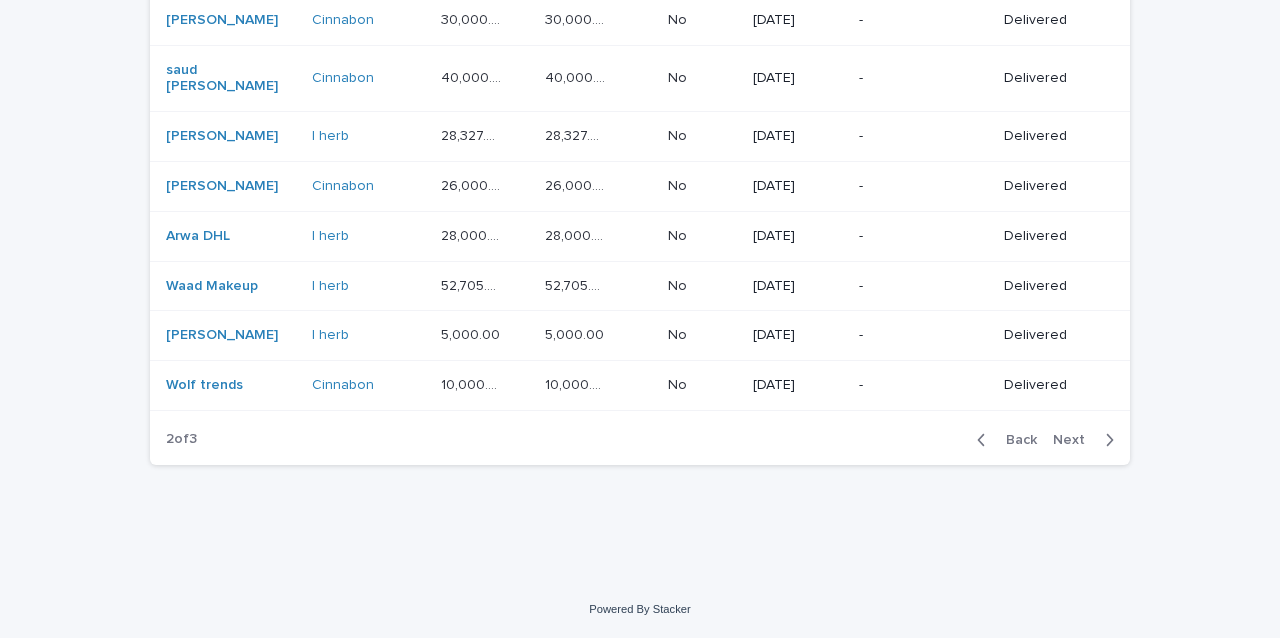 scroll, scrollTop: 1390, scrollLeft: 0, axis: vertical 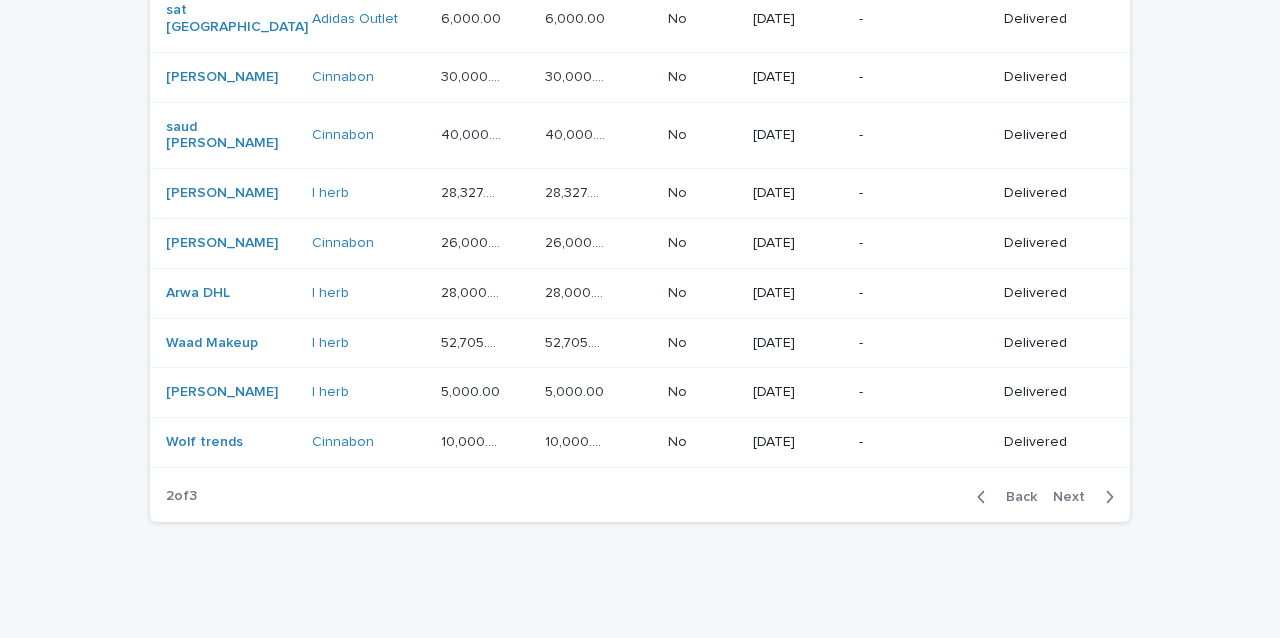 click on "Next" at bounding box center (1087, 497) 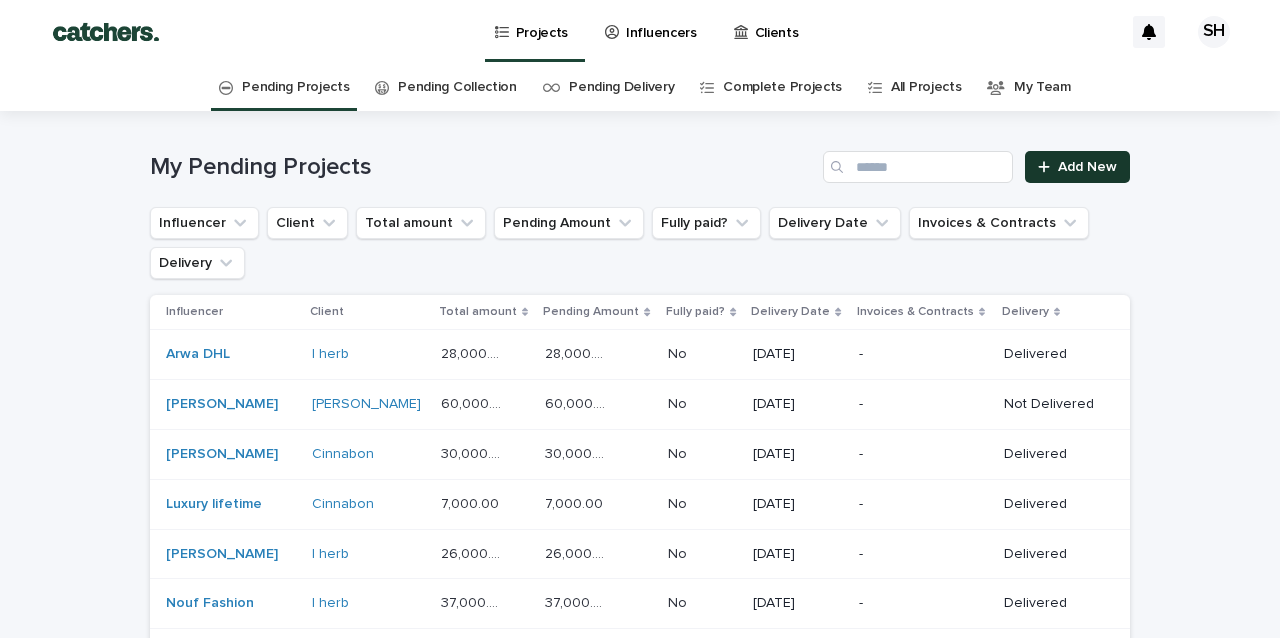 scroll, scrollTop: 0, scrollLeft: 0, axis: both 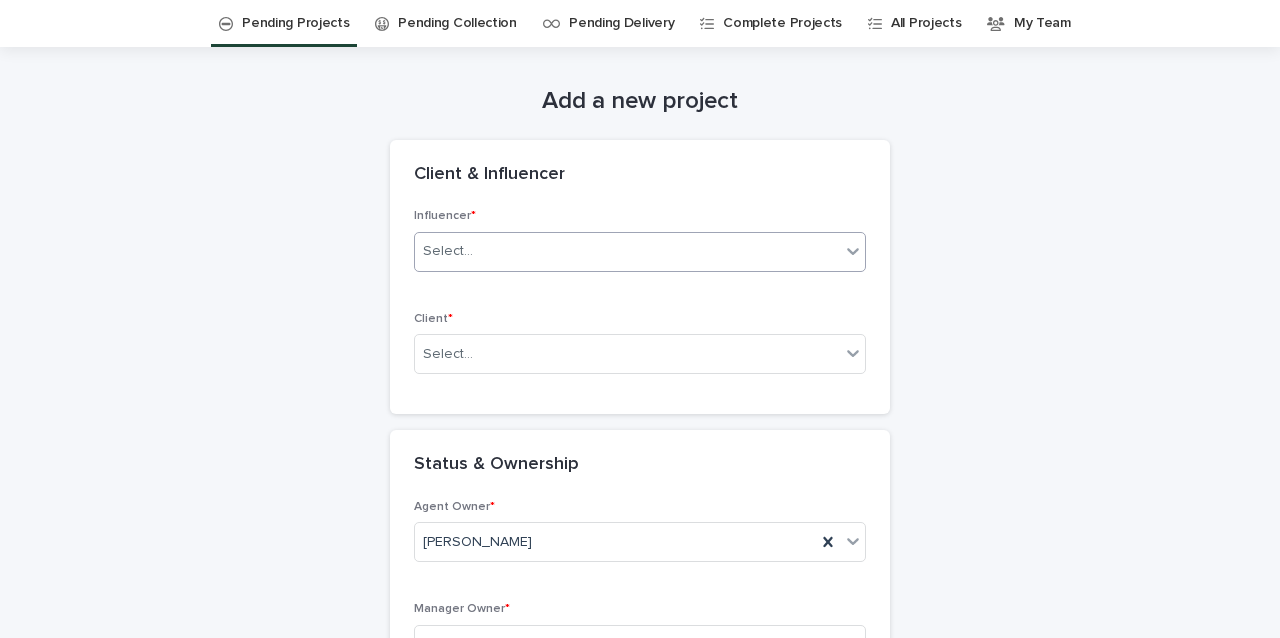 click on "Select..." at bounding box center [627, 251] 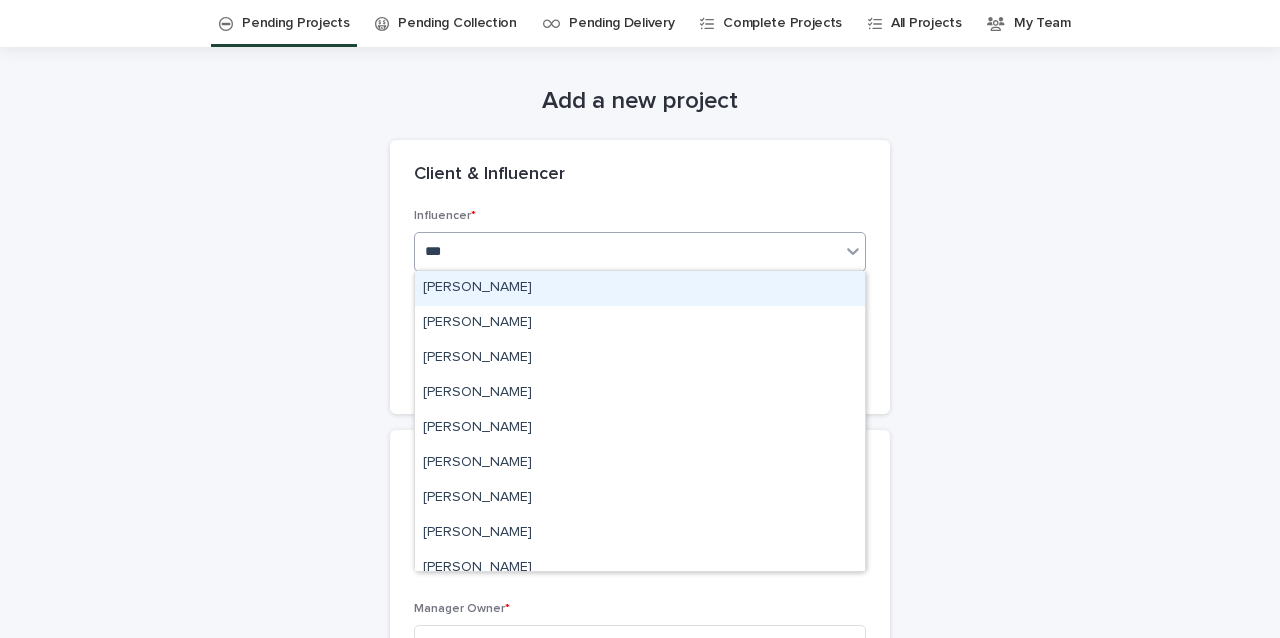 type on "****" 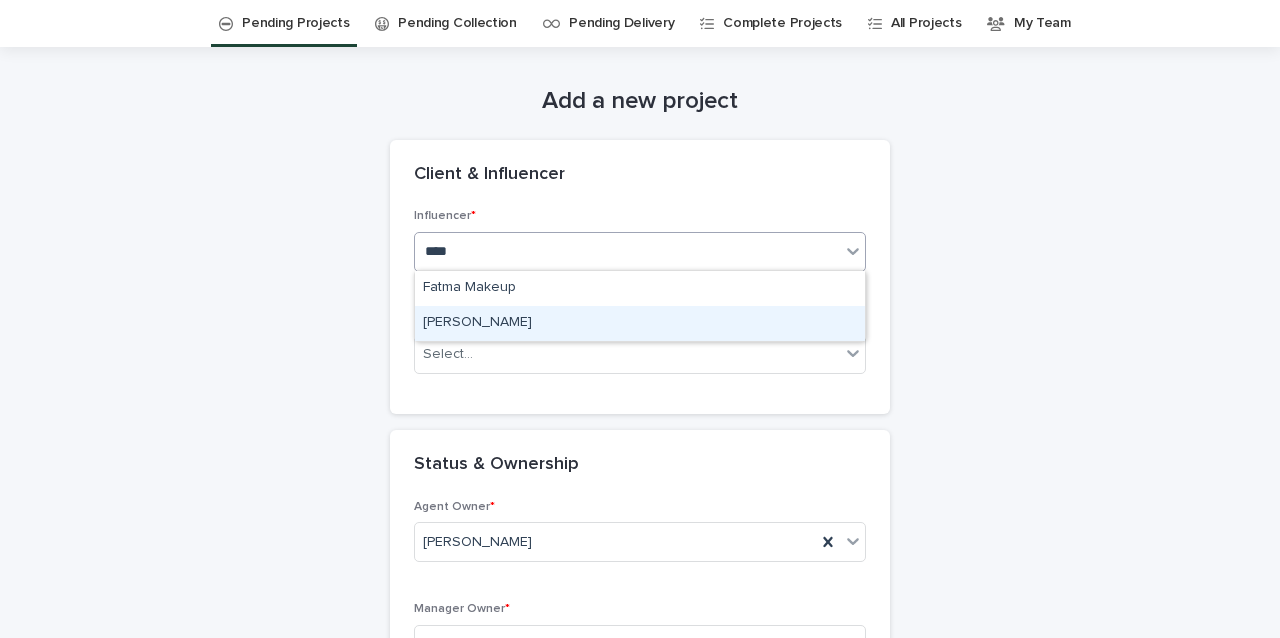 click on "[PERSON_NAME]" at bounding box center [640, 323] 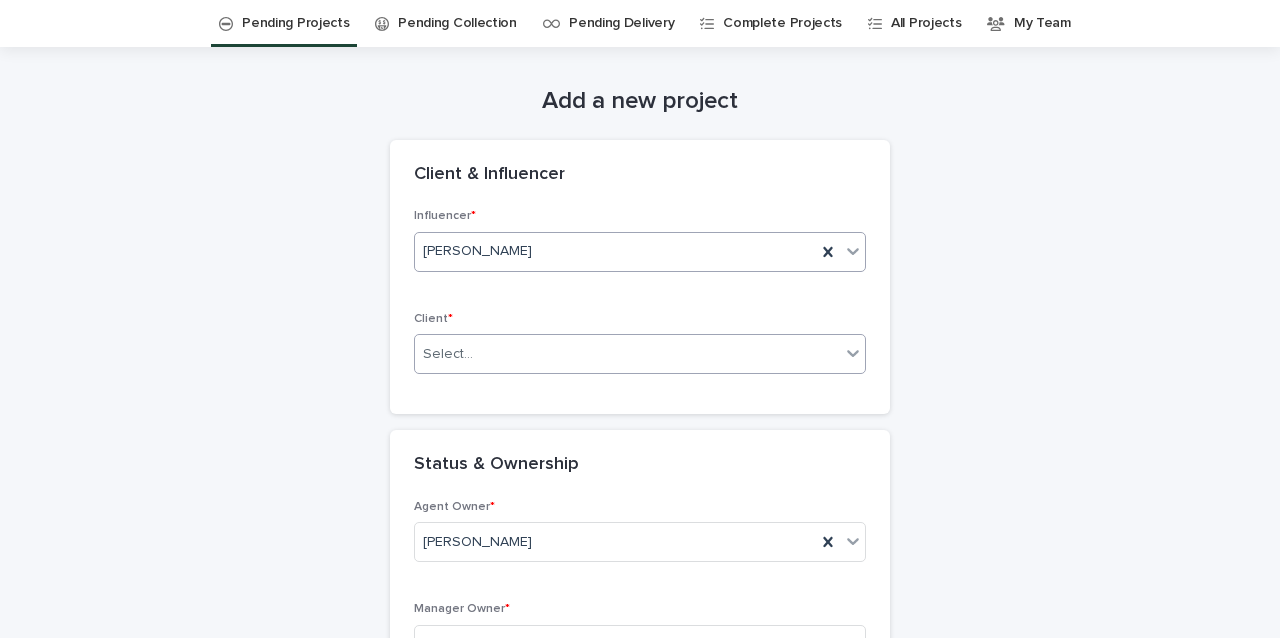 click on "Select..." at bounding box center (627, 354) 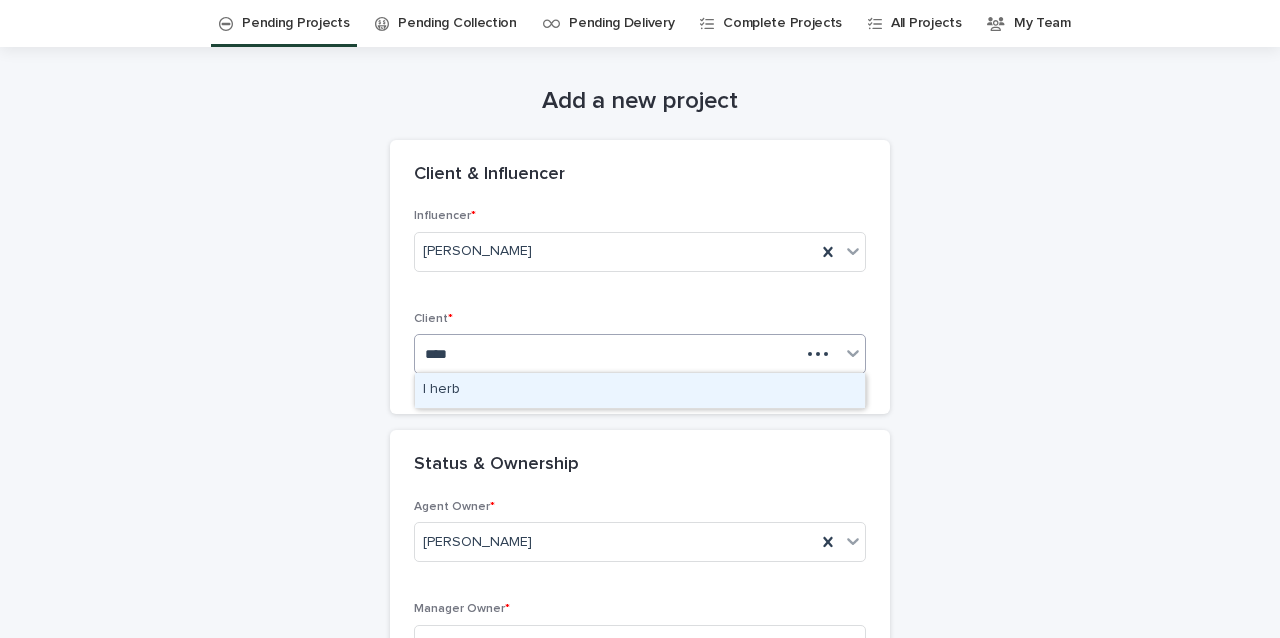 type on "*****" 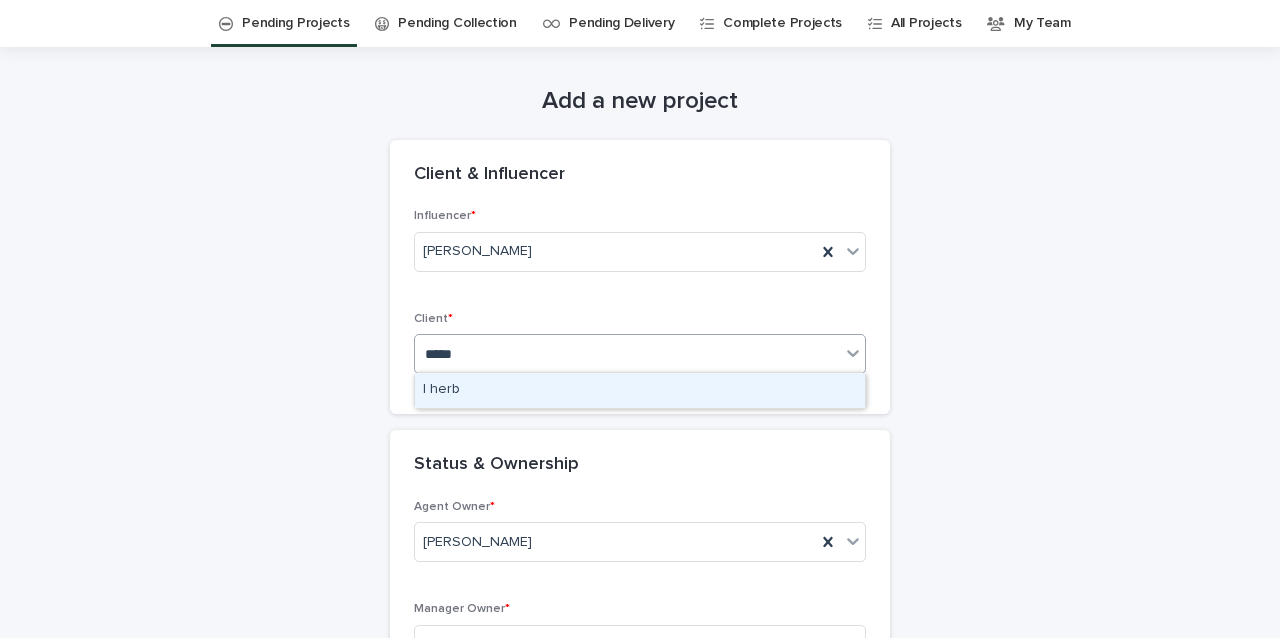 click on "I herb" at bounding box center [640, 390] 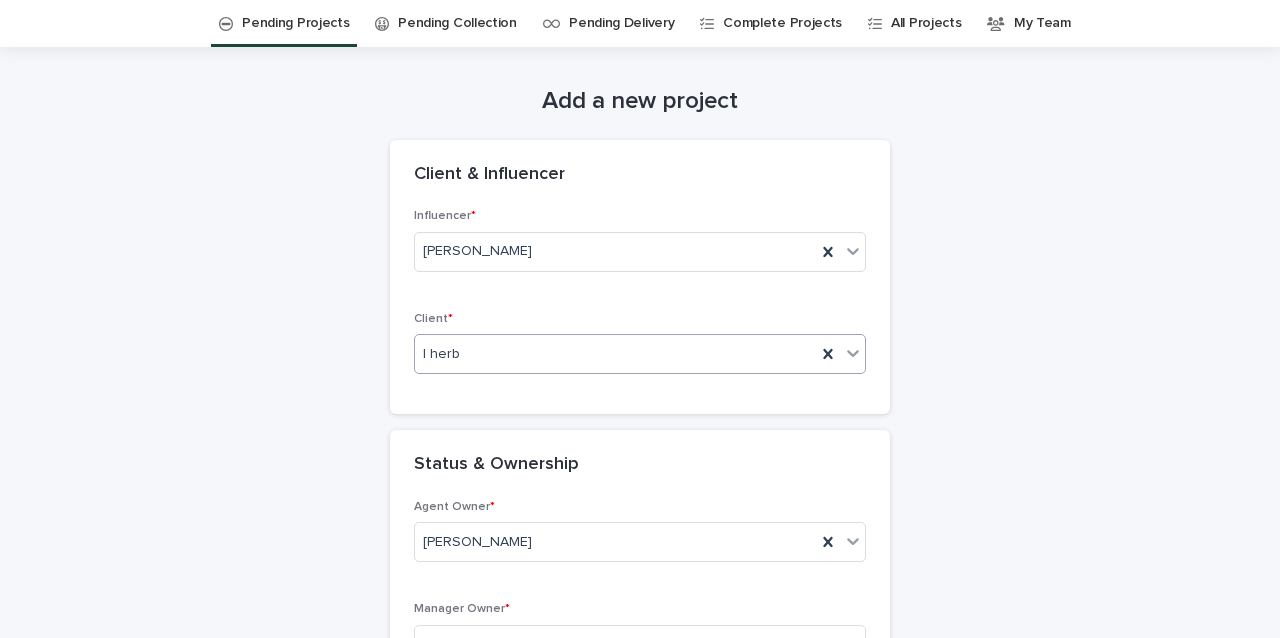 click on "Add a new project Loading... Saving… Loading... Saving… Client & Influencer Influencer * [PERSON_NAME] Client  *   option I herb, selected.     0 results available. Select is focused ,type to refine list, press Down to open the menu,  I herb Status & Ownership Agent Owner * [PERSON_NAME] Manager Owner * Select... Job Status * Select... Description Job Description * Delivery Date Delivery * Select... Brief & Content This file cannot be opened Download File Add Client Financial Info Invoices & Contracts This file cannot be opened Download File Add Client Payment Terms Total amount * Payment we received  * Client VAT% * Select... Influencer Financial Info                                         •••                                                                     Total Amount to Influencer * Payment made to influencer  * Influencer VAT% * Select... Contact Name of Contact * Contact Info * Comments Comments Loading... Saving… Sorry, there was an error saving your record. Please try again. Save" at bounding box center (640, 1467) 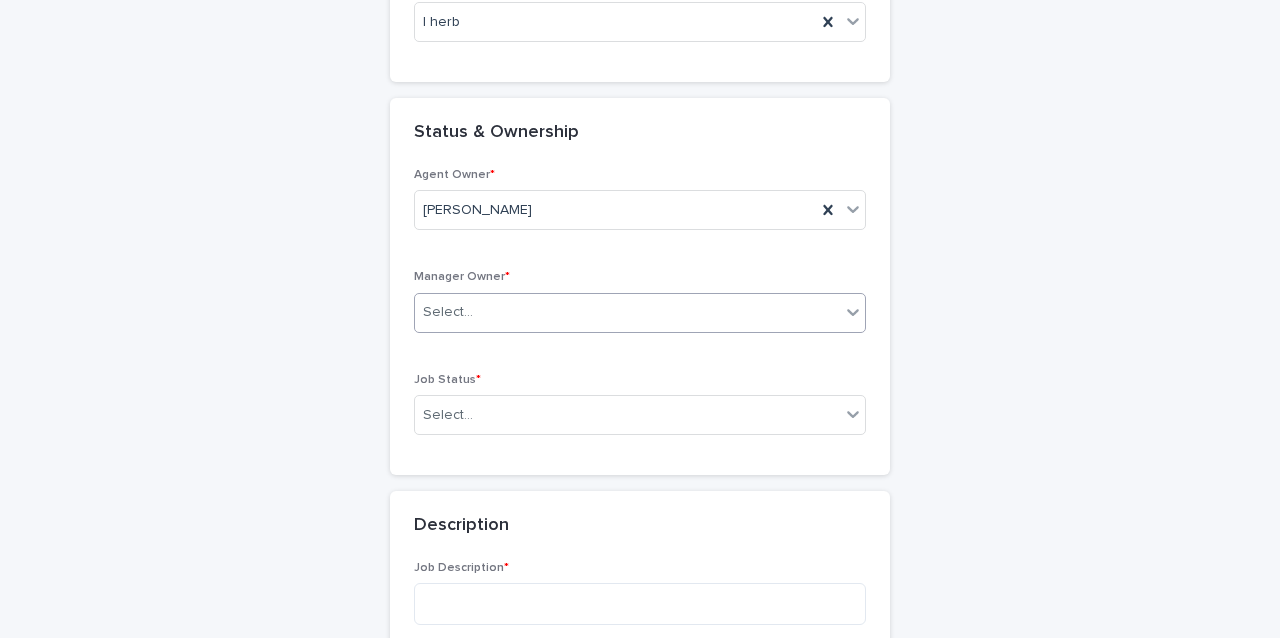 scroll, scrollTop: 397, scrollLeft: 0, axis: vertical 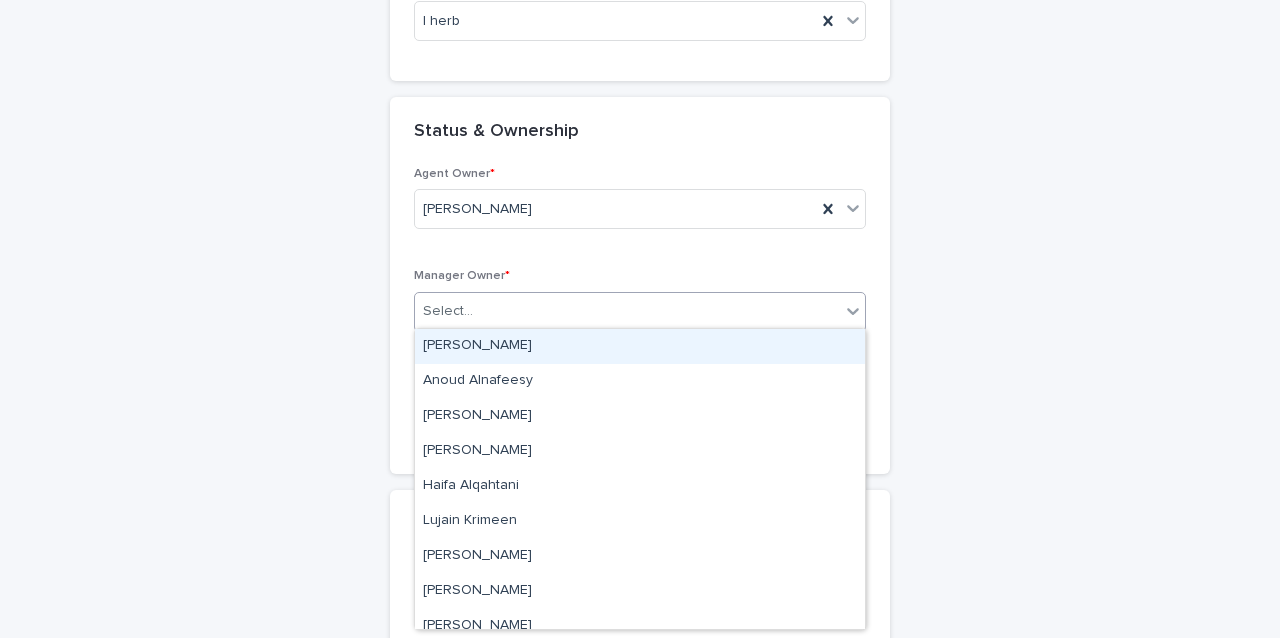 click on "Select..." at bounding box center [627, 311] 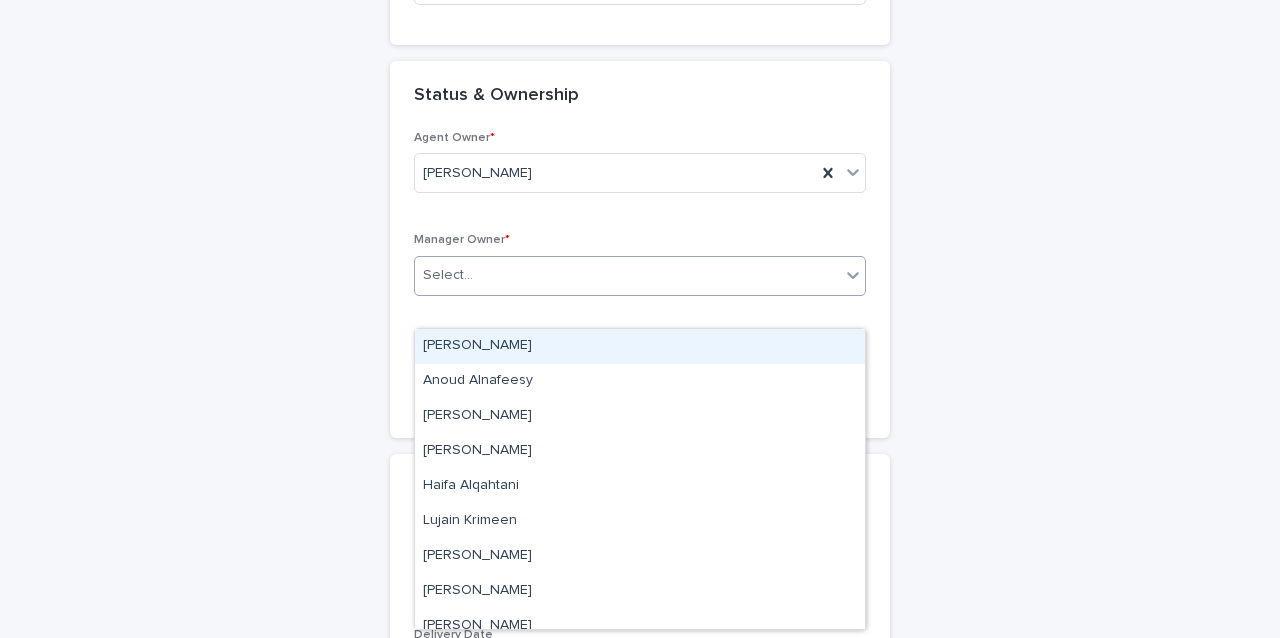 scroll, scrollTop: 440, scrollLeft: 0, axis: vertical 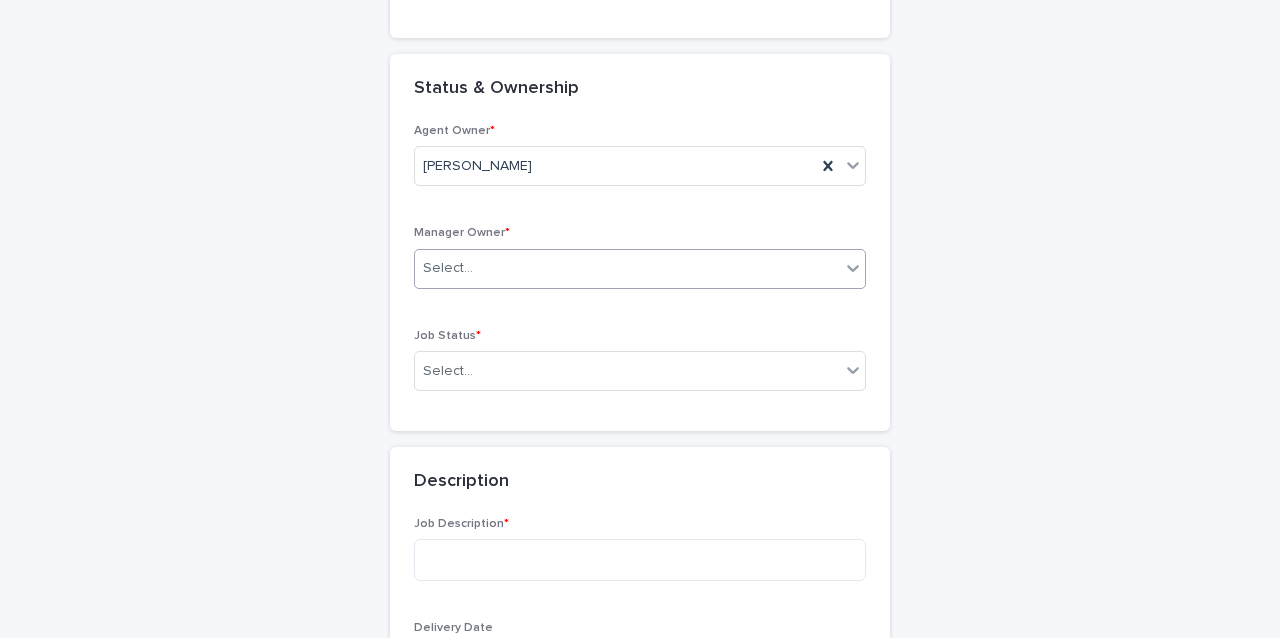 click on "Select..." at bounding box center (627, 268) 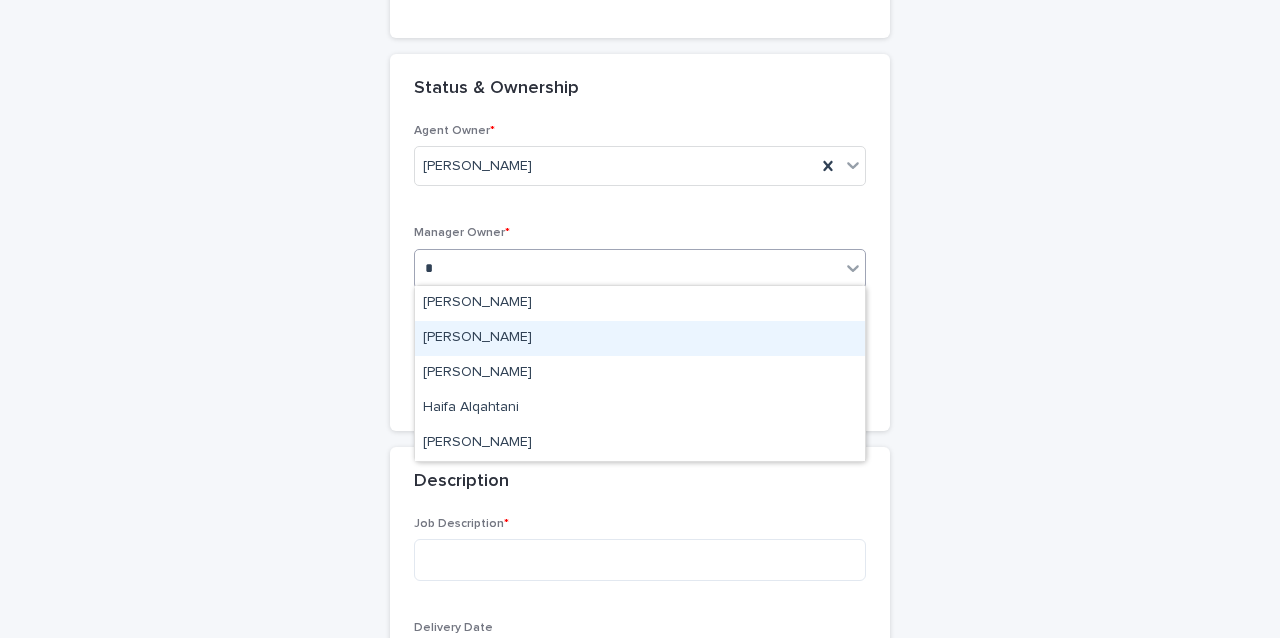 scroll, scrollTop: 0, scrollLeft: 0, axis: both 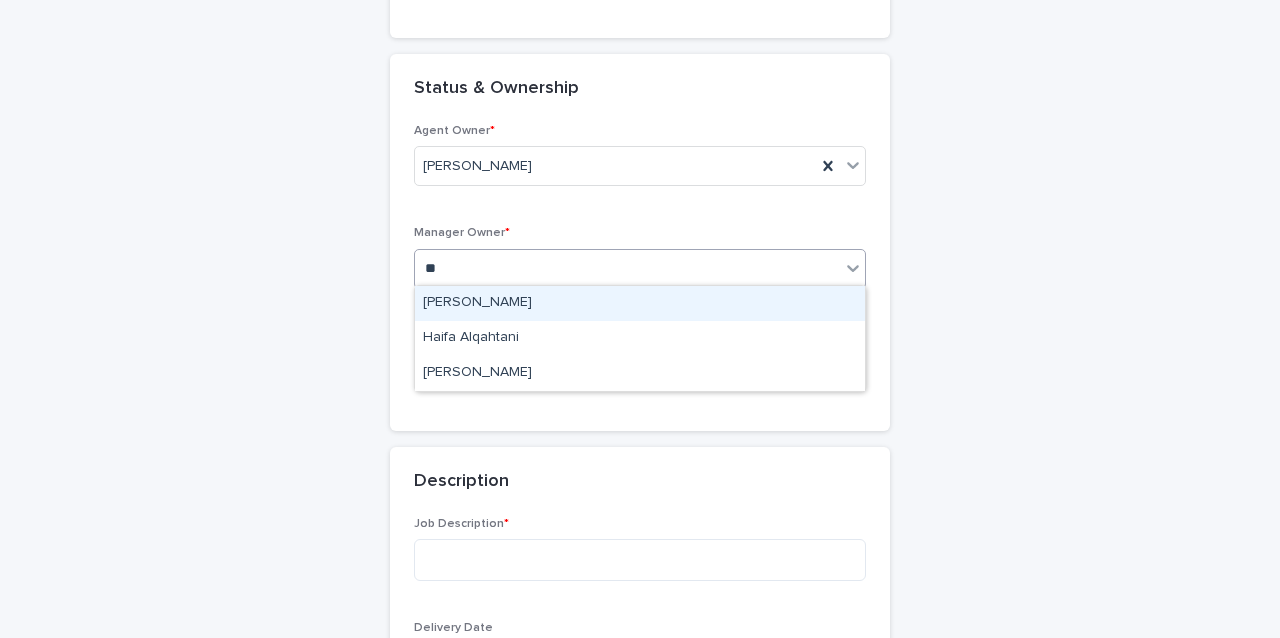type on "***" 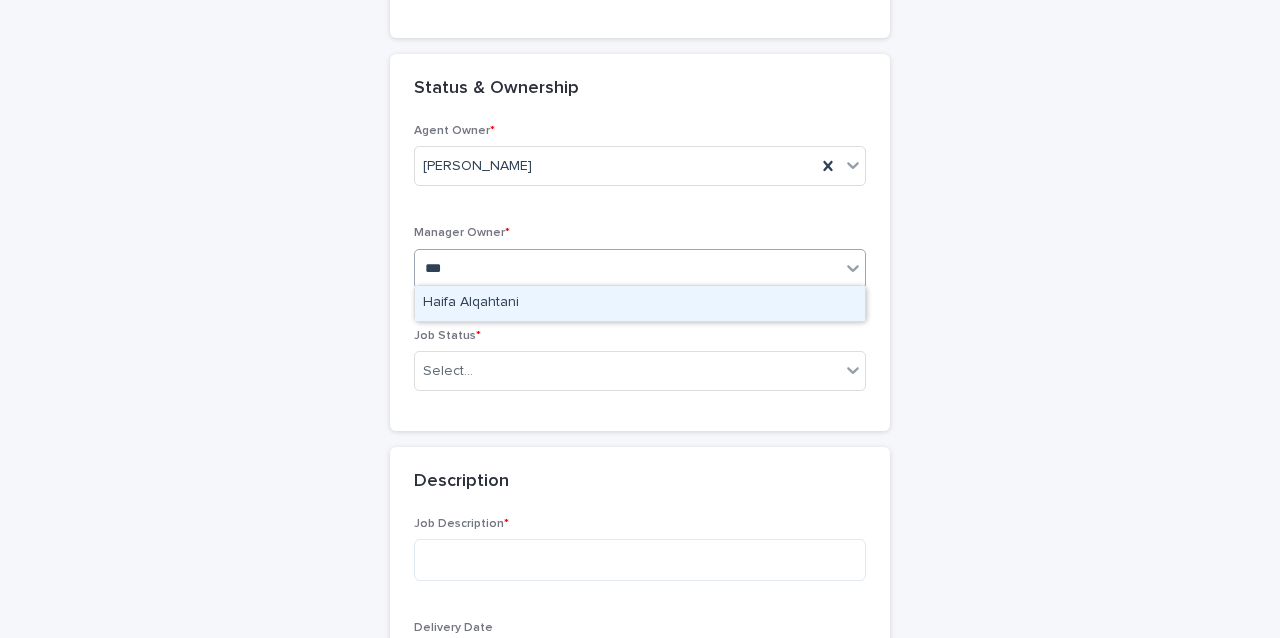 click on "Haifa Alqahtani" at bounding box center (640, 303) 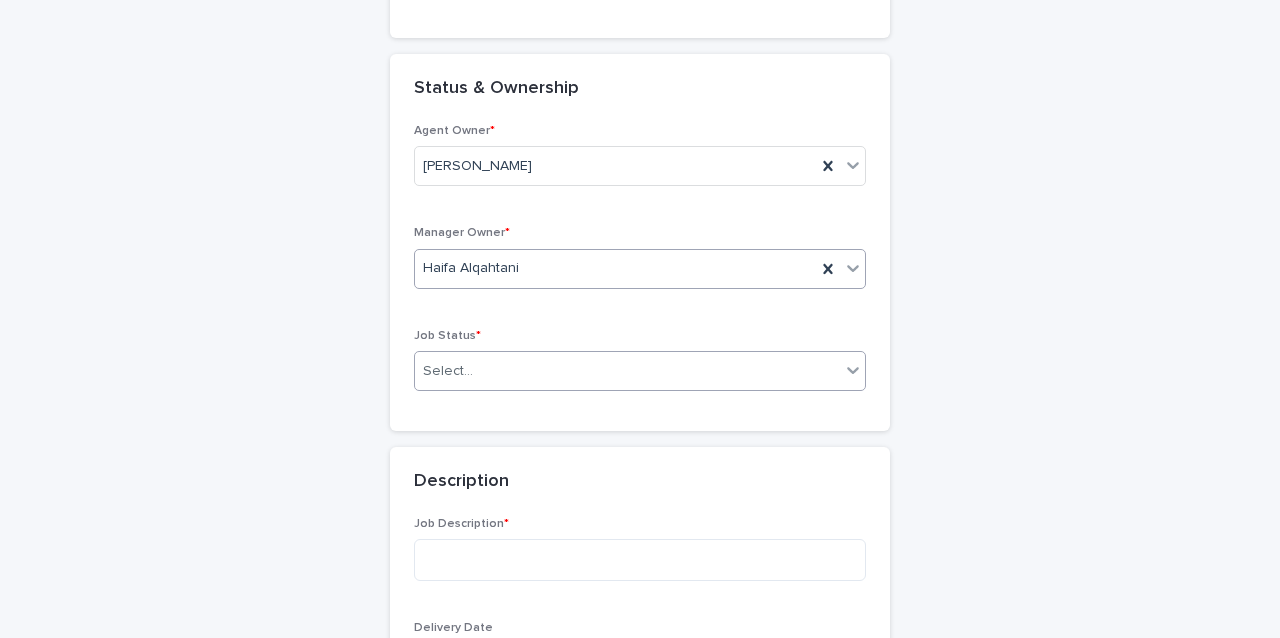 click on "Select..." at bounding box center (627, 371) 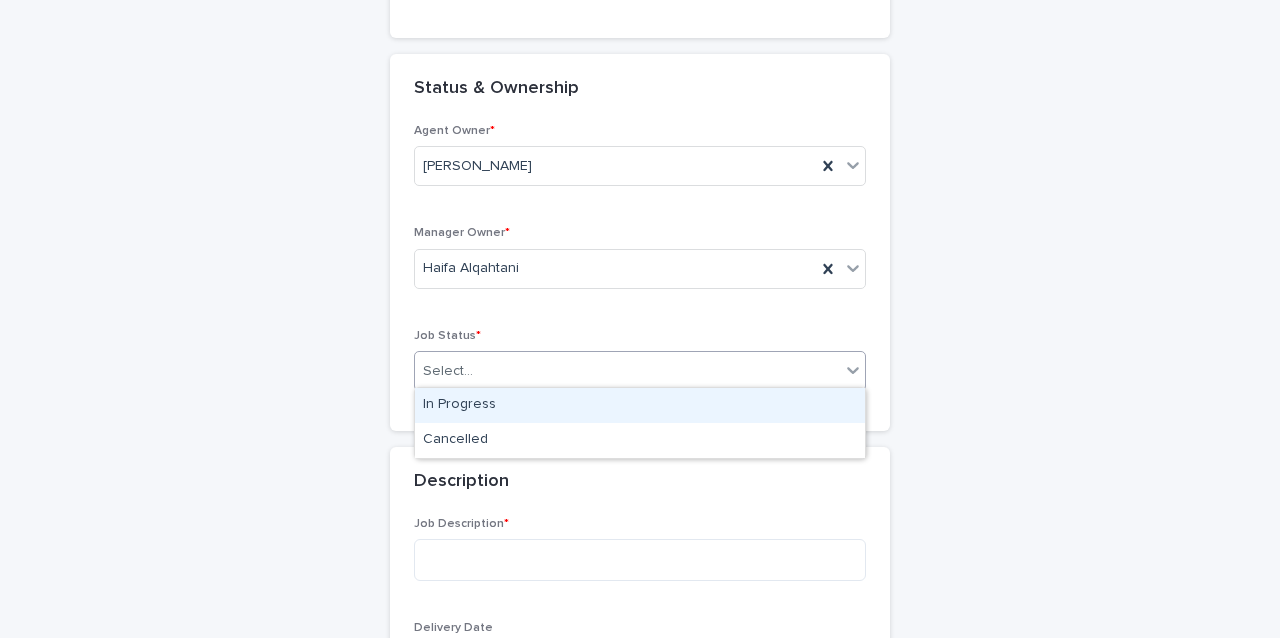 click on "In Progress" at bounding box center [640, 405] 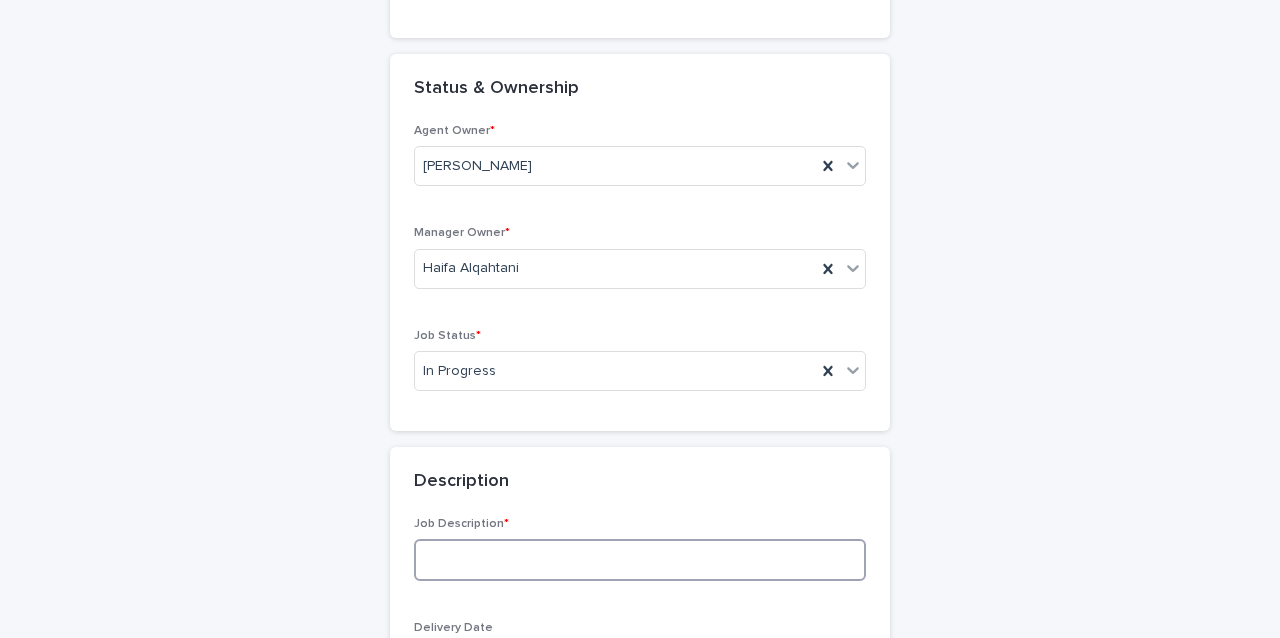 click at bounding box center (640, 560) 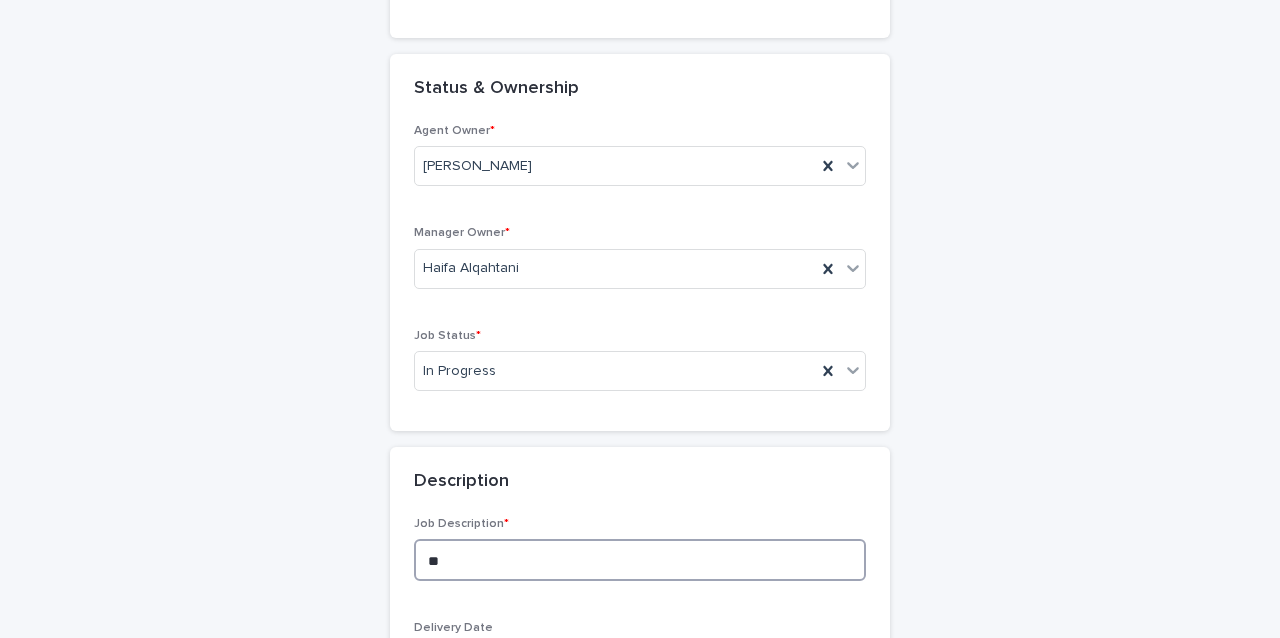 type on "*" 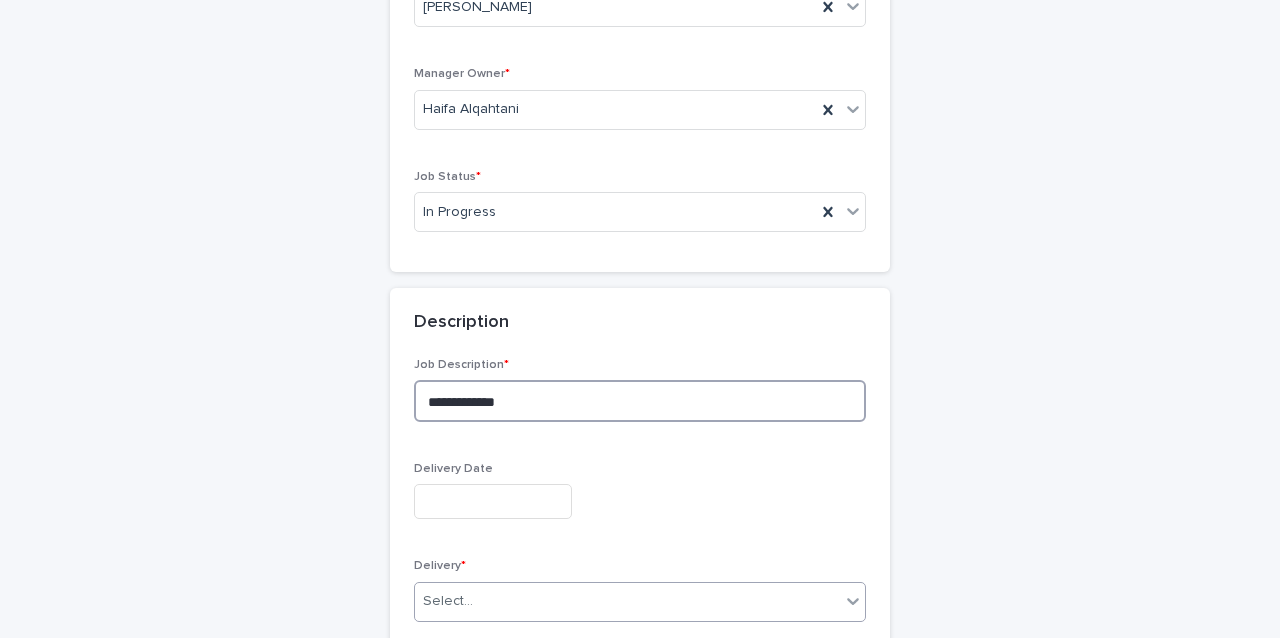 scroll, scrollTop: 600, scrollLeft: 0, axis: vertical 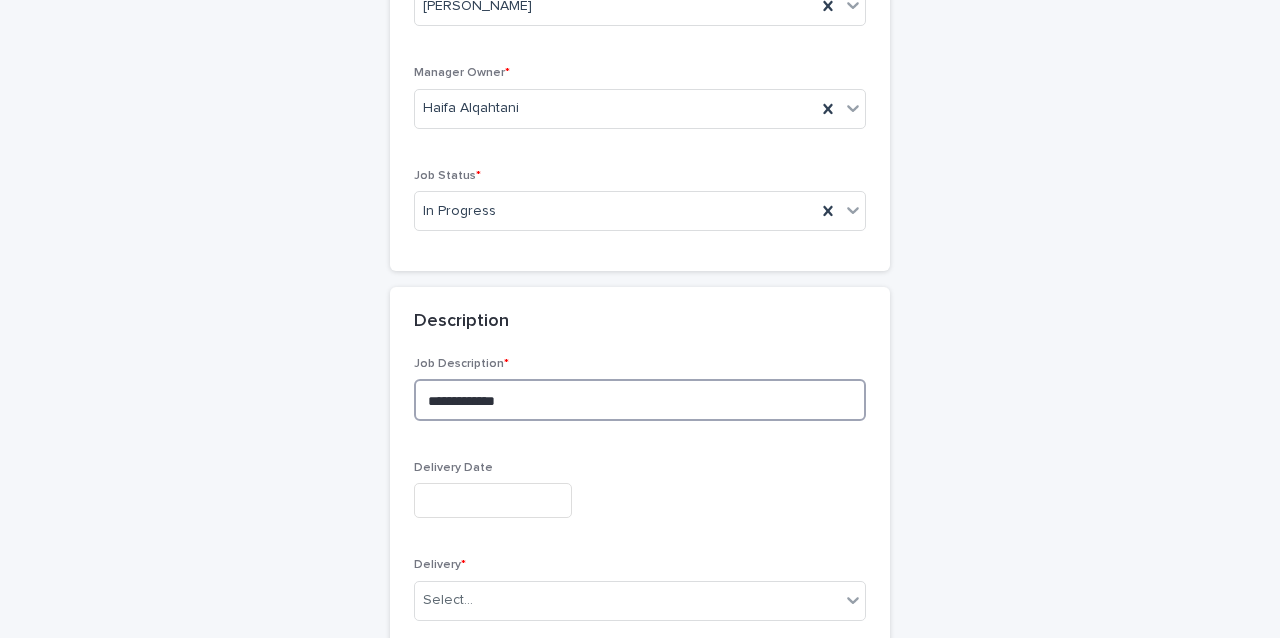 type on "**********" 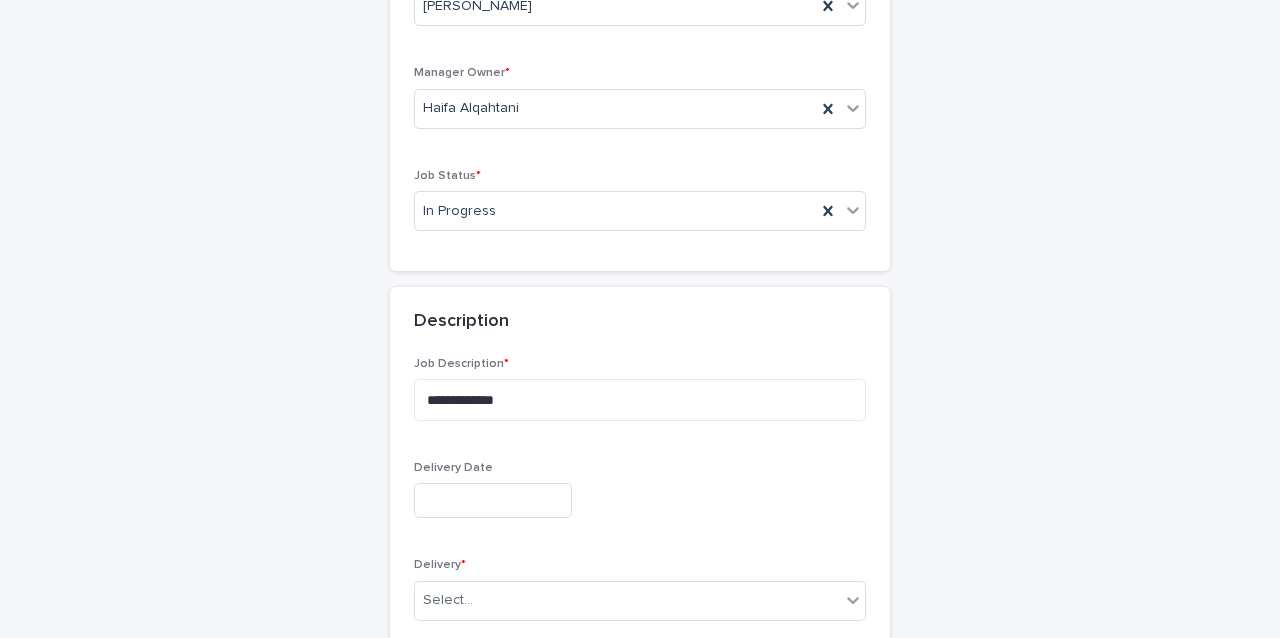 click at bounding box center [493, 500] 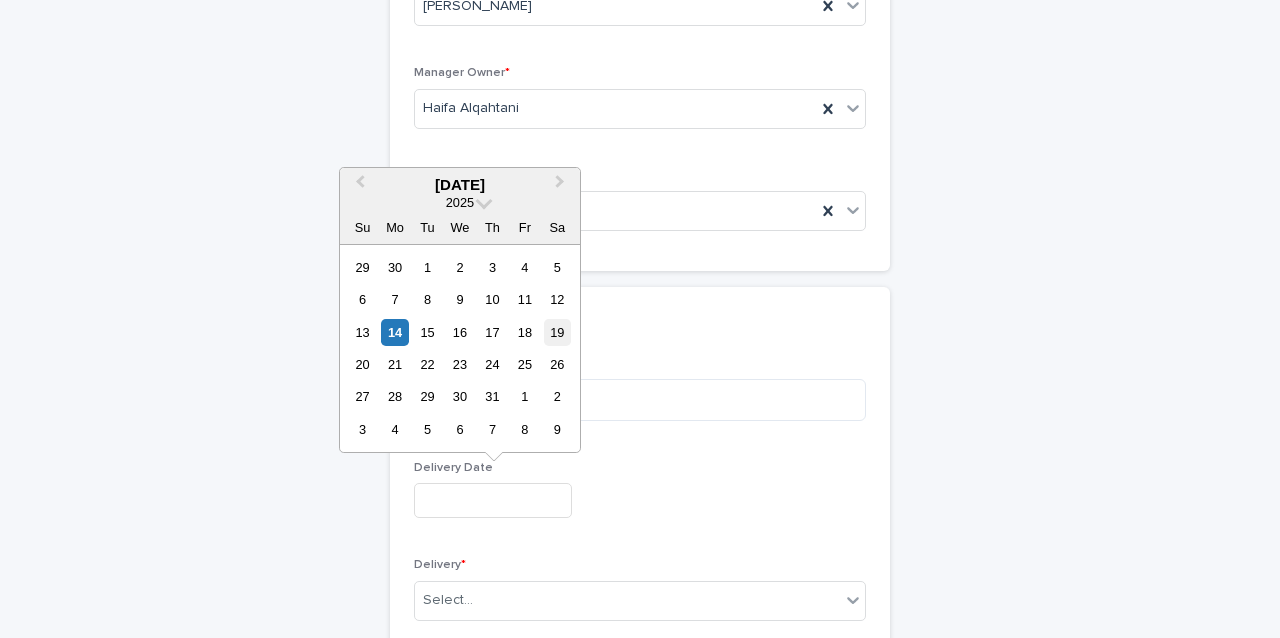 click on "19" at bounding box center [557, 332] 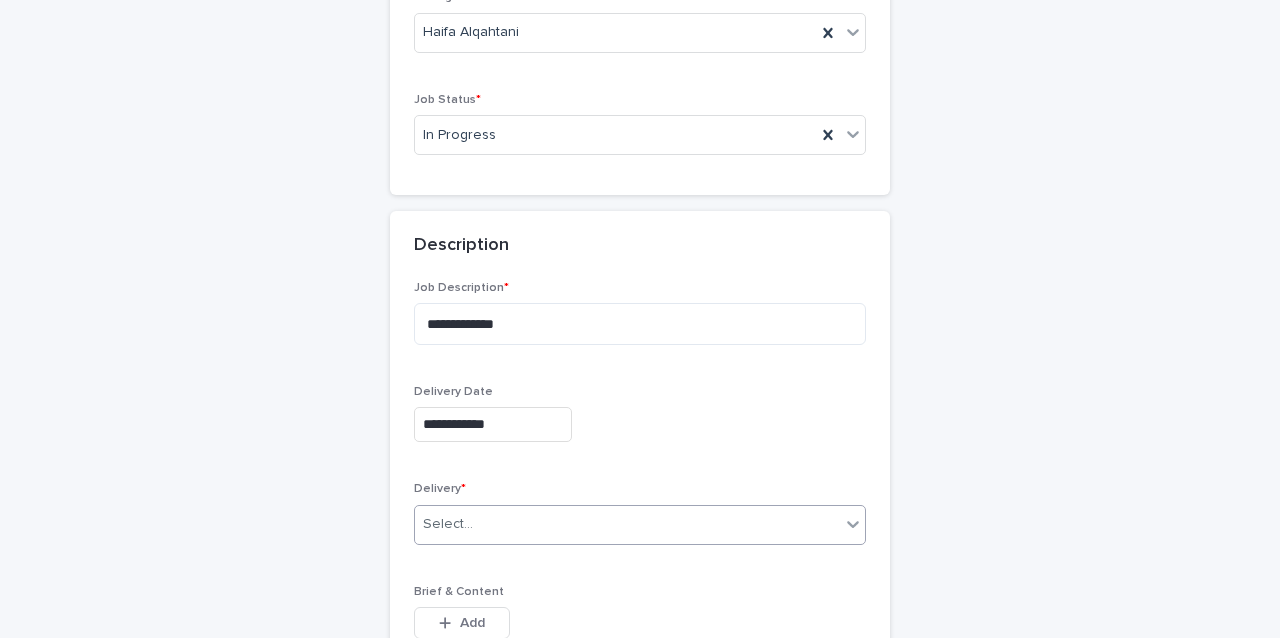 scroll, scrollTop: 678, scrollLeft: 0, axis: vertical 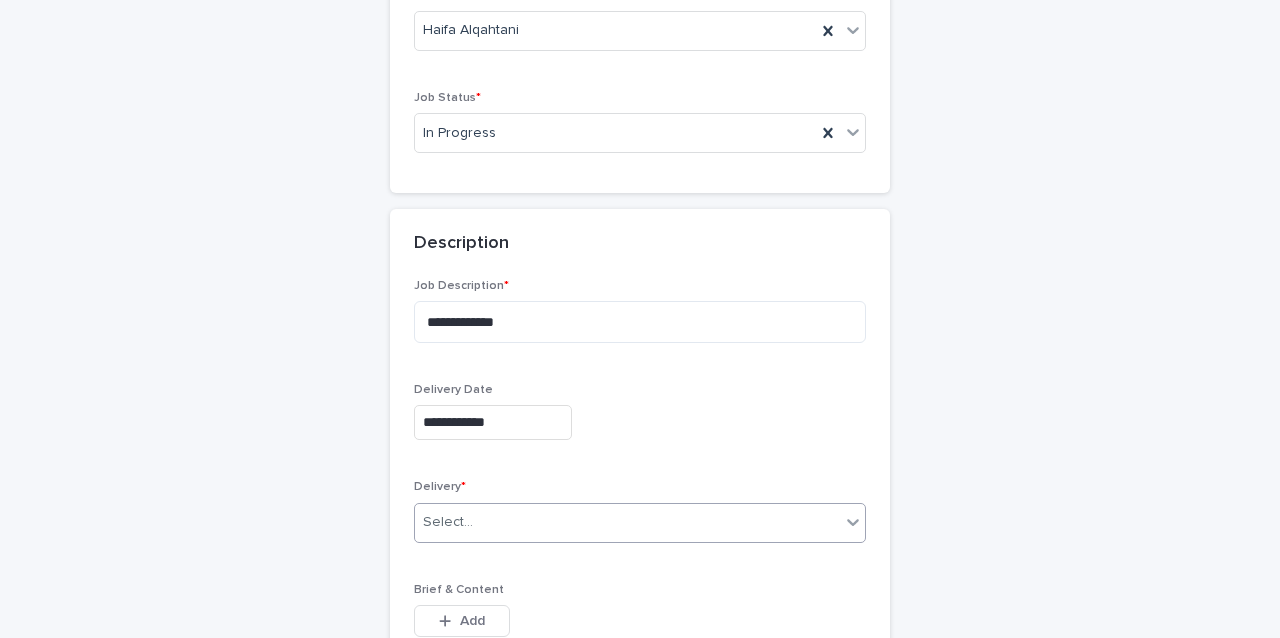 click on "Select..." at bounding box center [627, 522] 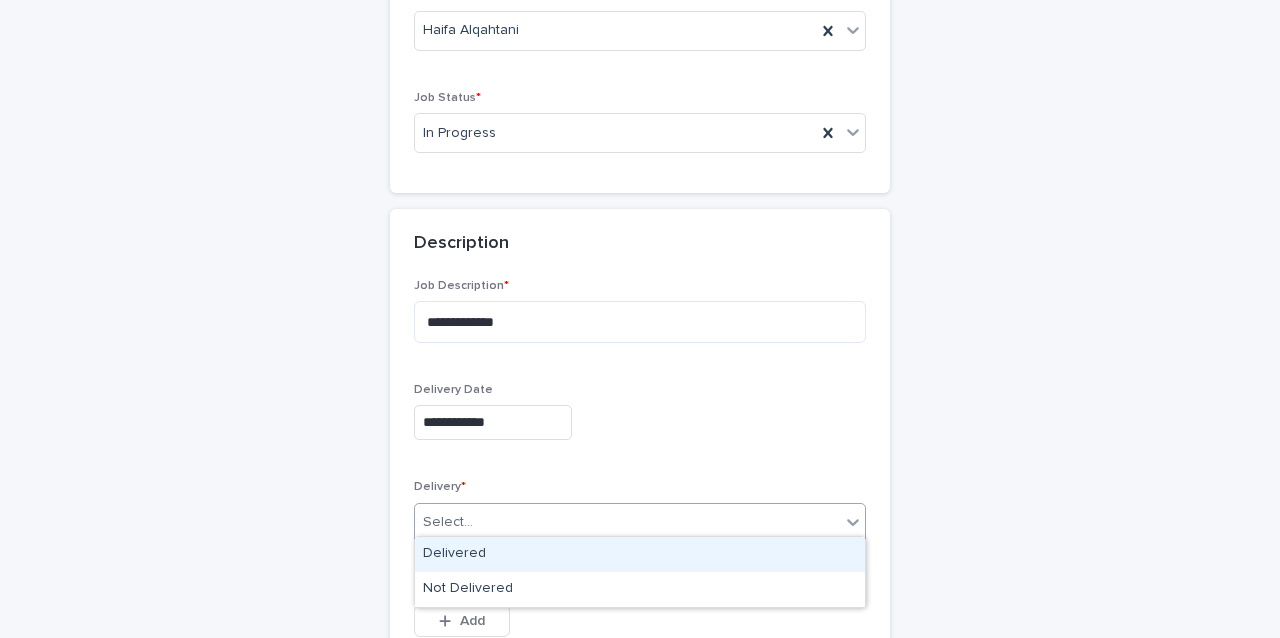 click on "Delivered" at bounding box center [640, 554] 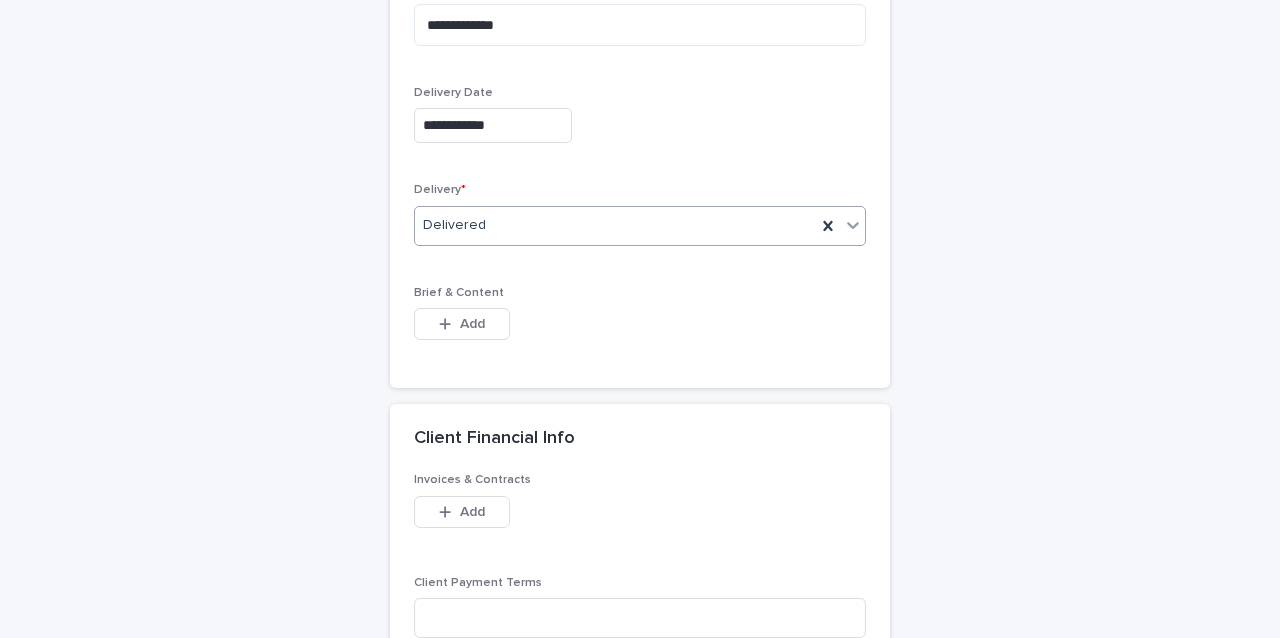 scroll, scrollTop: 1050, scrollLeft: 0, axis: vertical 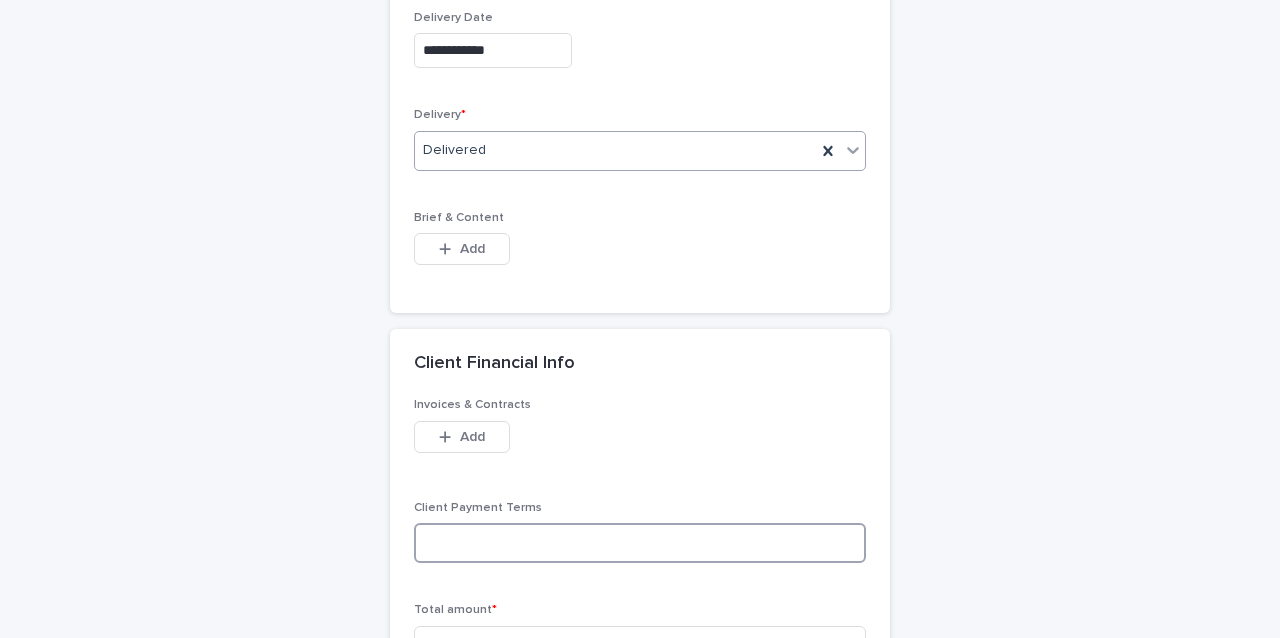 click at bounding box center [640, 543] 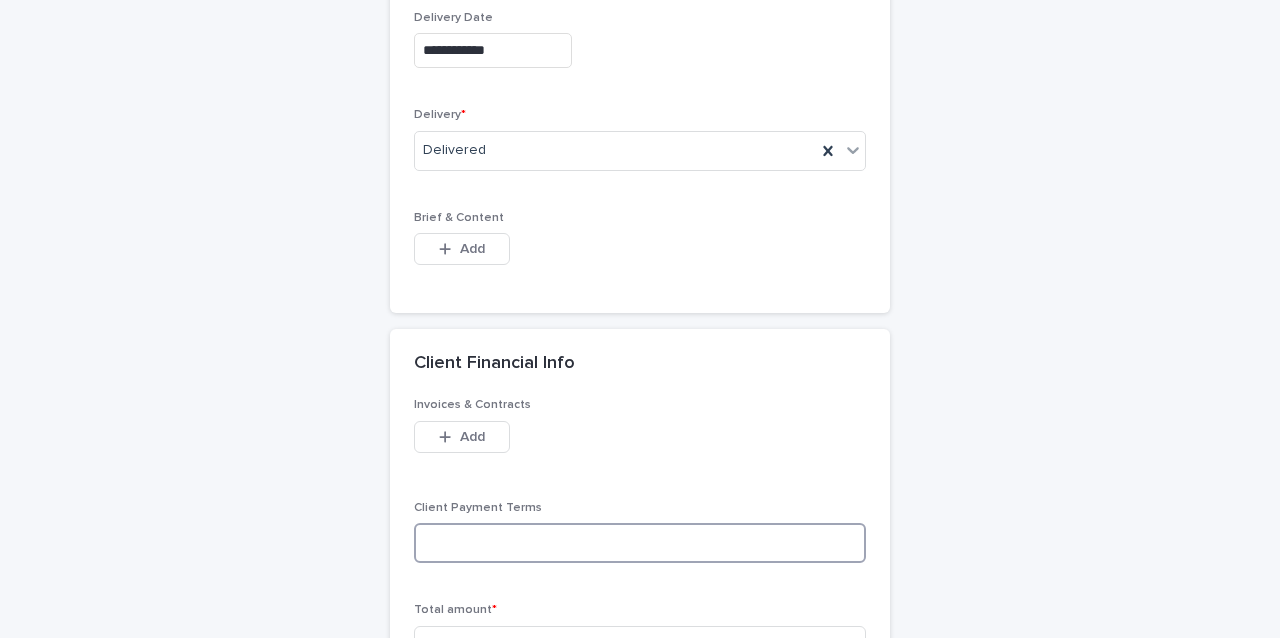 scroll, scrollTop: 1107, scrollLeft: 0, axis: vertical 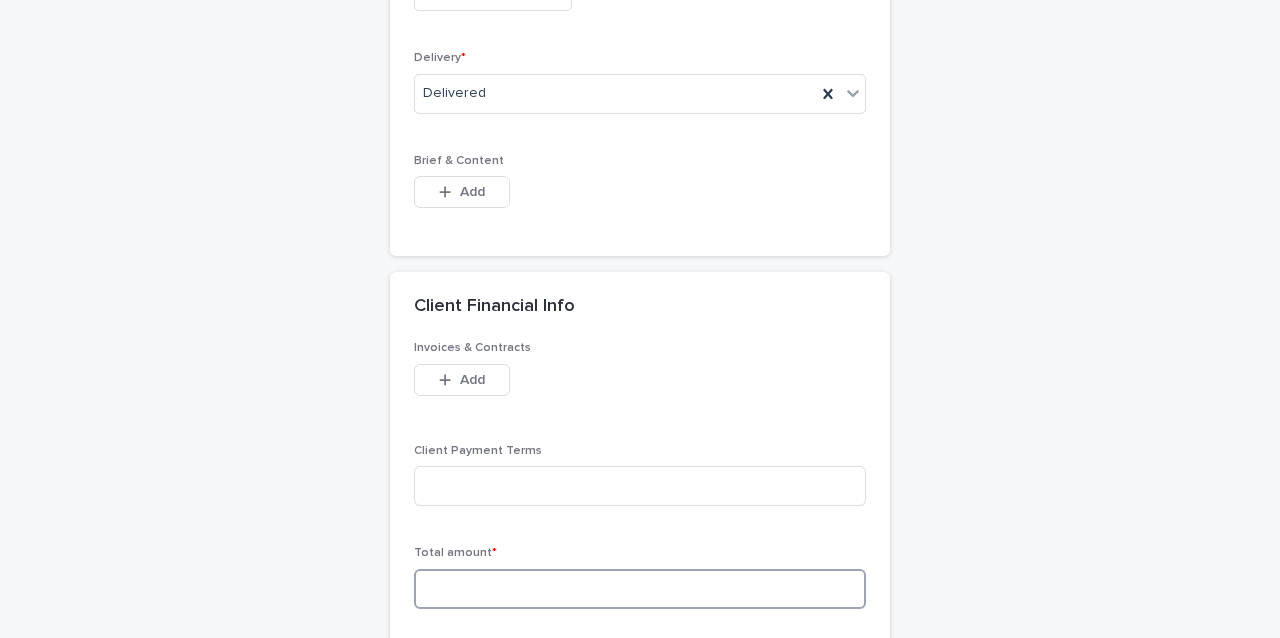 click at bounding box center [640, 589] 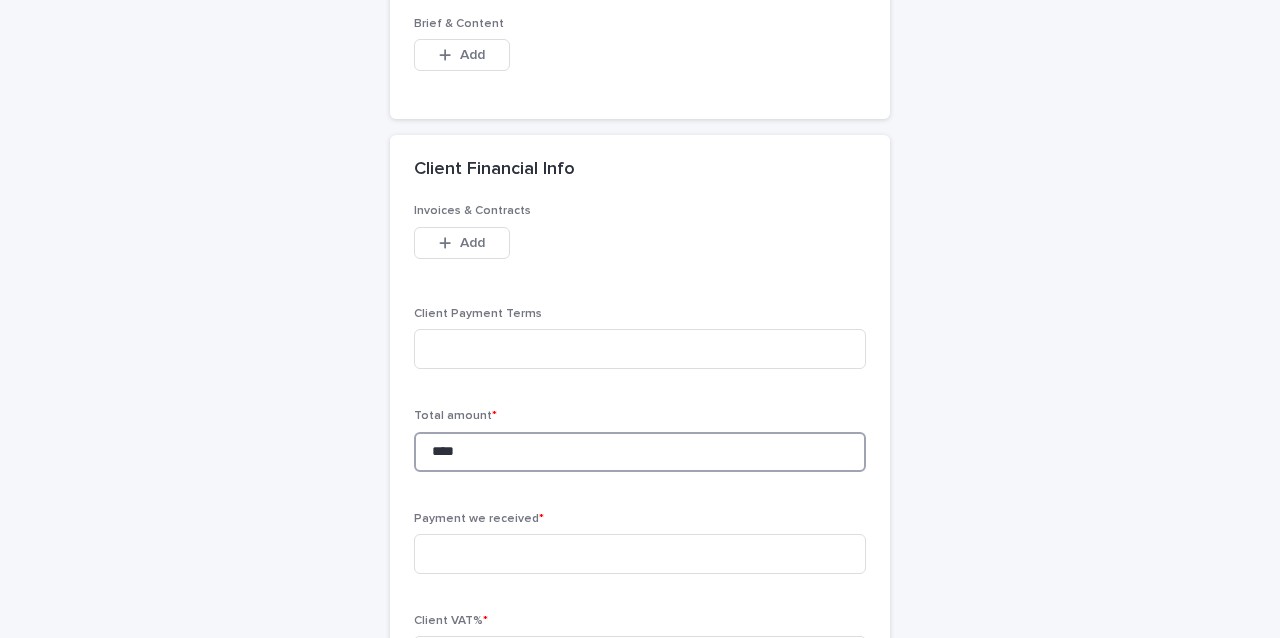 scroll, scrollTop: 1247, scrollLeft: 0, axis: vertical 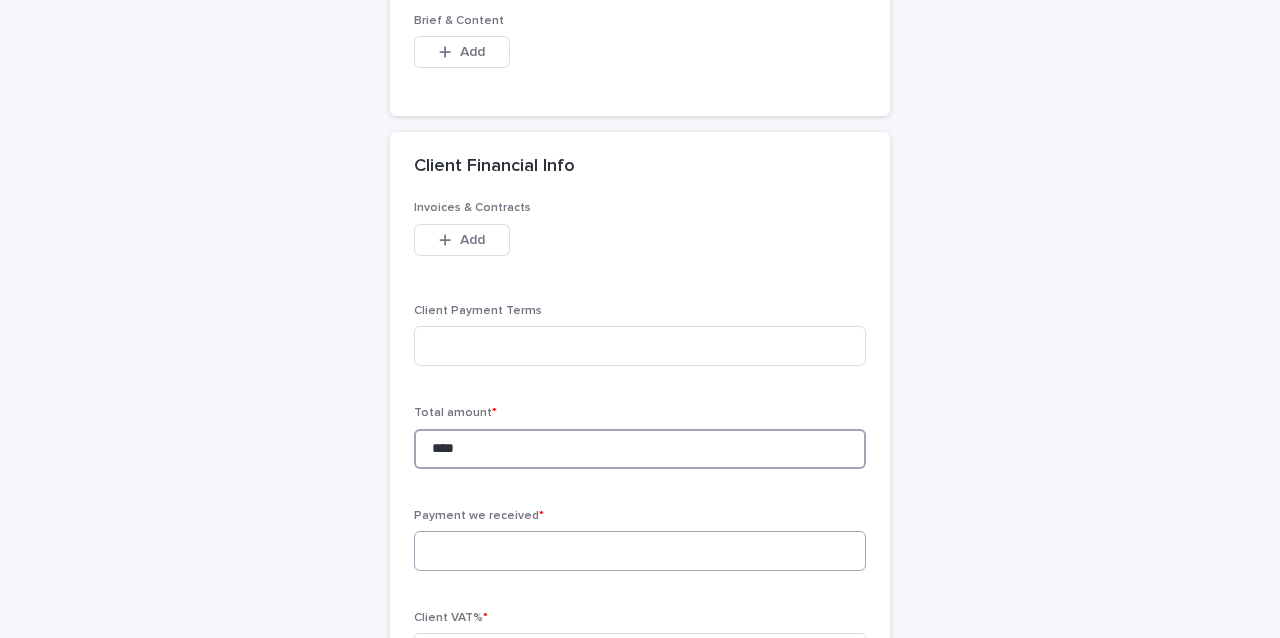 type on "****" 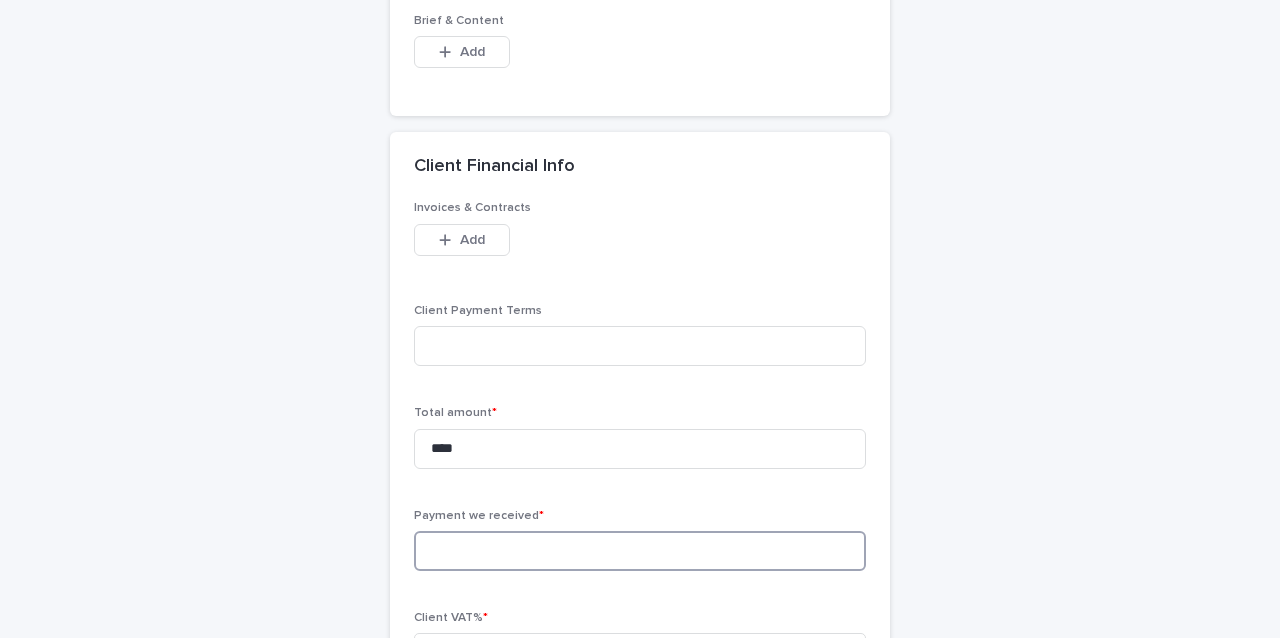 click at bounding box center [640, 551] 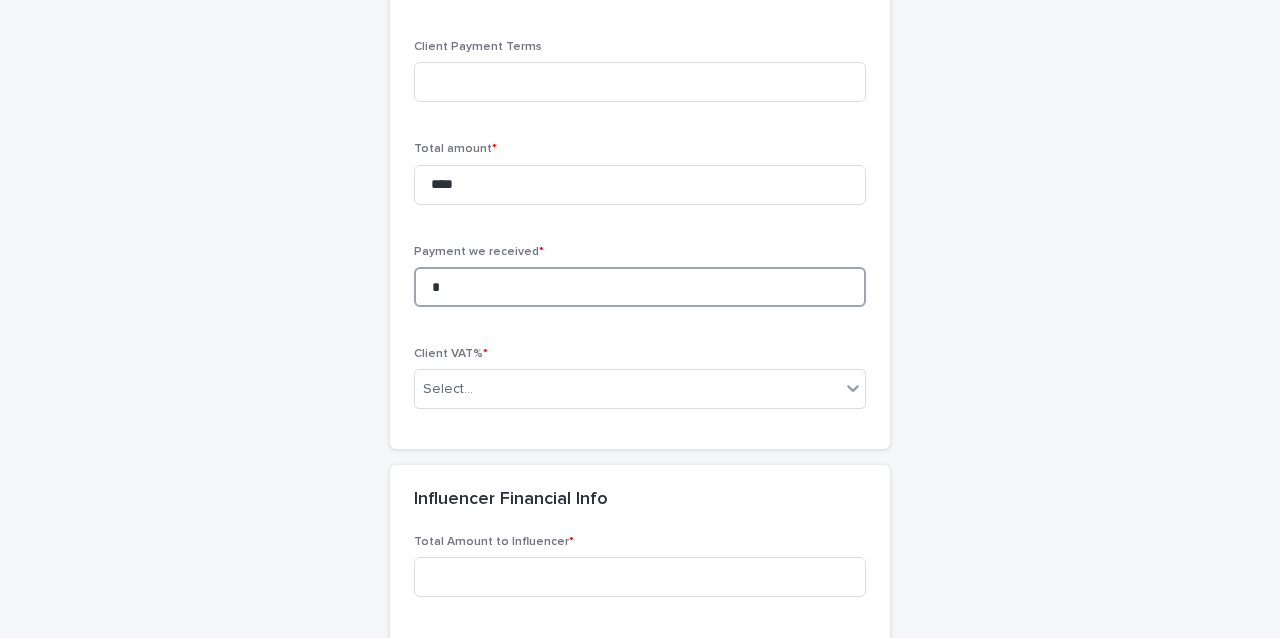 scroll, scrollTop: 1570, scrollLeft: 0, axis: vertical 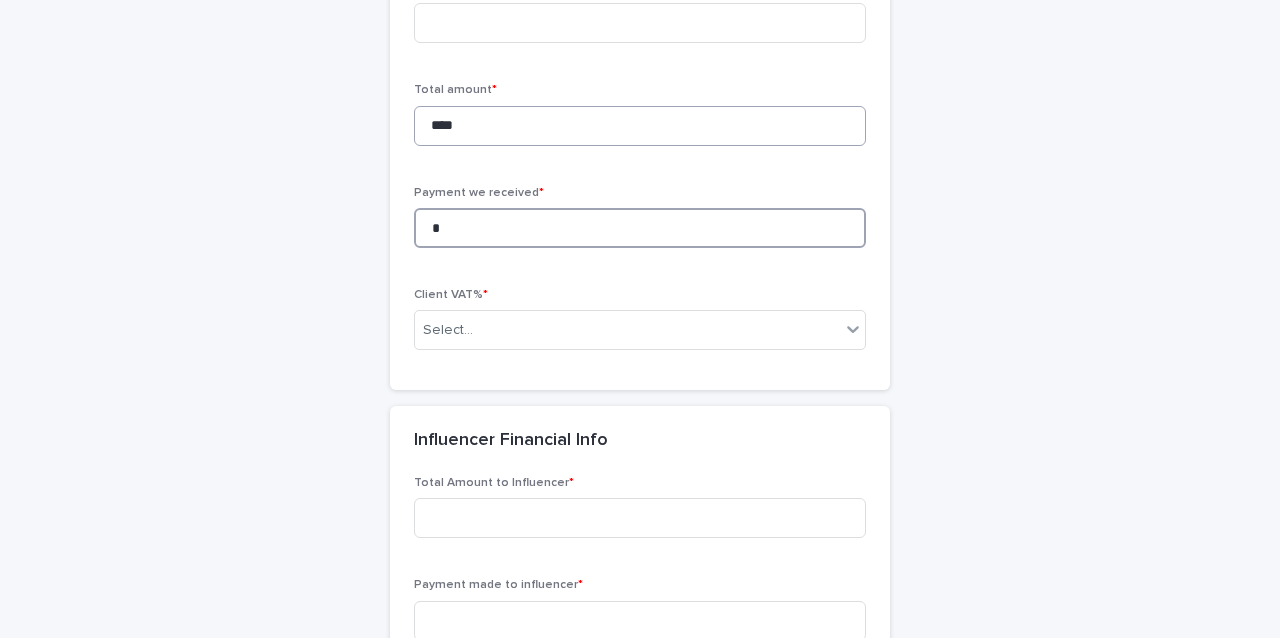 type on "*" 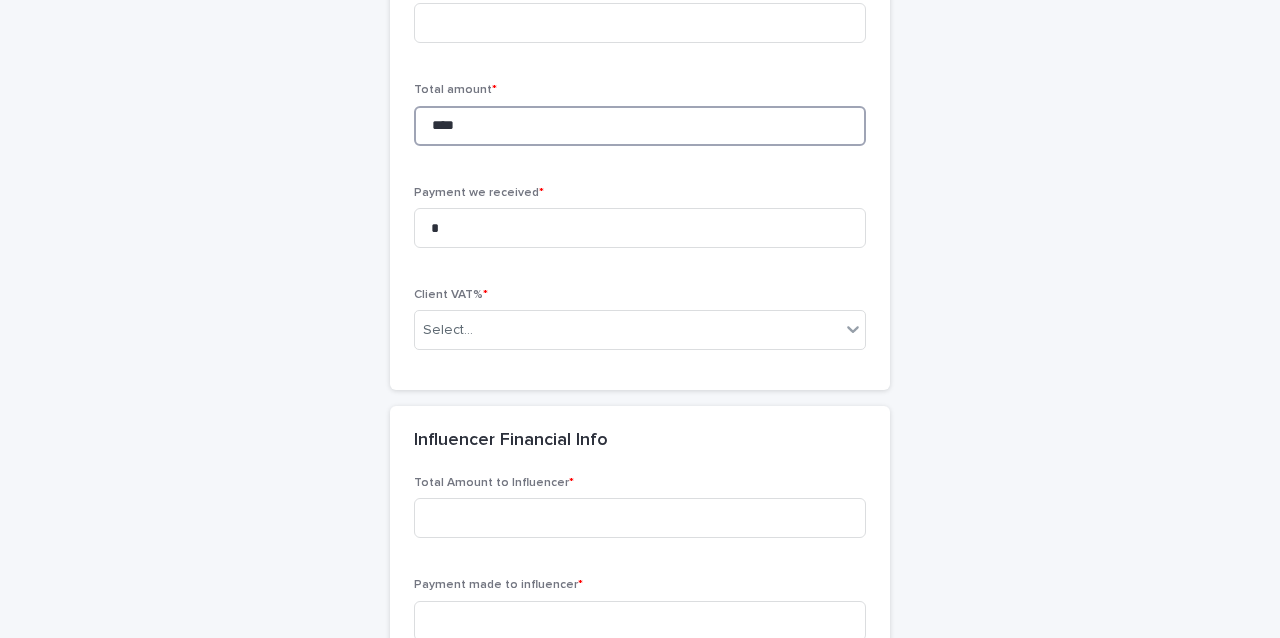 click on "****" at bounding box center [640, 126] 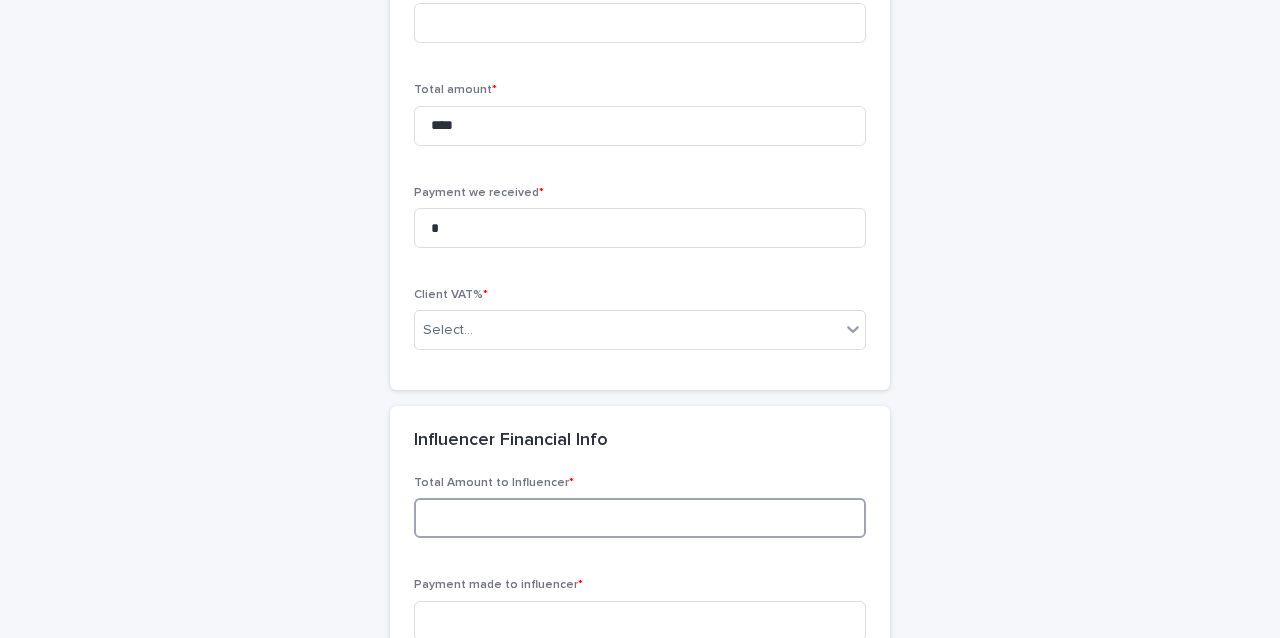 click at bounding box center (640, 518) 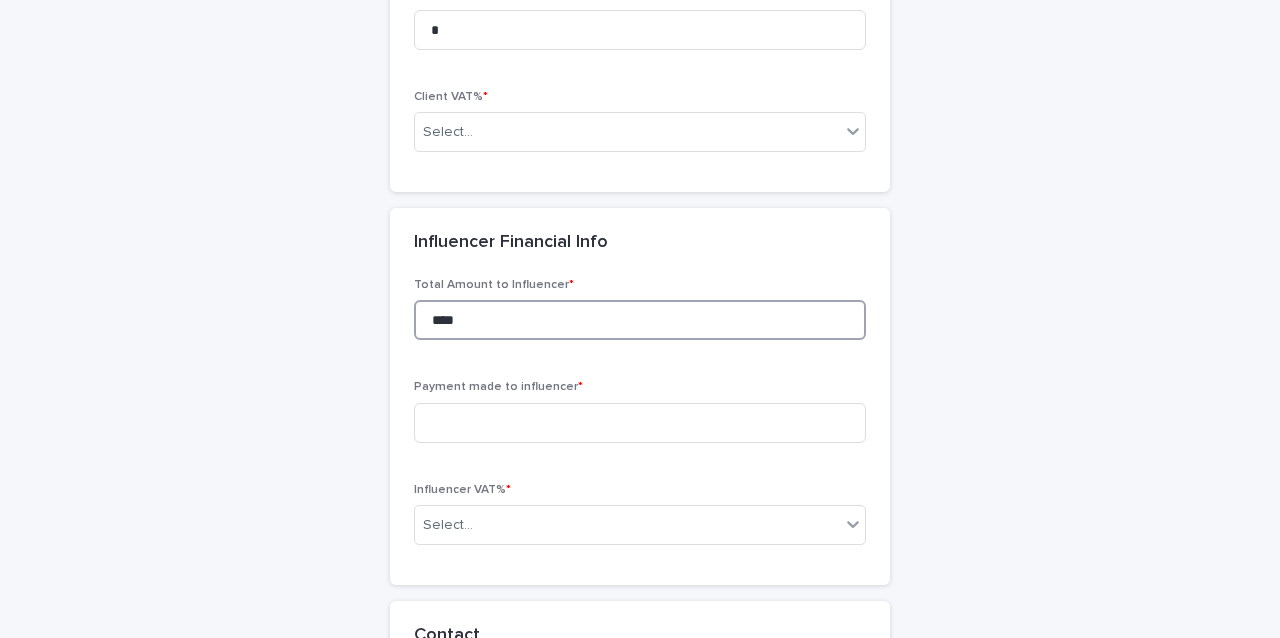 scroll, scrollTop: 1769, scrollLeft: 0, axis: vertical 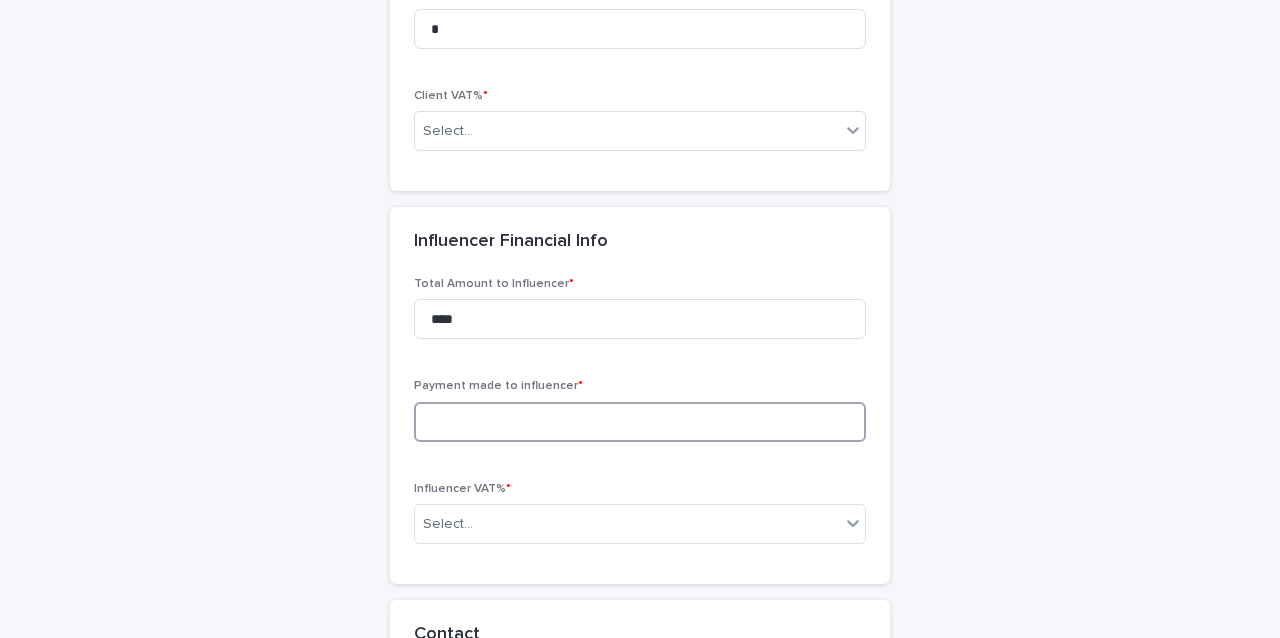 click at bounding box center (640, 422) 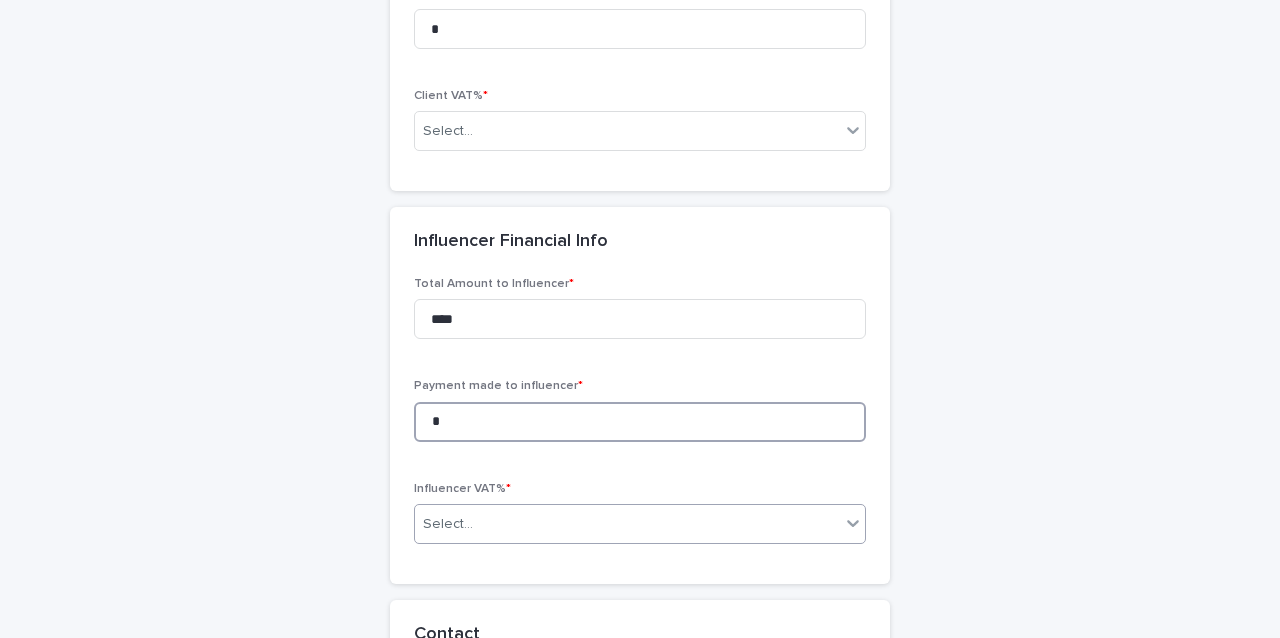 type on "*" 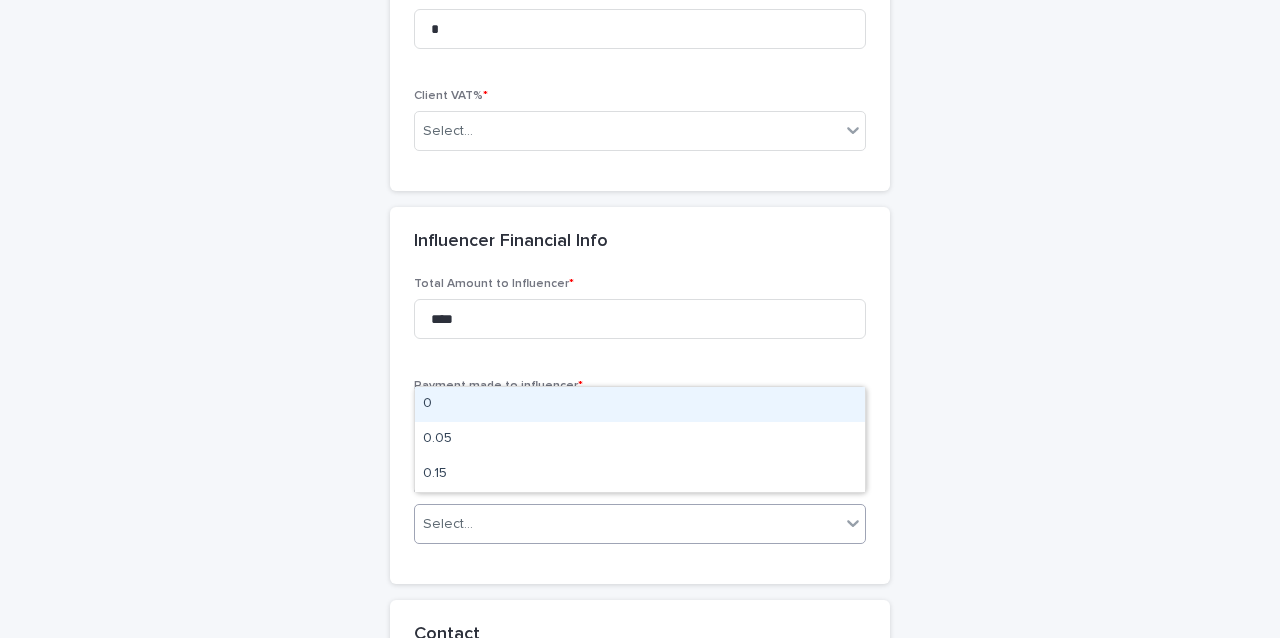 click on "Select..." at bounding box center (627, 524) 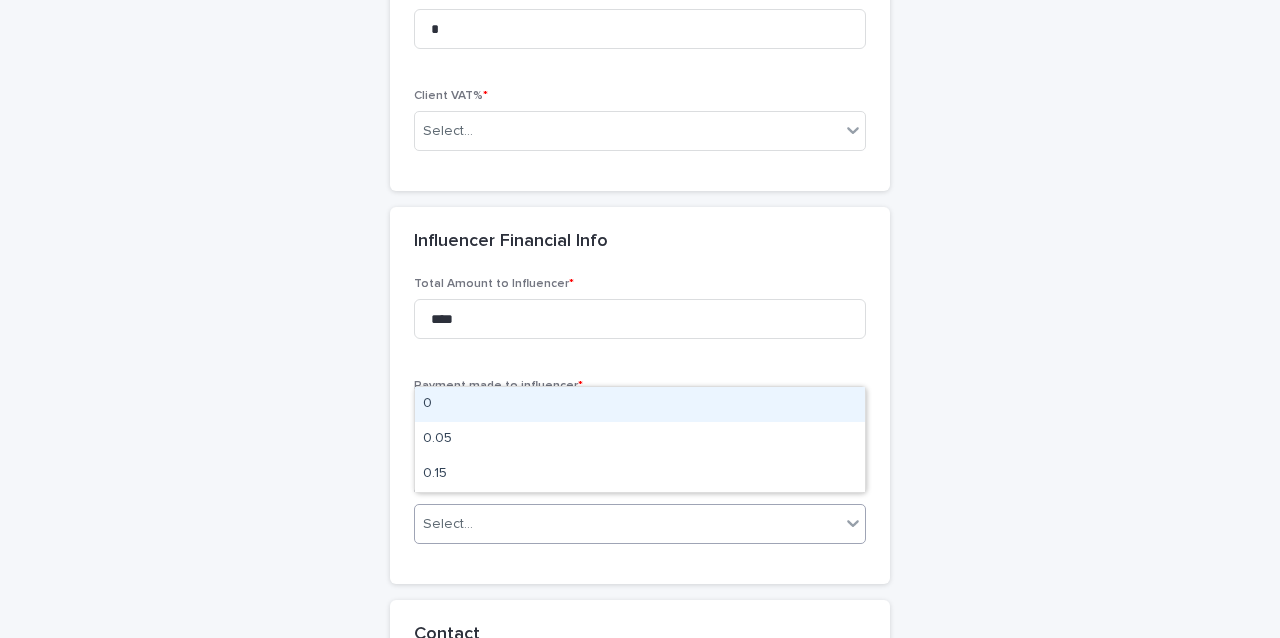 click on "0" at bounding box center [640, 404] 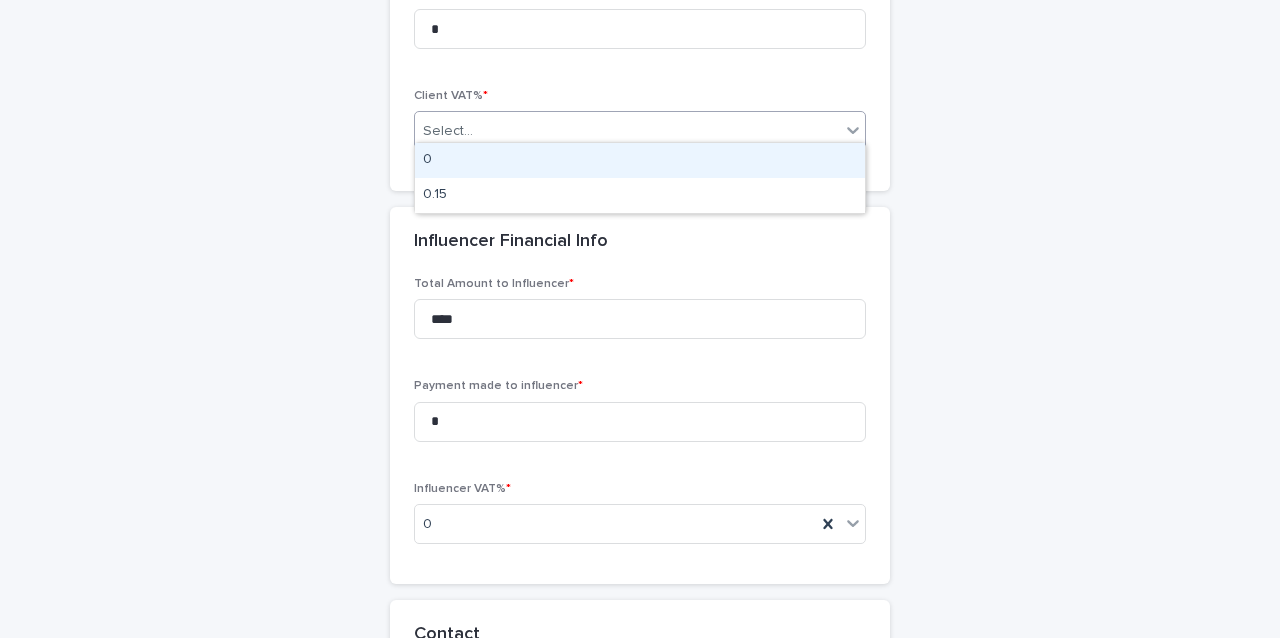 click on "Select..." at bounding box center [627, 131] 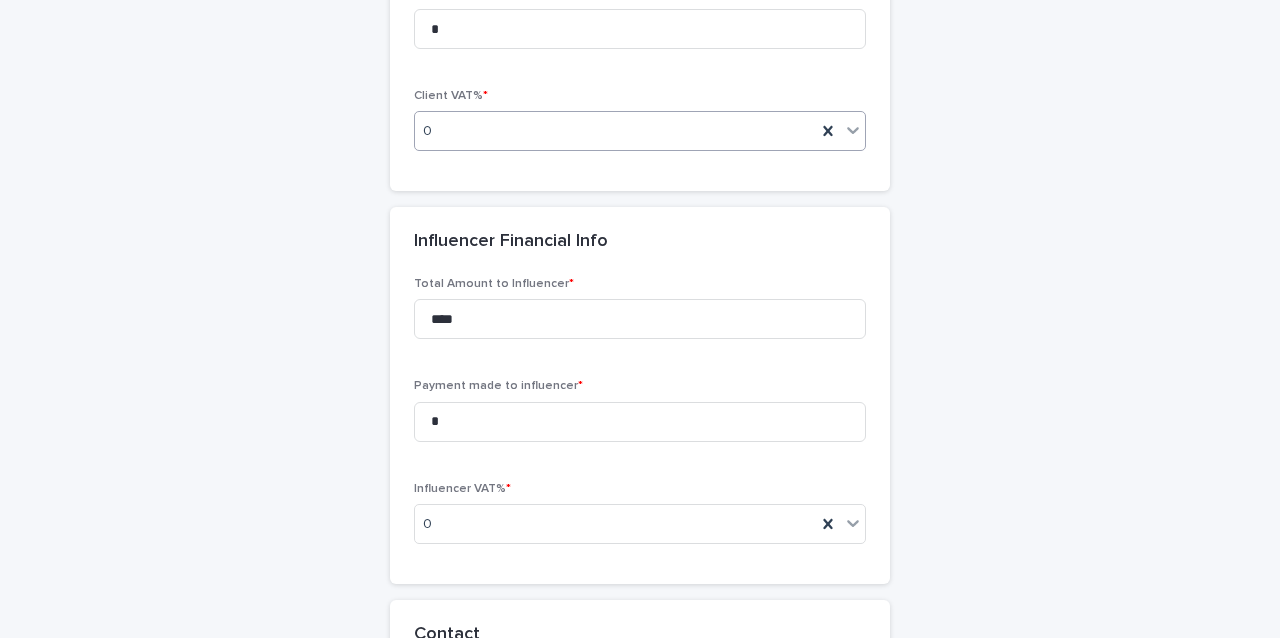 scroll, scrollTop: 2340, scrollLeft: 0, axis: vertical 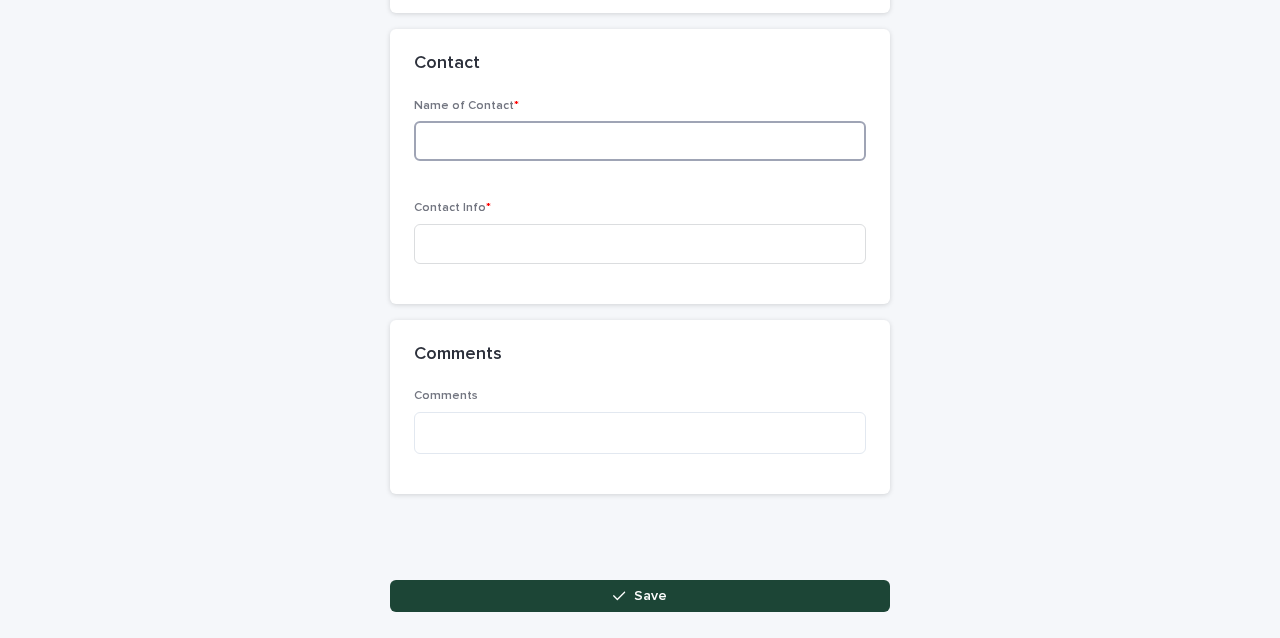 click at bounding box center [640, 141] 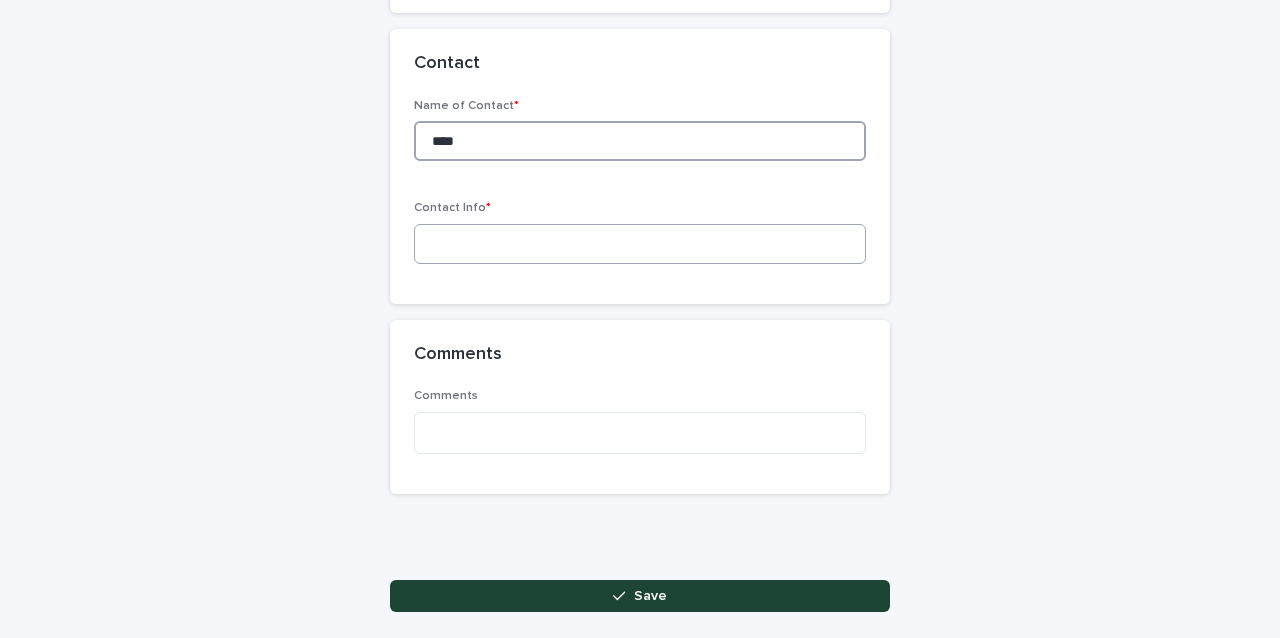 type on "****" 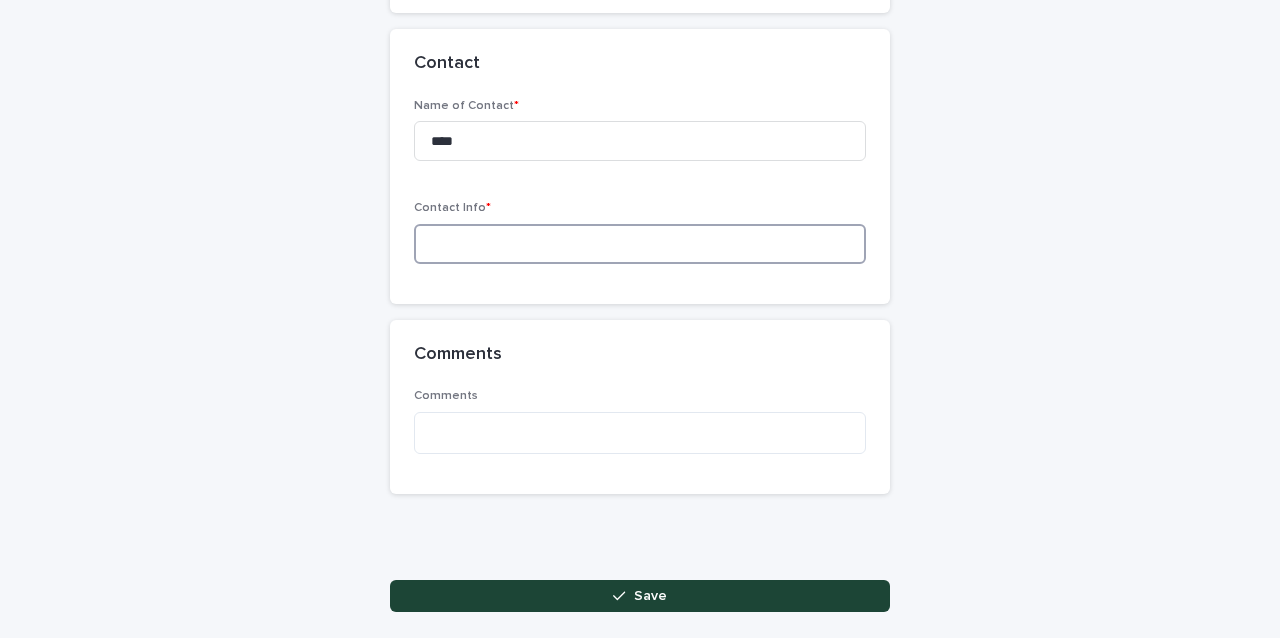click at bounding box center [640, 244] 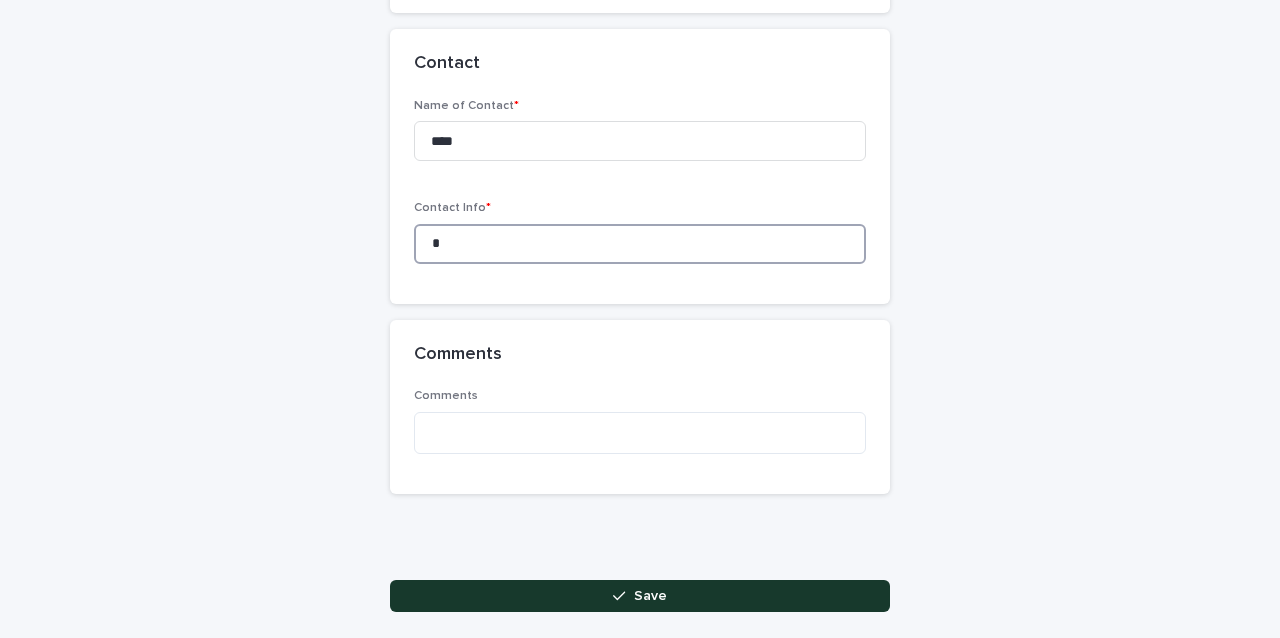 type on "*" 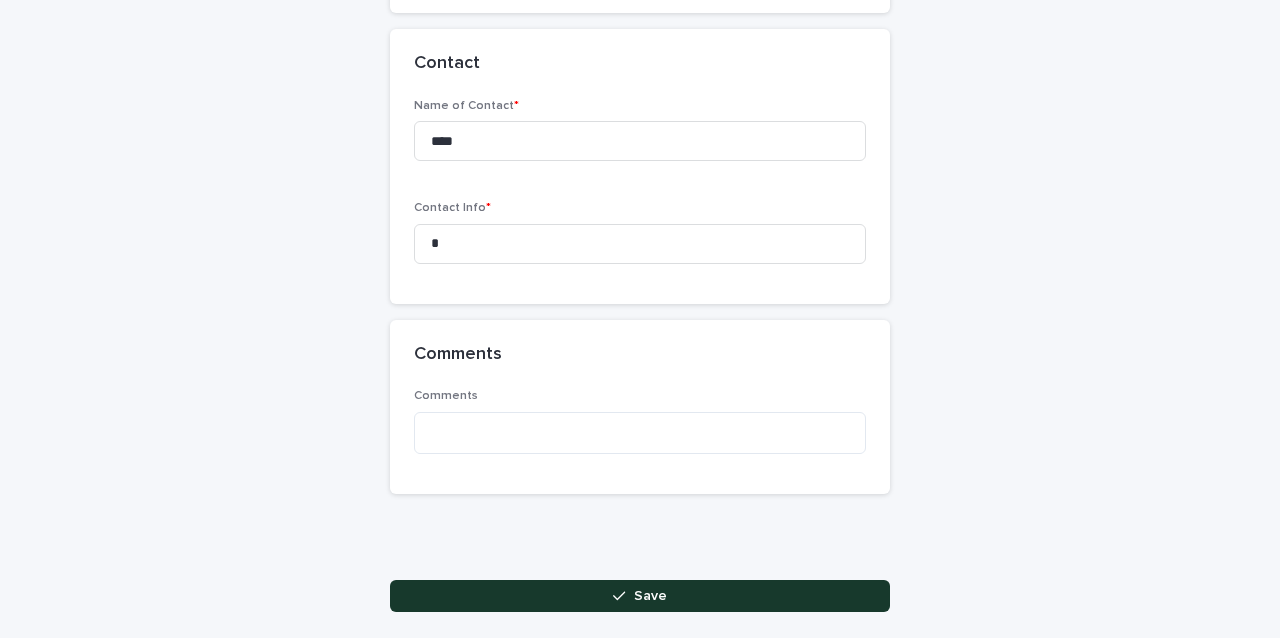click on "Save" at bounding box center (640, 596) 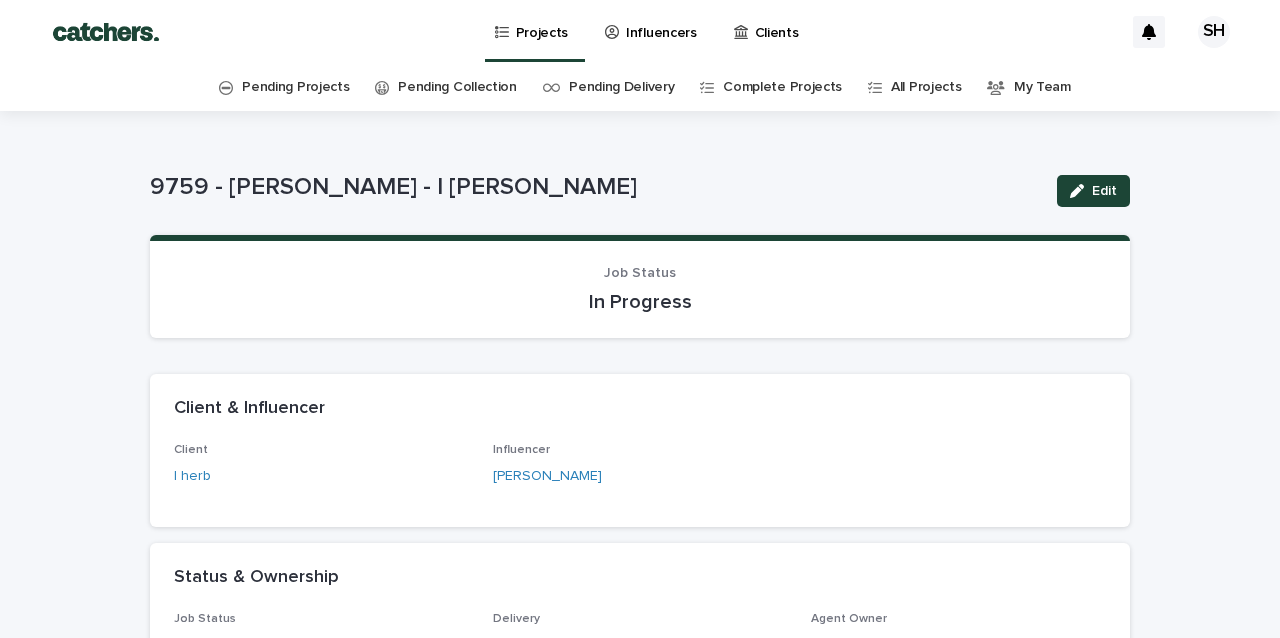 scroll, scrollTop: 0, scrollLeft: 0, axis: both 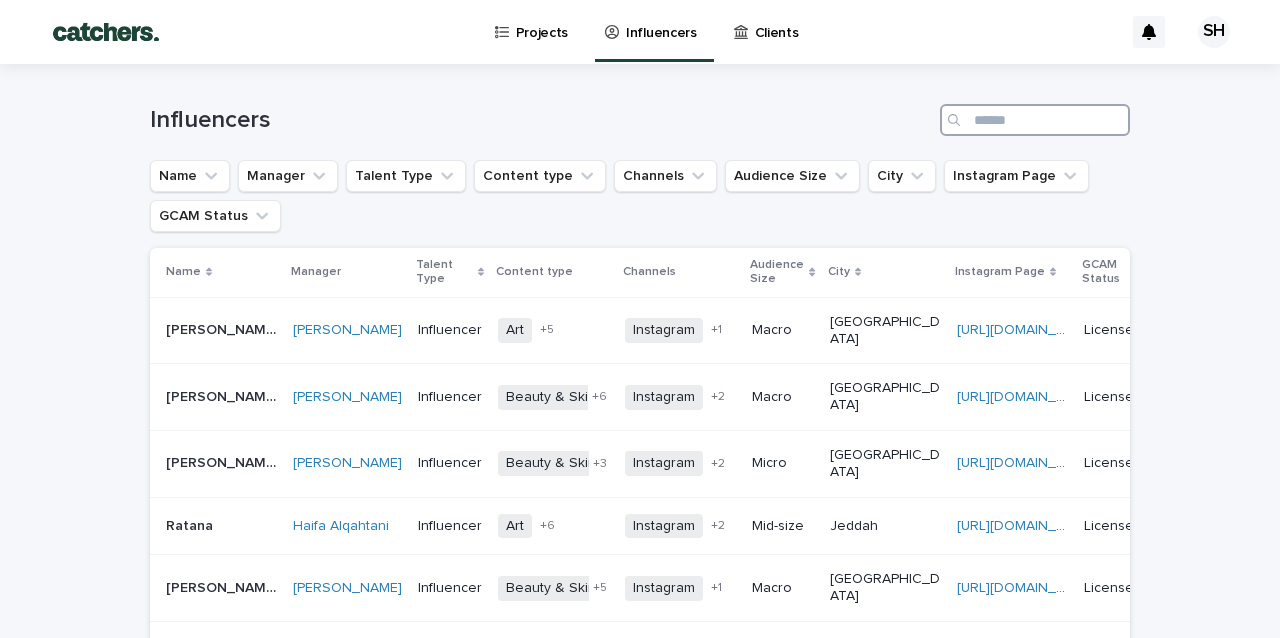 click at bounding box center [1035, 120] 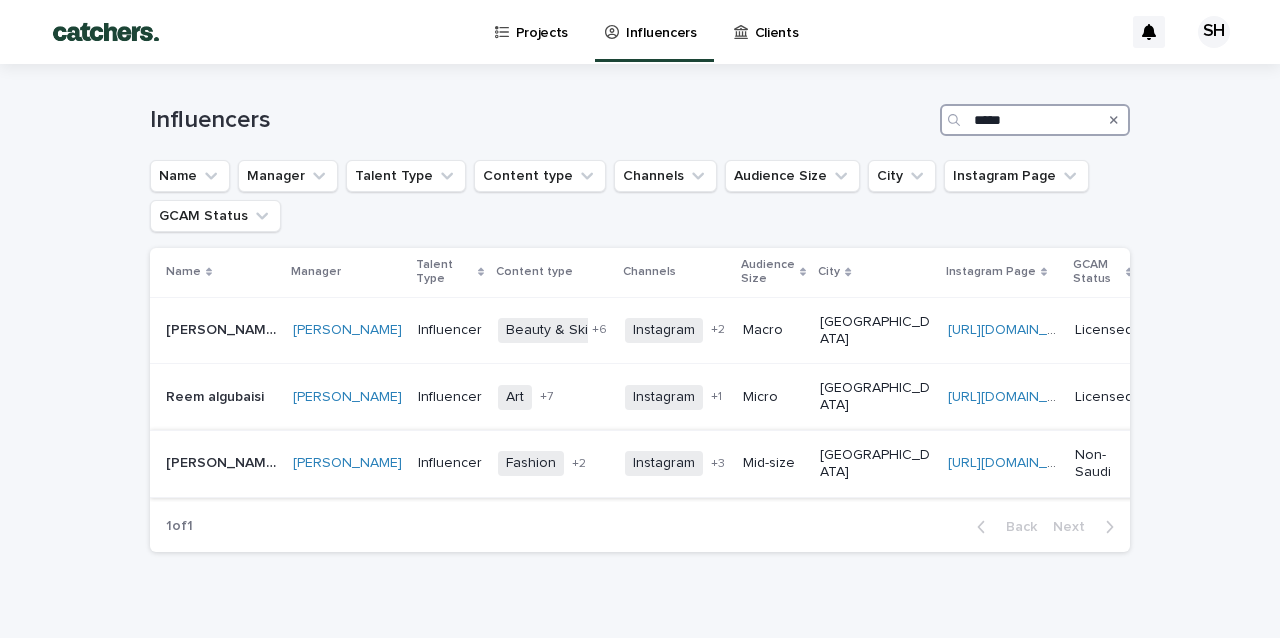 type on "*****" 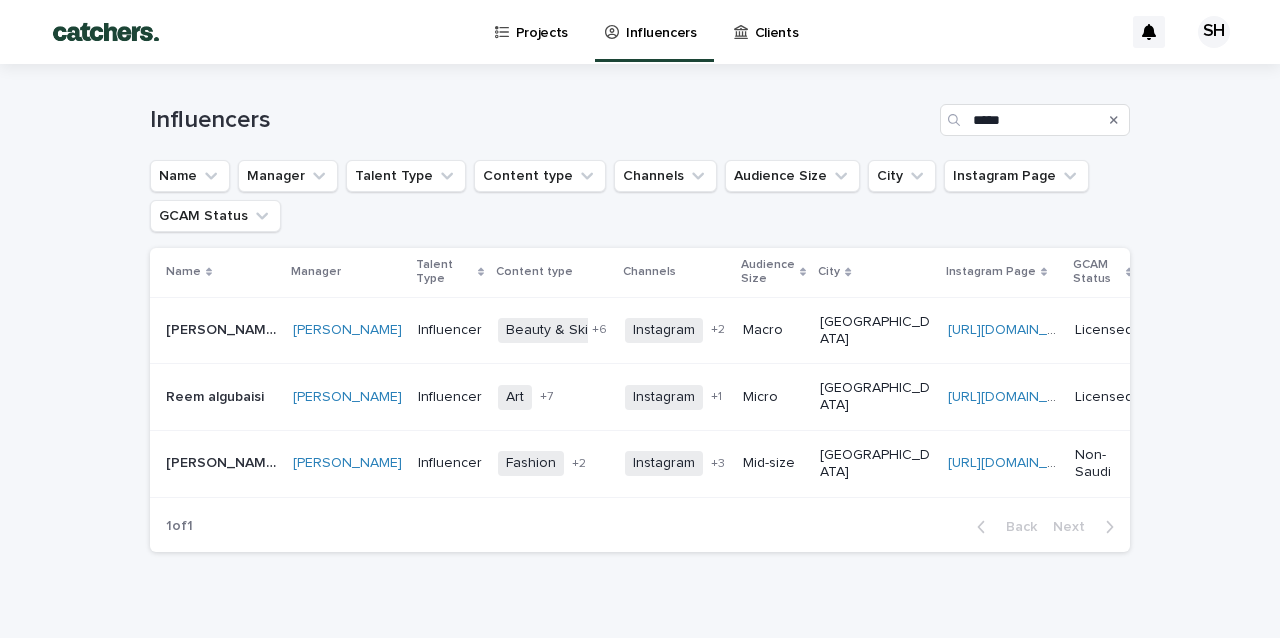click on "[GEOGRAPHIC_DATA]" at bounding box center (875, 464) 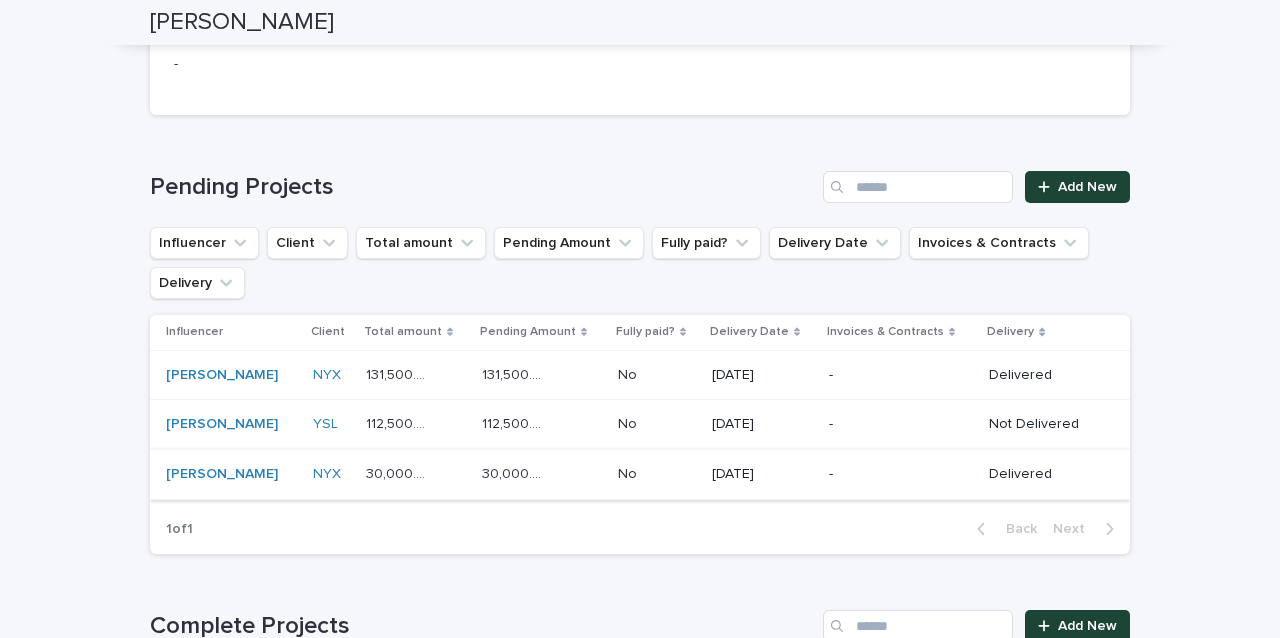 scroll, scrollTop: 1425, scrollLeft: 0, axis: vertical 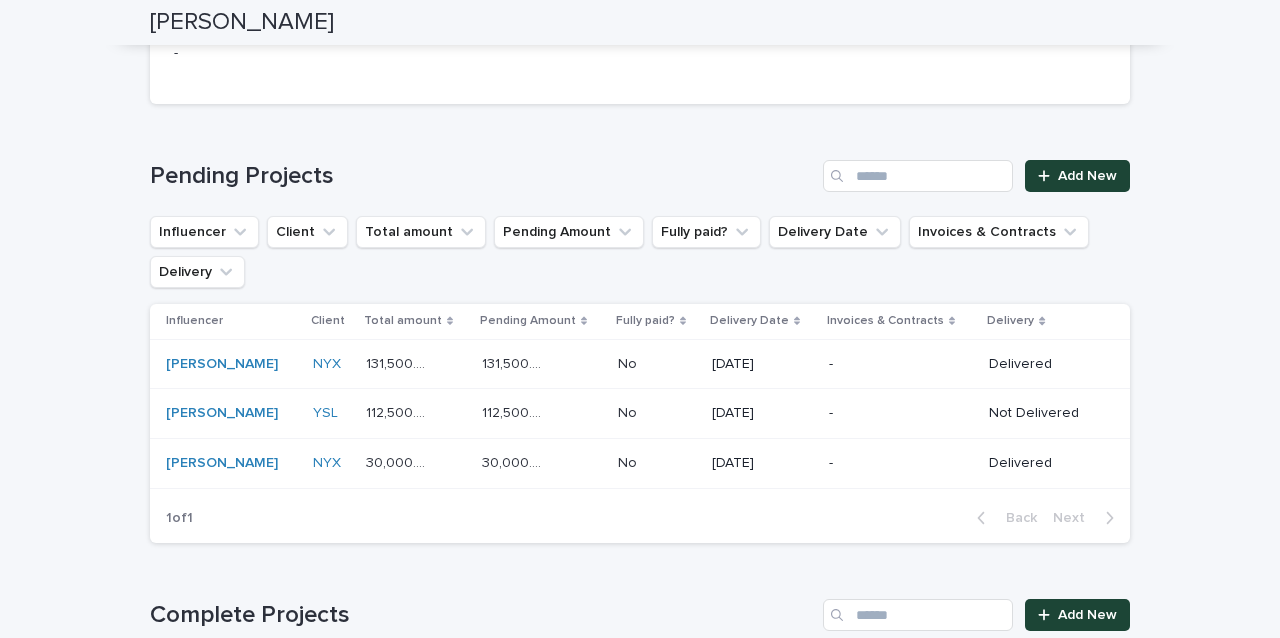 click on "-" at bounding box center [901, 464] 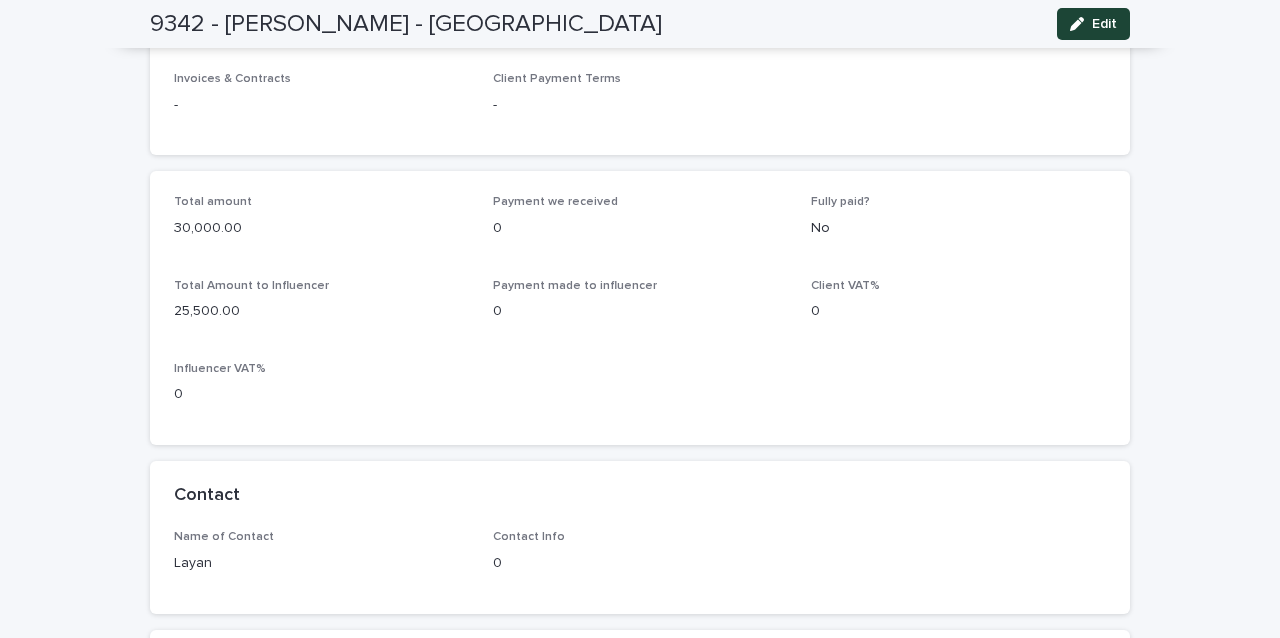 scroll, scrollTop: 959, scrollLeft: 0, axis: vertical 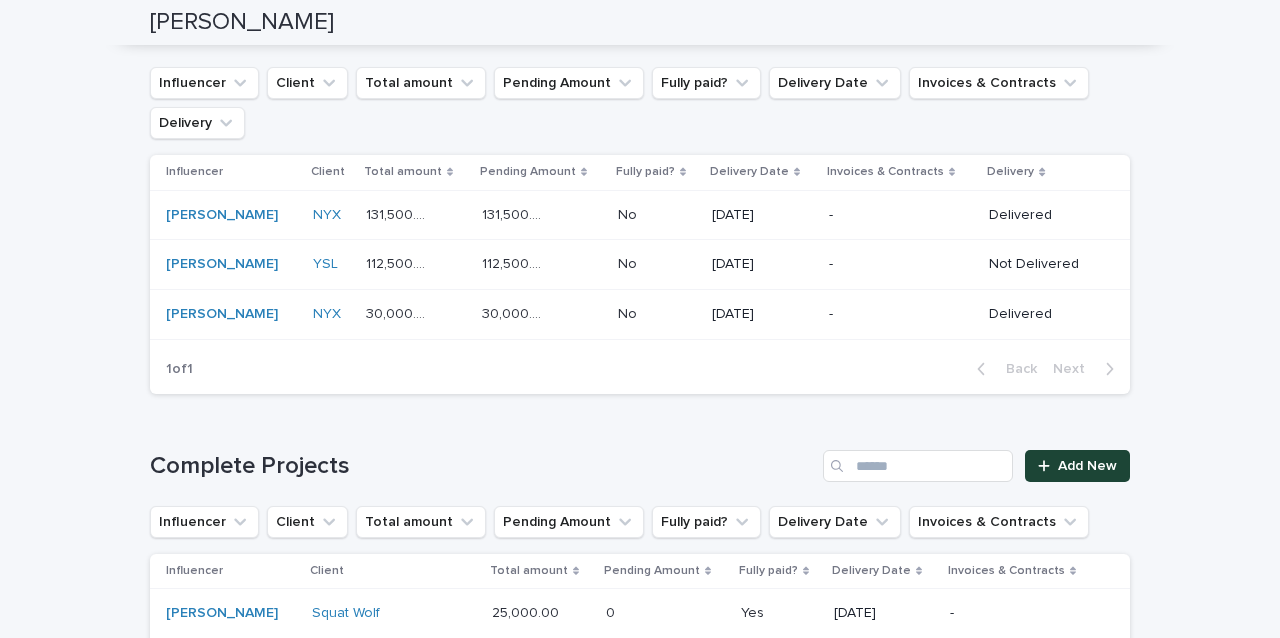 click on "-" at bounding box center (891, 215) 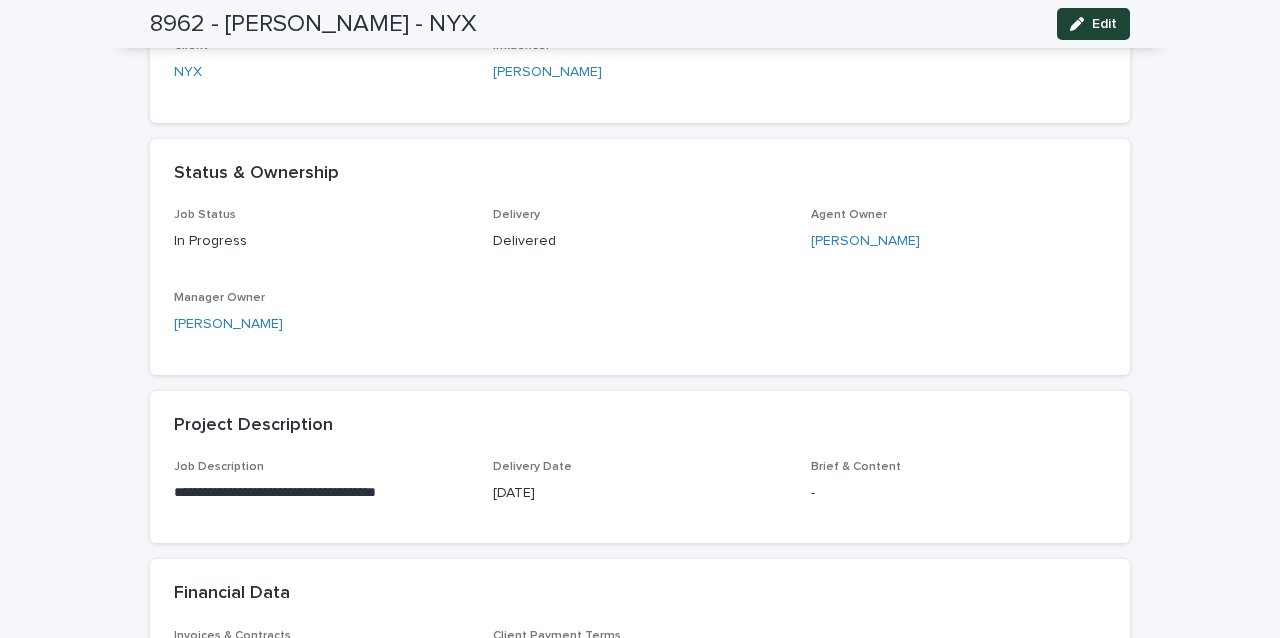 scroll, scrollTop: 51, scrollLeft: 0, axis: vertical 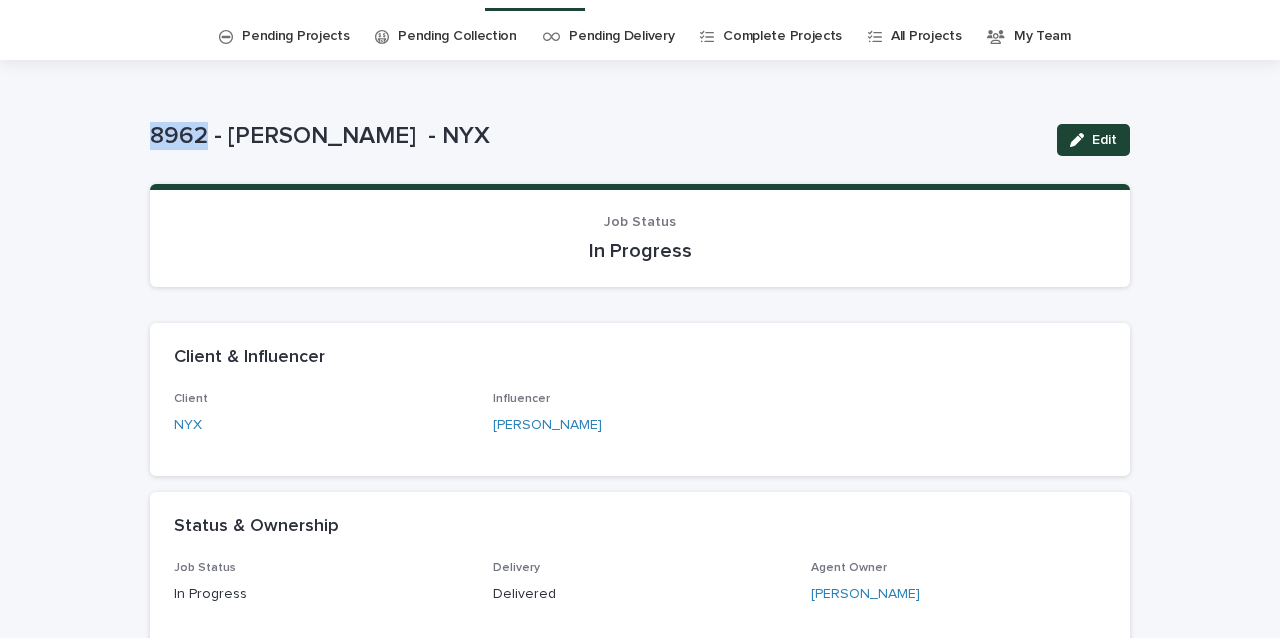 drag, startPoint x: 205, startPoint y: 138, endPoint x: 141, endPoint y: 134, distance: 64.12488 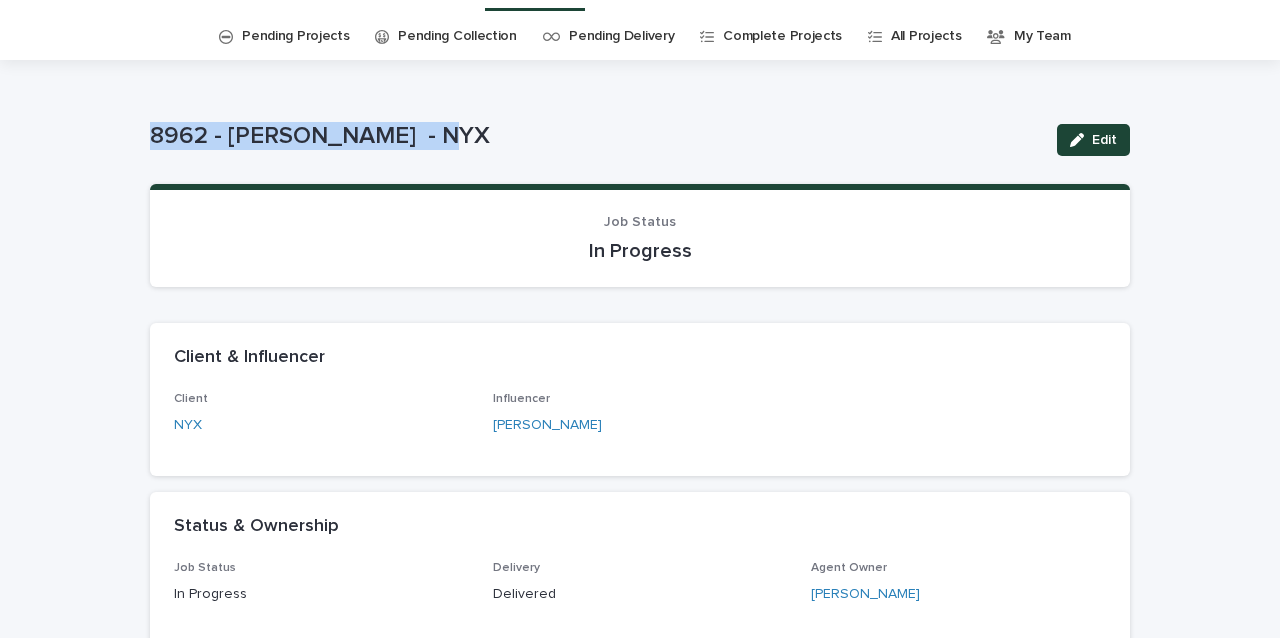 drag, startPoint x: 462, startPoint y: 133, endPoint x: 76, endPoint y: 133, distance: 386 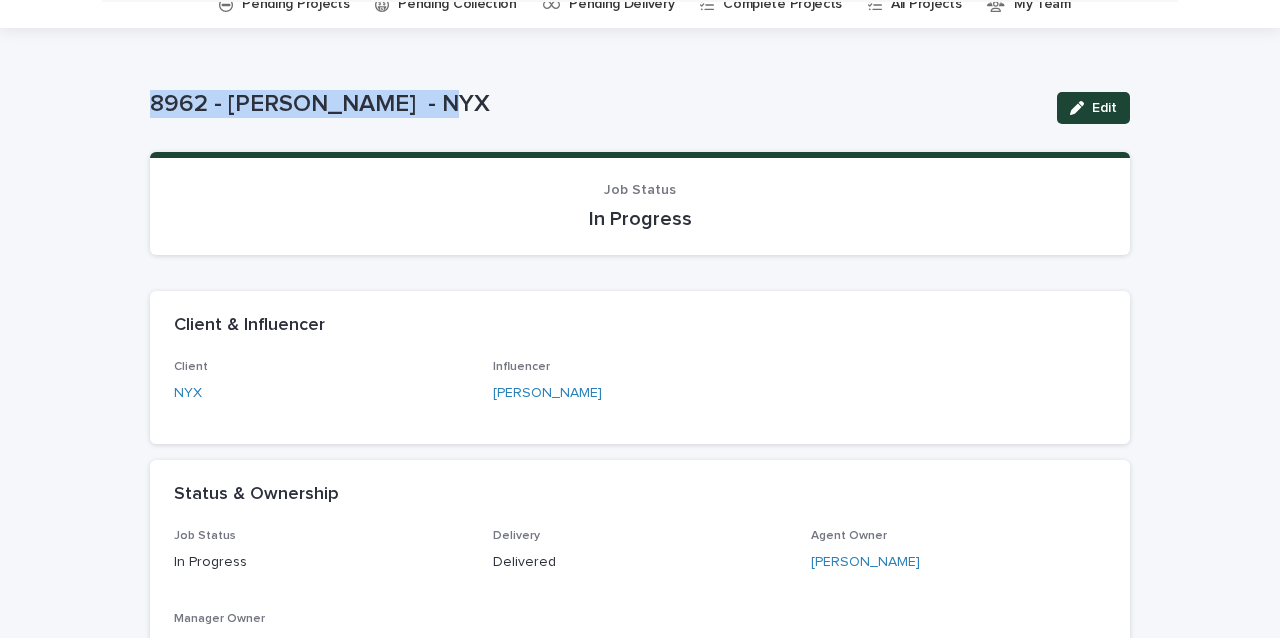 scroll, scrollTop: 41, scrollLeft: 0, axis: vertical 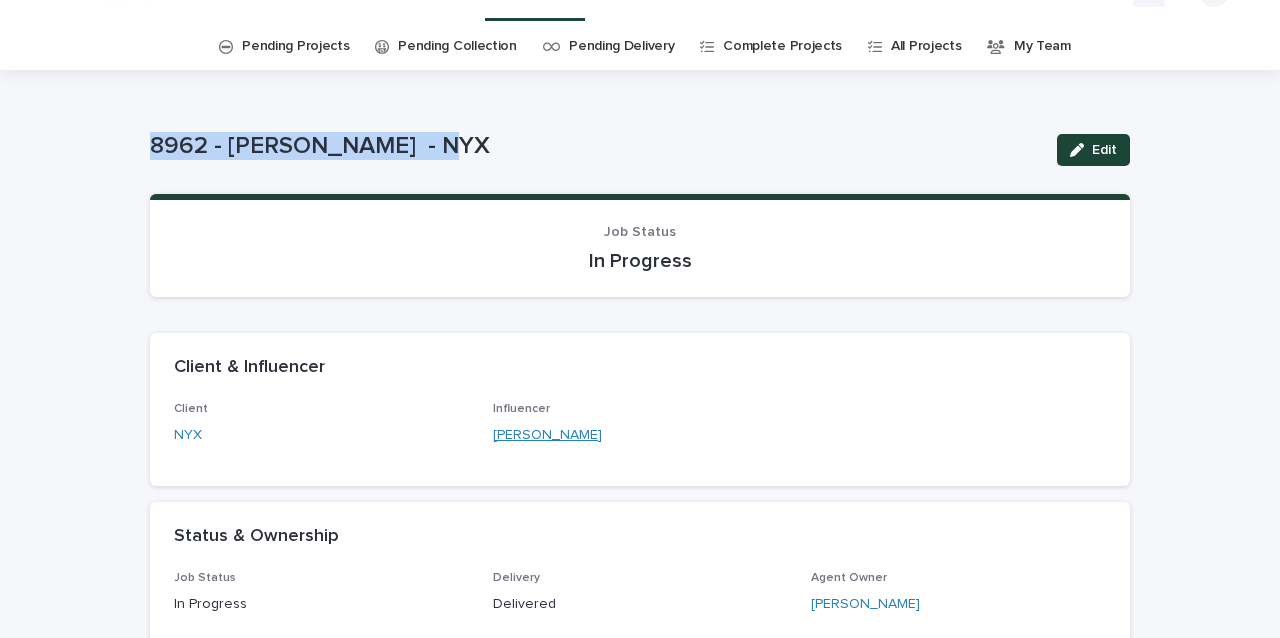 click on "[PERSON_NAME]" at bounding box center [547, 435] 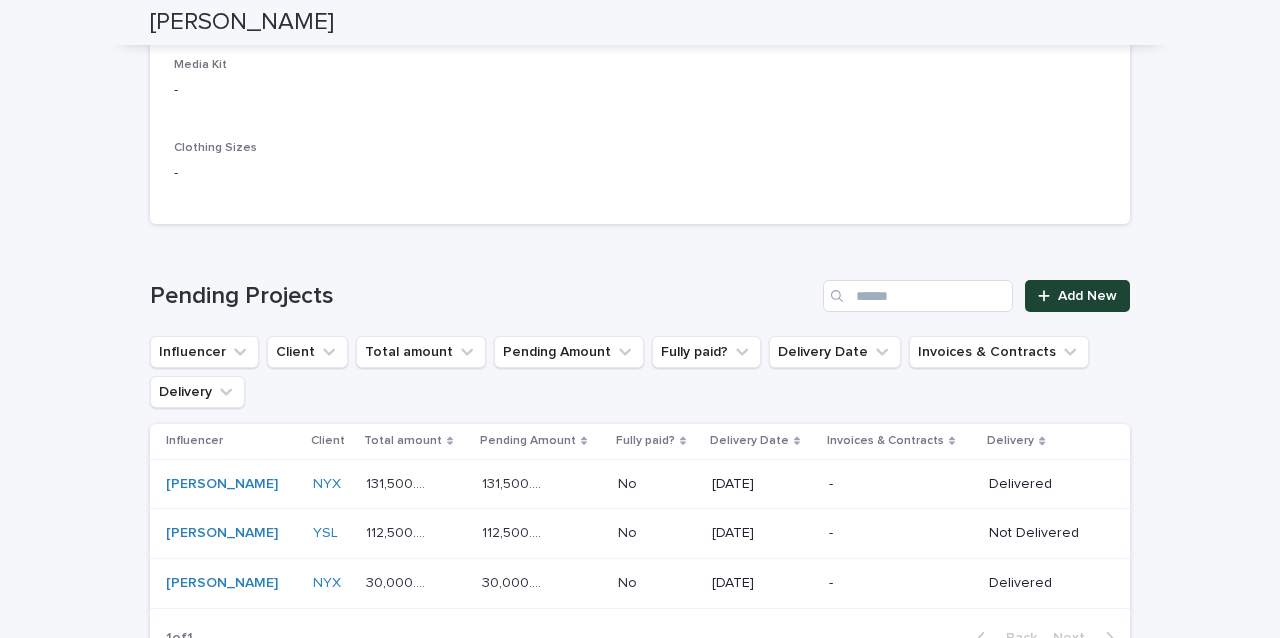 scroll, scrollTop: 1386, scrollLeft: 0, axis: vertical 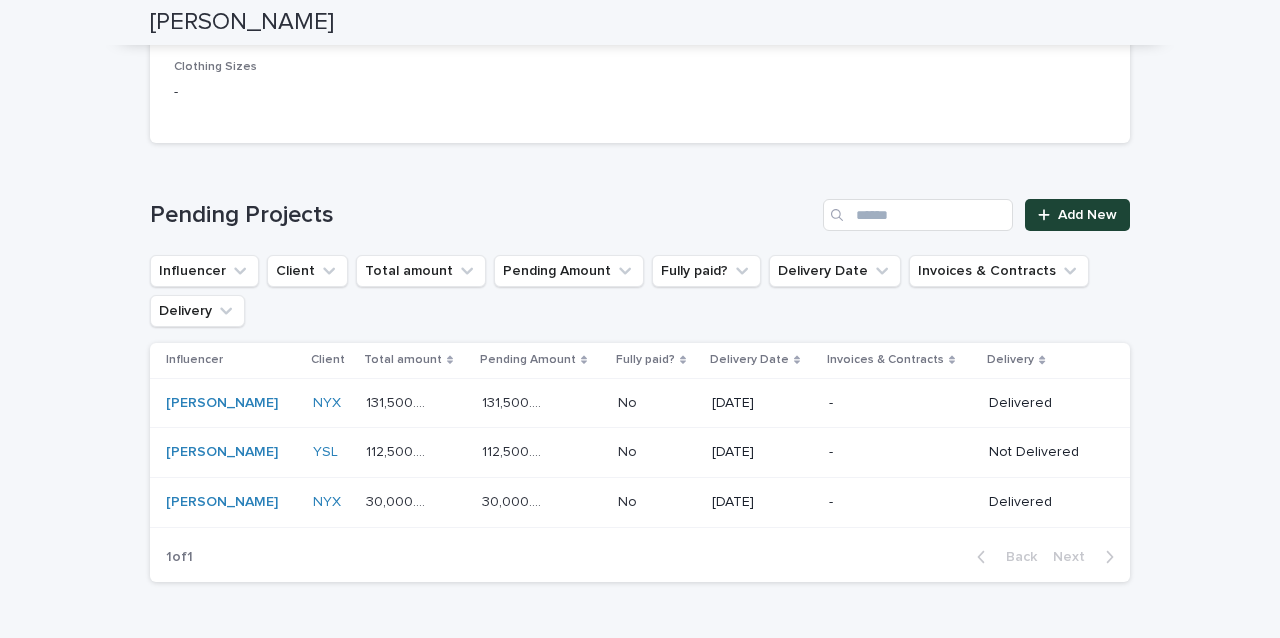 click on "25 April 2025" at bounding box center (762, 502) 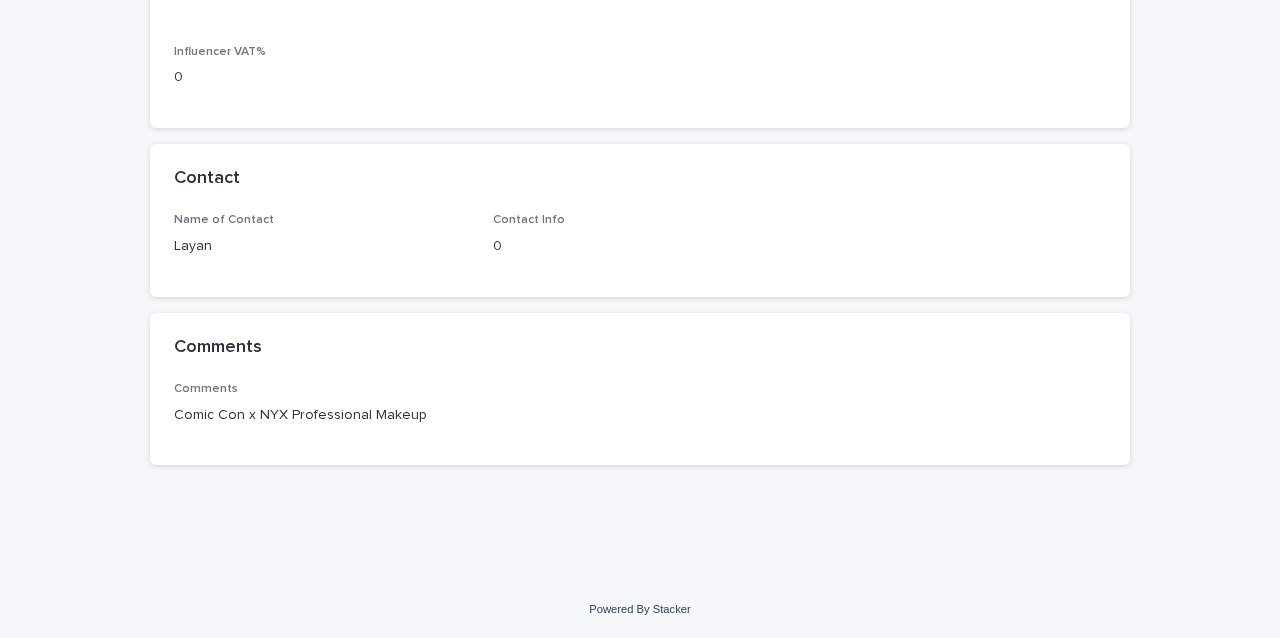 scroll, scrollTop: 1279, scrollLeft: 0, axis: vertical 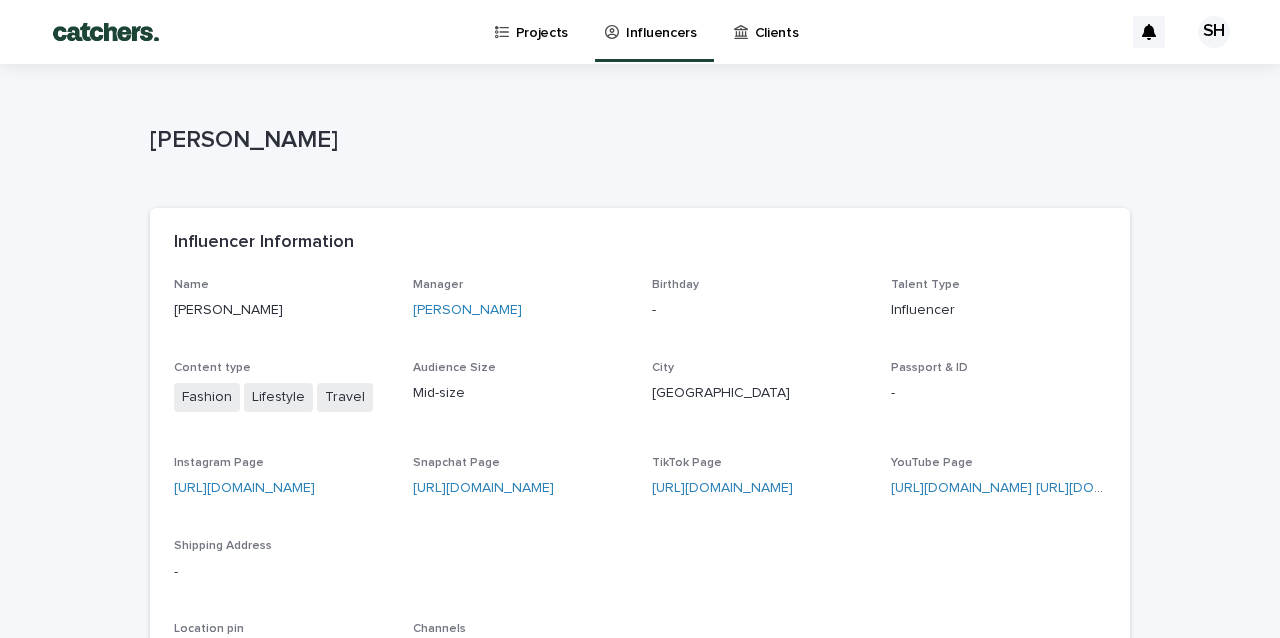 click on "Projects" at bounding box center [535, 31] 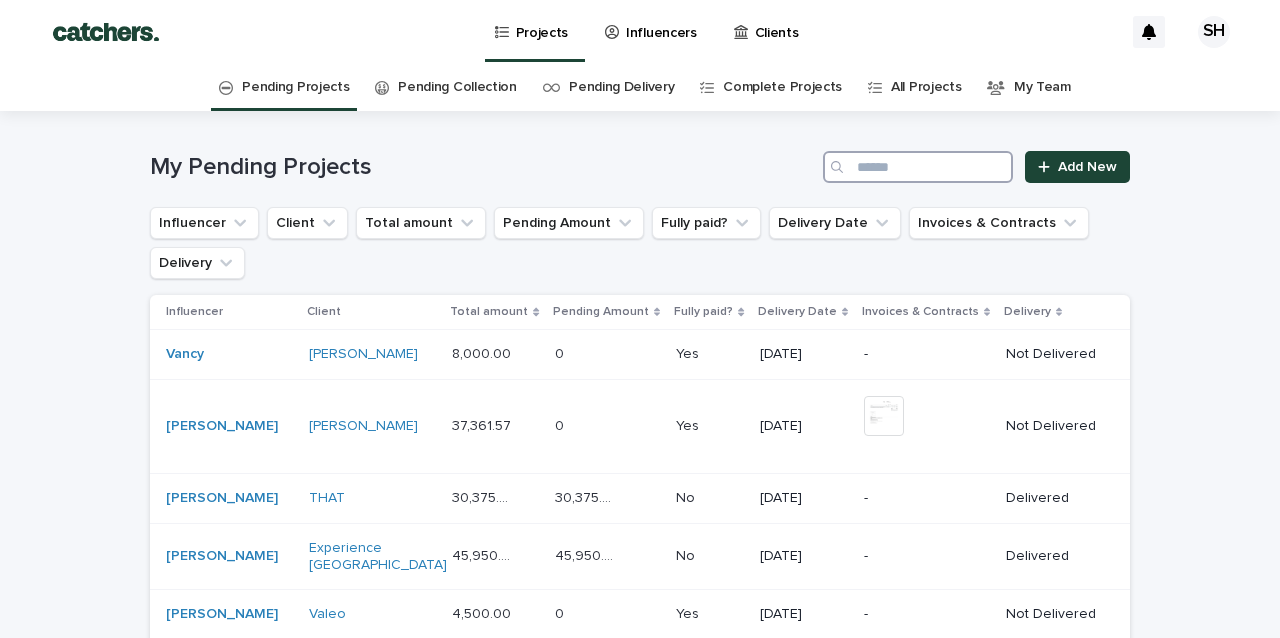 click at bounding box center [918, 167] 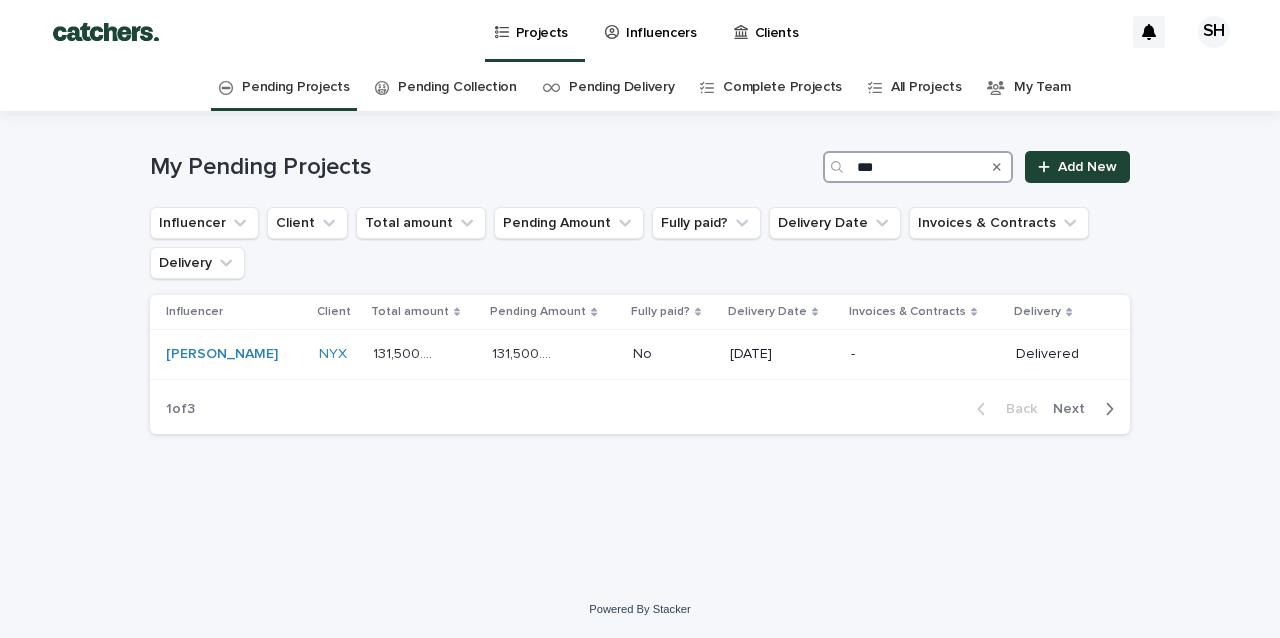 type on "***" 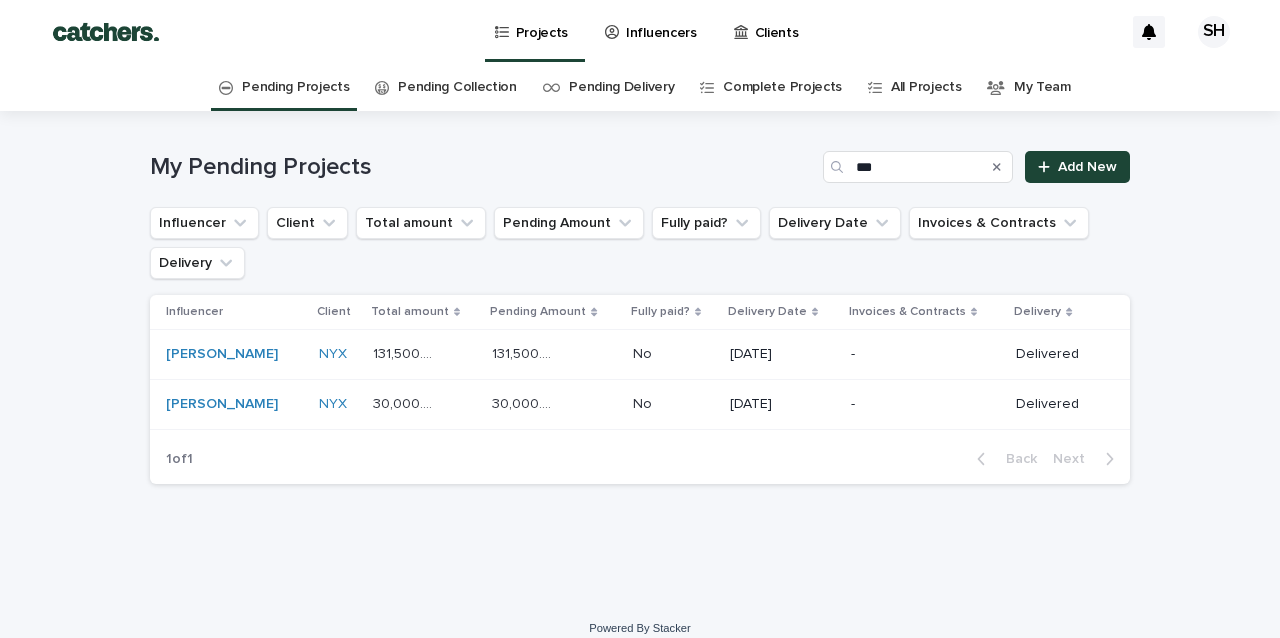 click at bounding box center [106, 32] 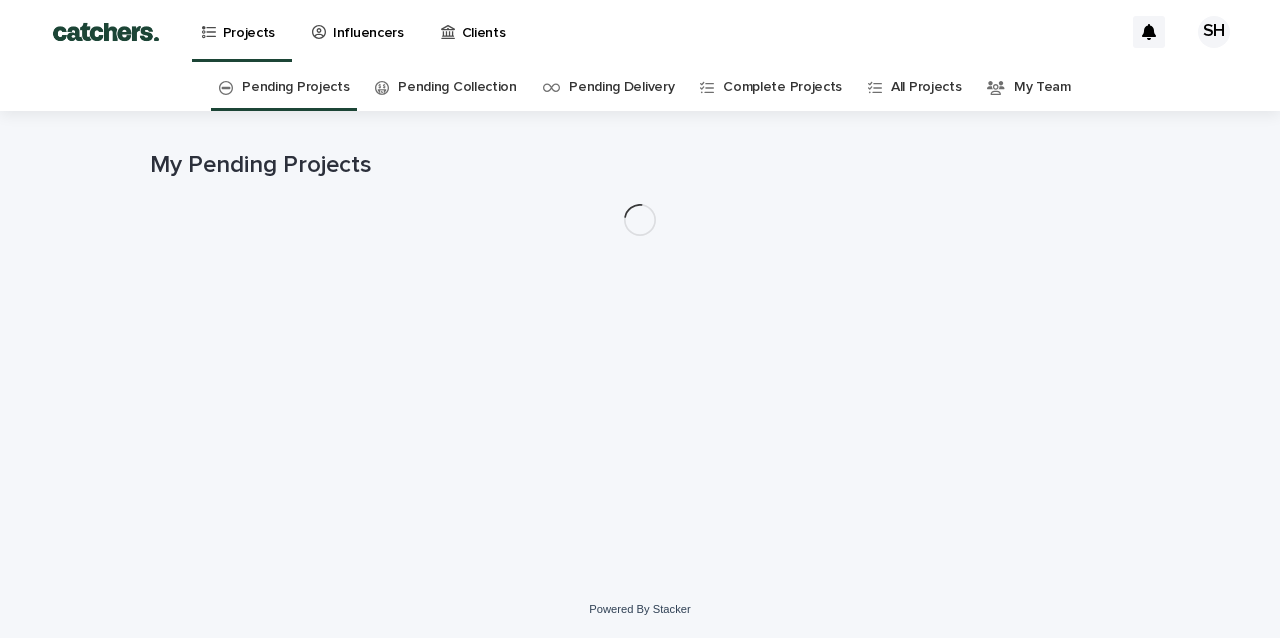scroll, scrollTop: 0, scrollLeft: 0, axis: both 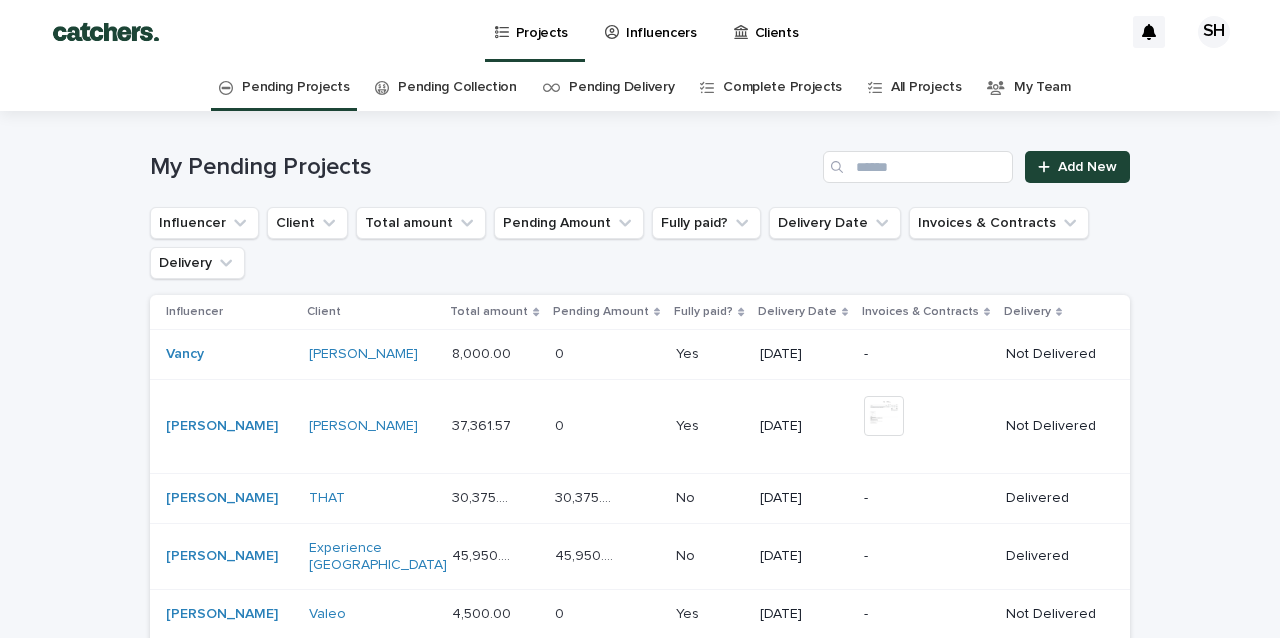 click on "Influencers" at bounding box center (661, 21) 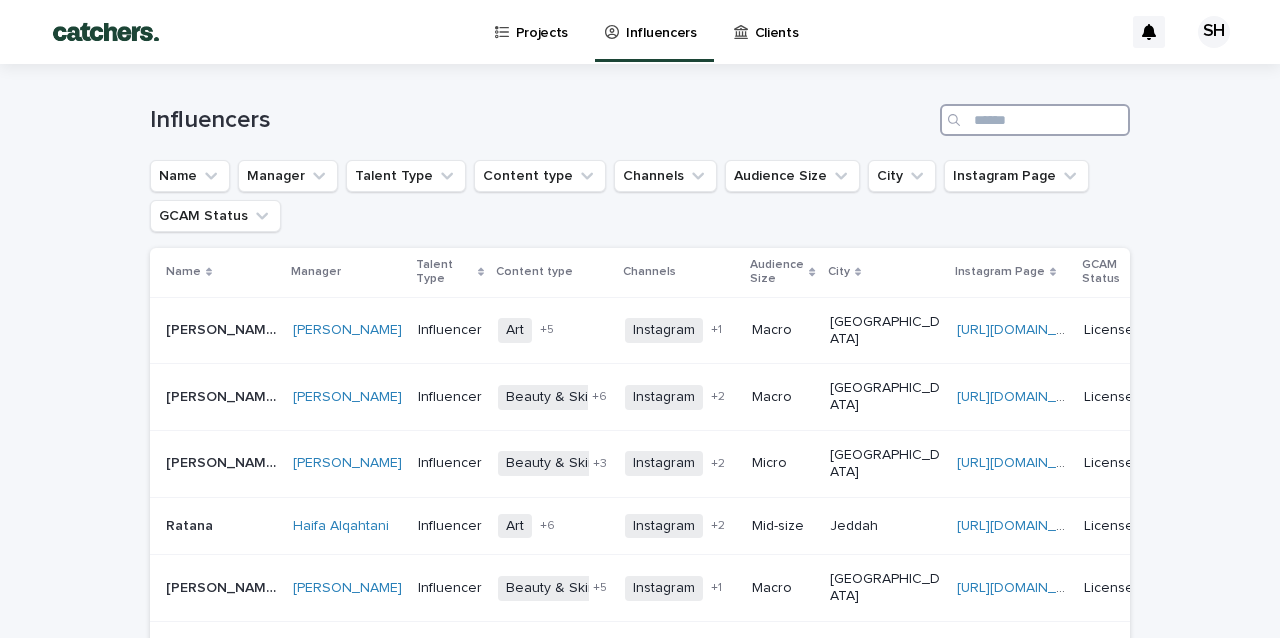 click at bounding box center [1035, 120] 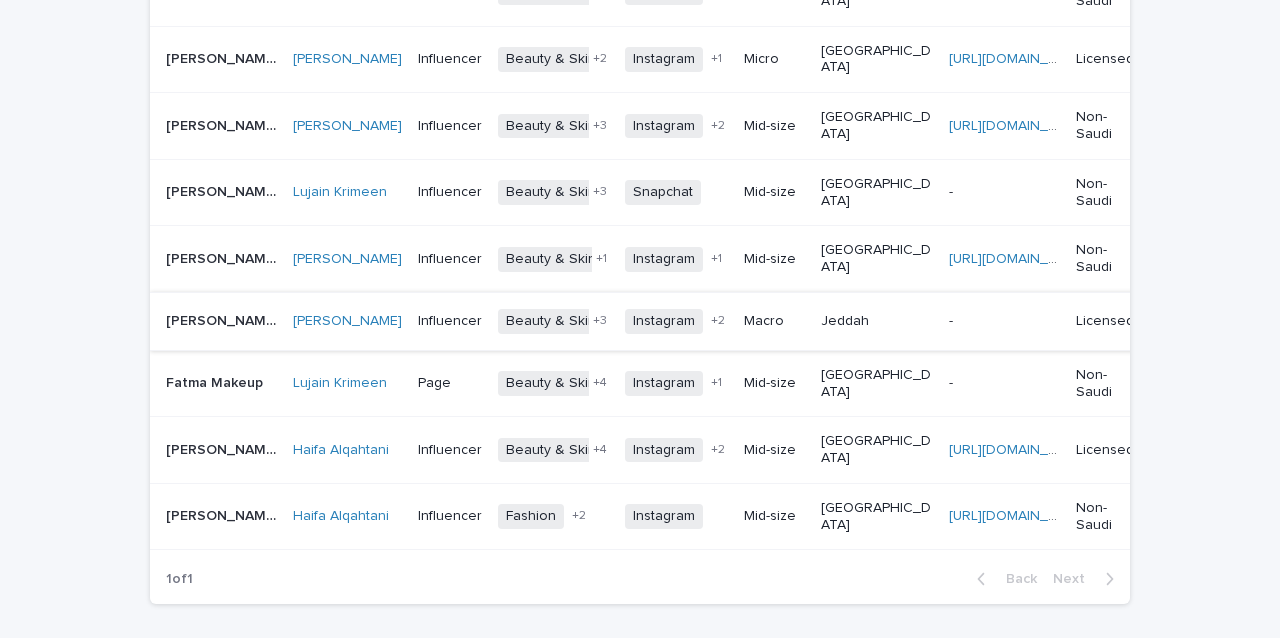 scroll, scrollTop: 806, scrollLeft: 0, axis: vertical 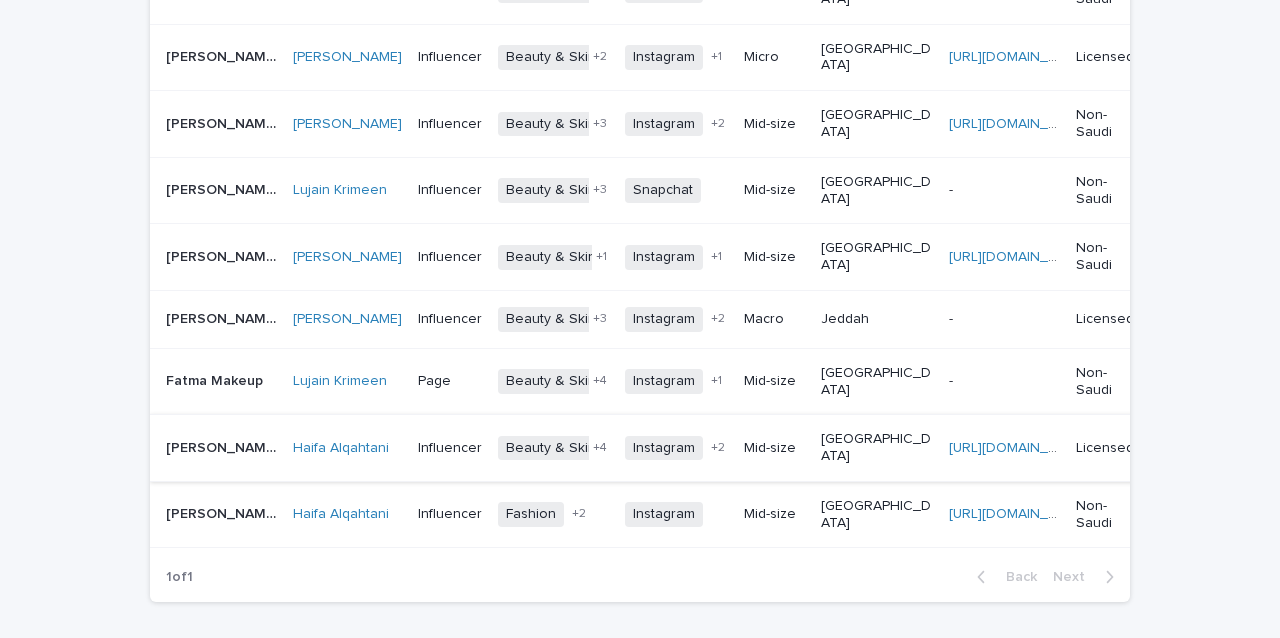 type on "***" 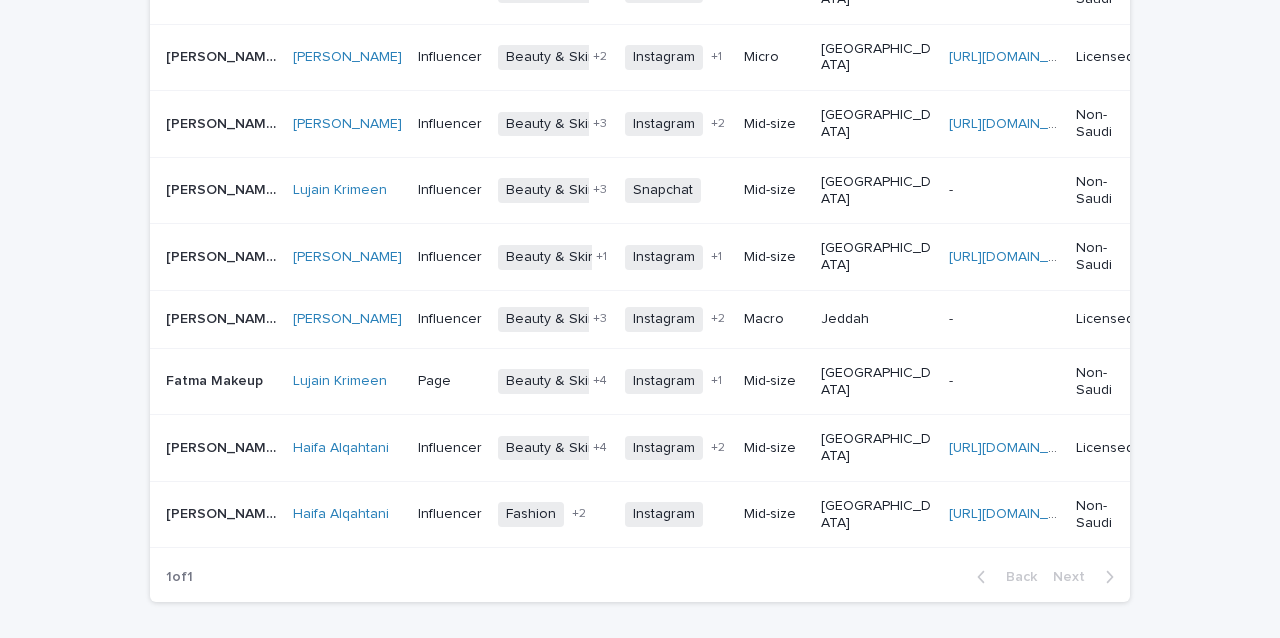 click on "[GEOGRAPHIC_DATA]" at bounding box center [876, 448] 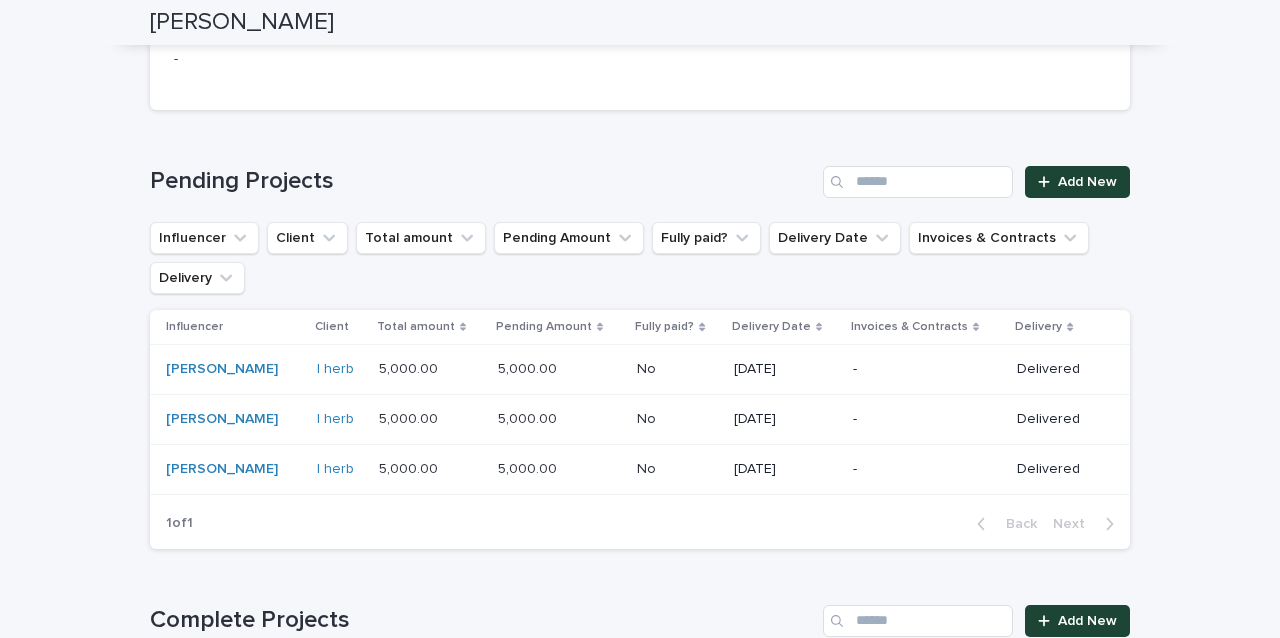 scroll, scrollTop: 1180, scrollLeft: 0, axis: vertical 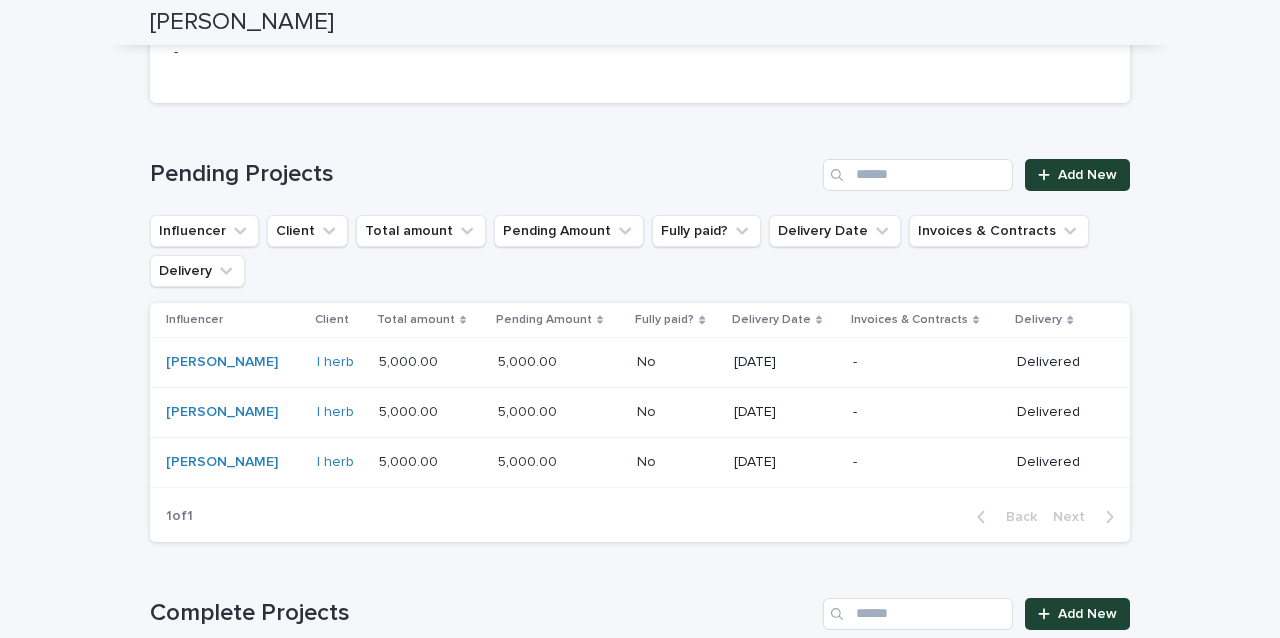 click on "-" at bounding box center [915, 362] 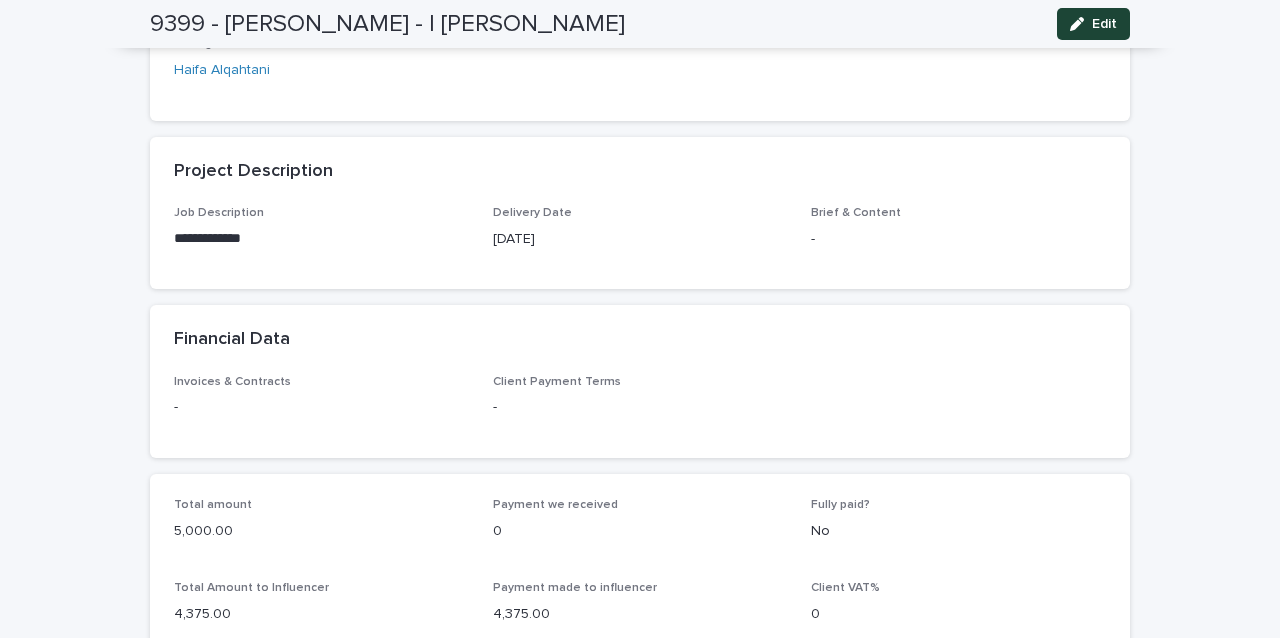 scroll, scrollTop: 940, scrollLeft: 0, axis: vertical 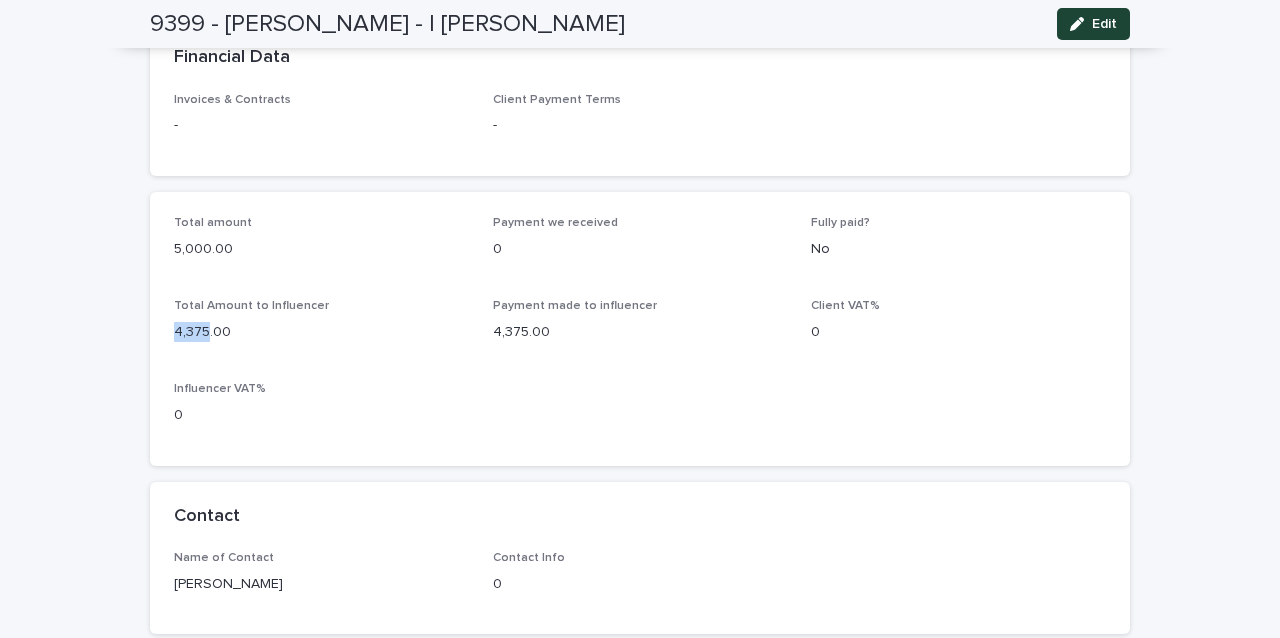drag, startPoint x: 207, startPoint y: 322, endPoint x: 131, endPoint y: 318, distance: 76.105194 